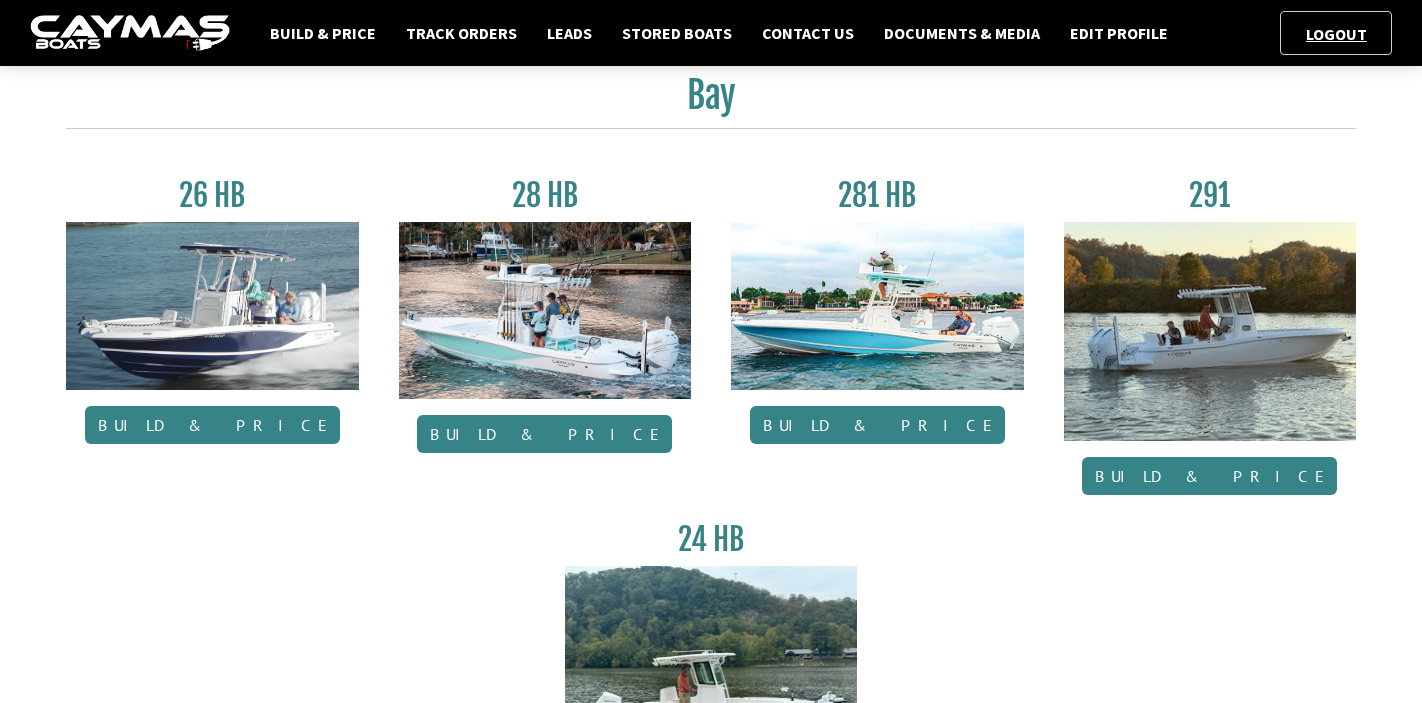 scroll, scrollTop: 83, scrollLeft: 0, axis: vertical 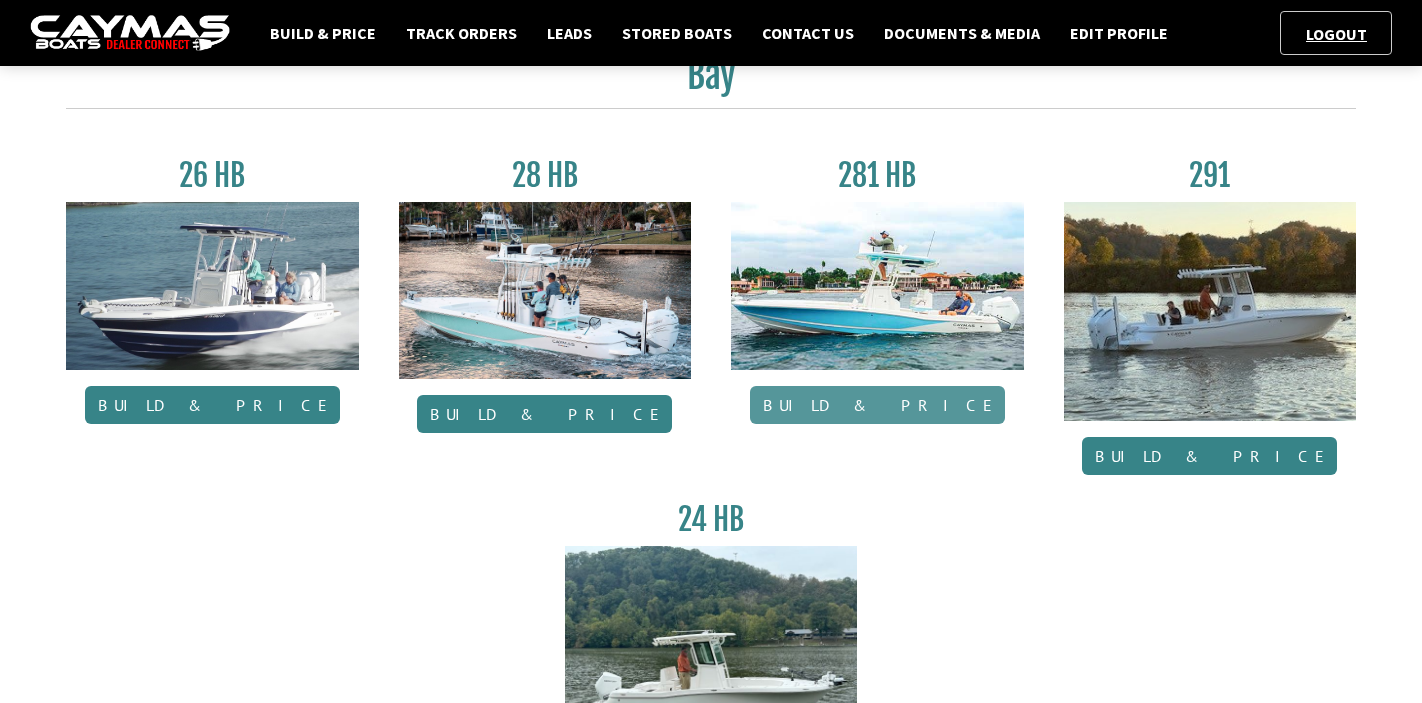 click on "Build & Price" at bounding box center [877, 405] 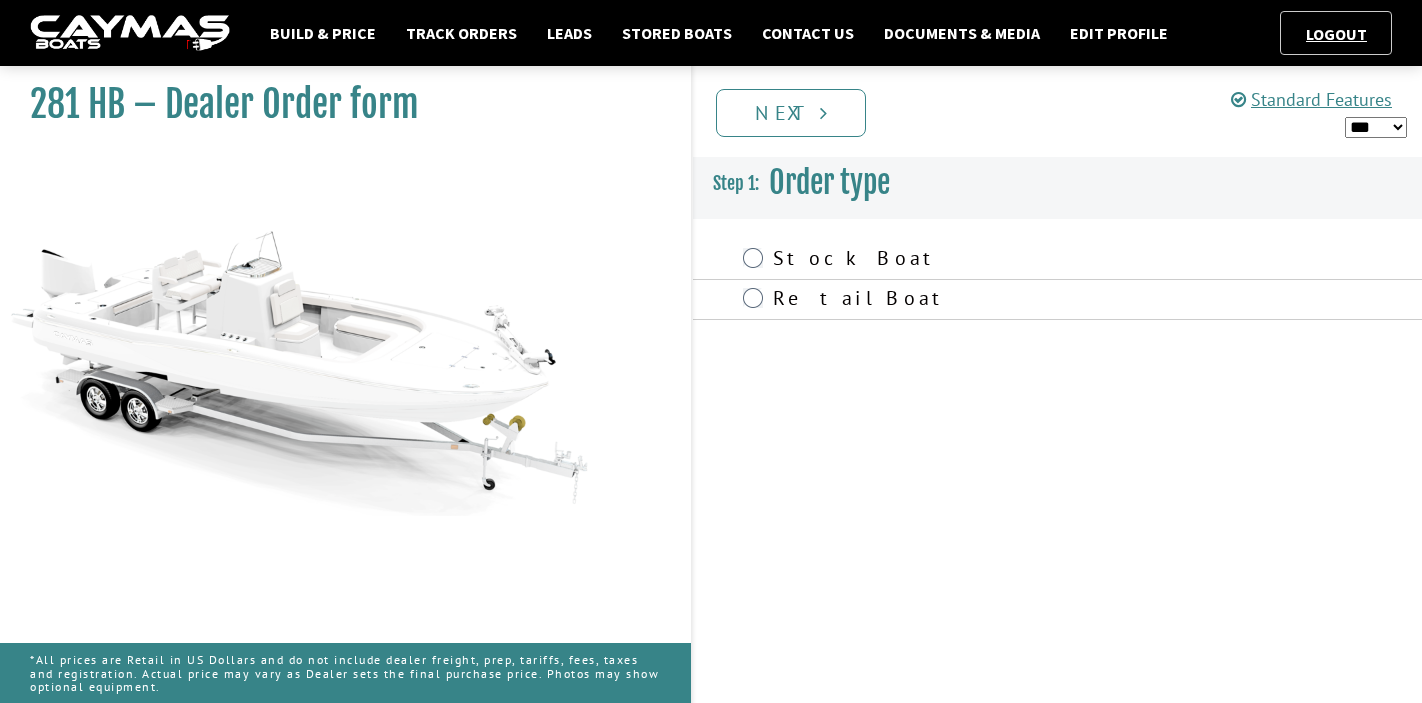 scroll, scrollTop: 0, scrollLeft: 0, axis: both 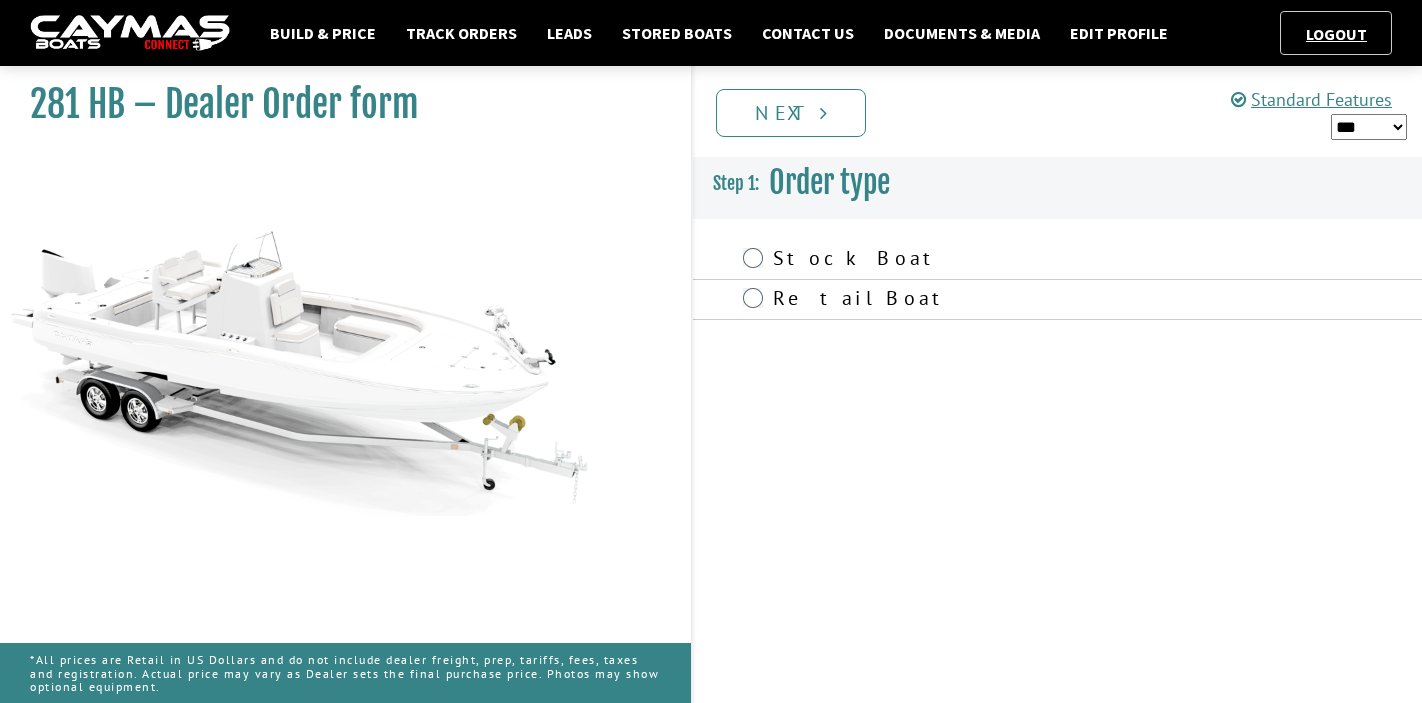 click on "Retail Boat" at bounding box center (967, 300) 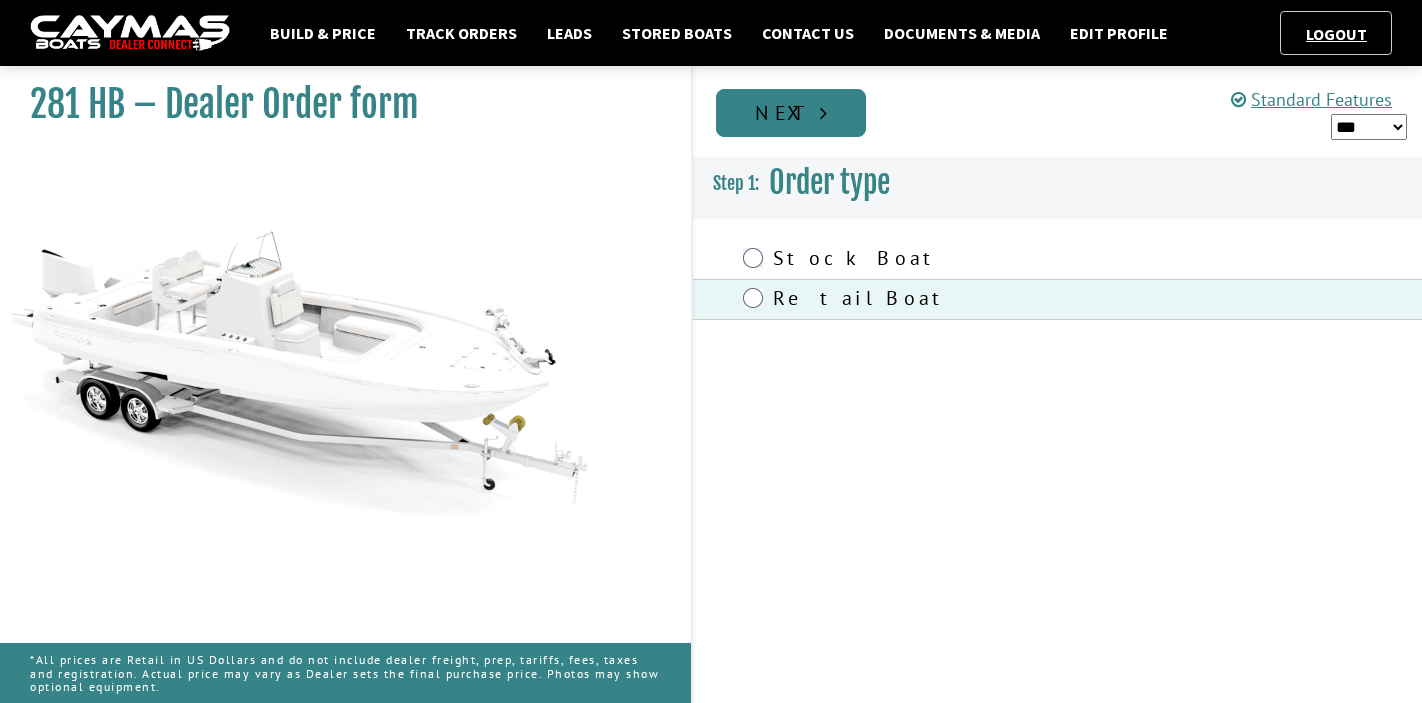 click at bounding box center [823, 113] 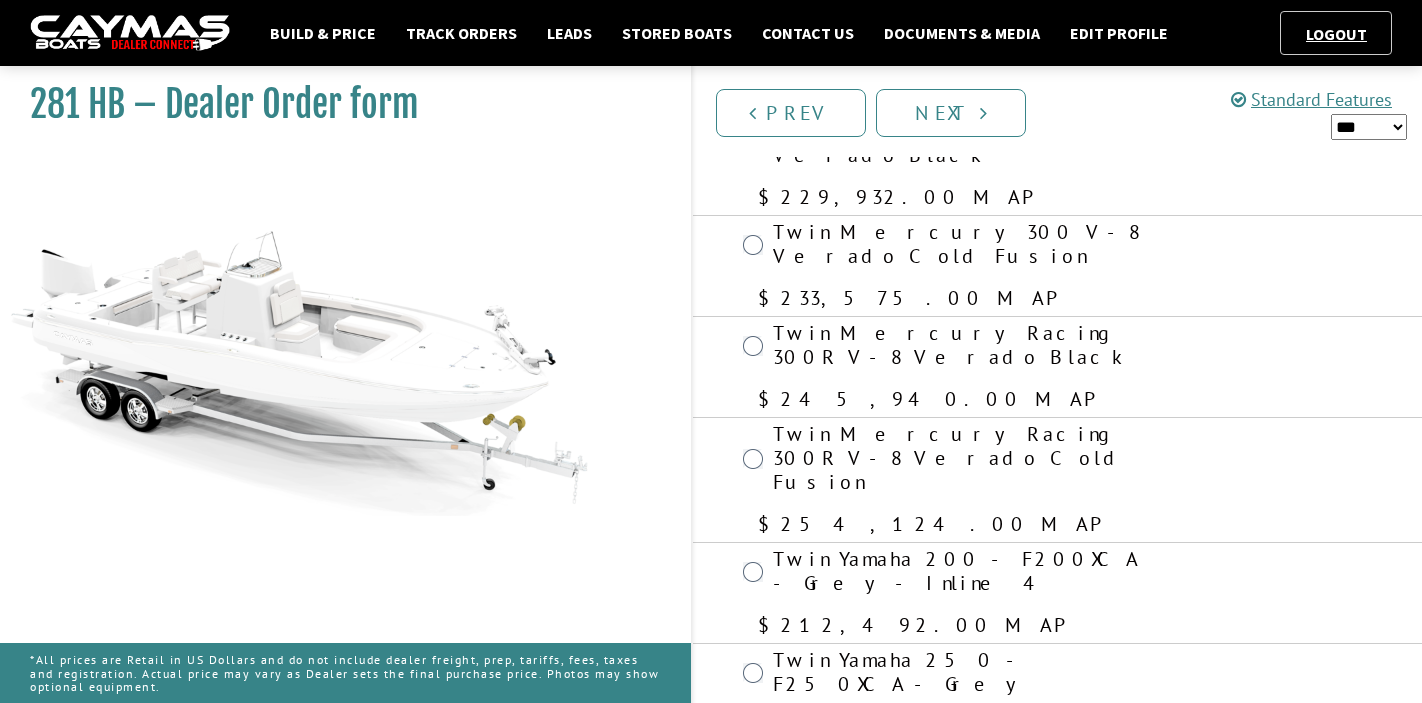 scroll, scrollTop: 126, scrollLeft: 0, axis: vertical 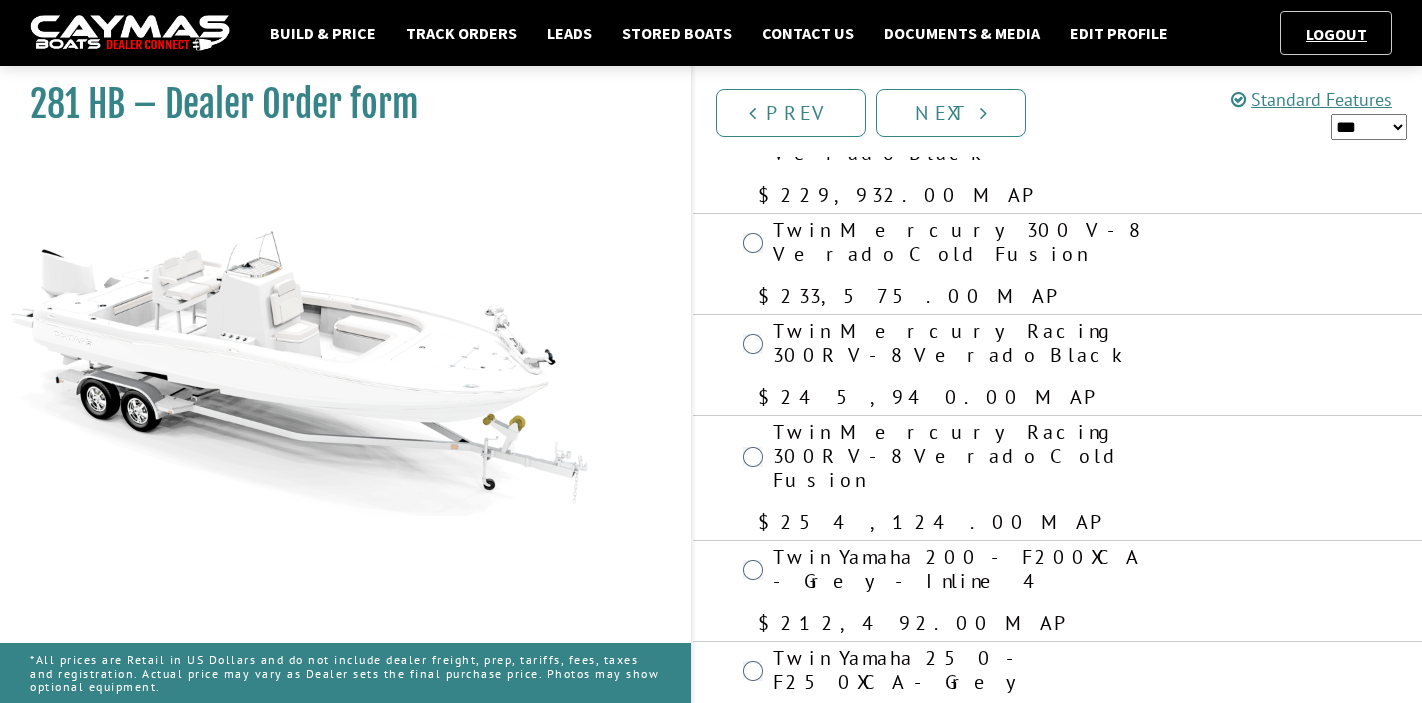 click on "Twin Yamaha 300 White F300XSB2 with integrated electric steering" at bounding box center [967, 946] 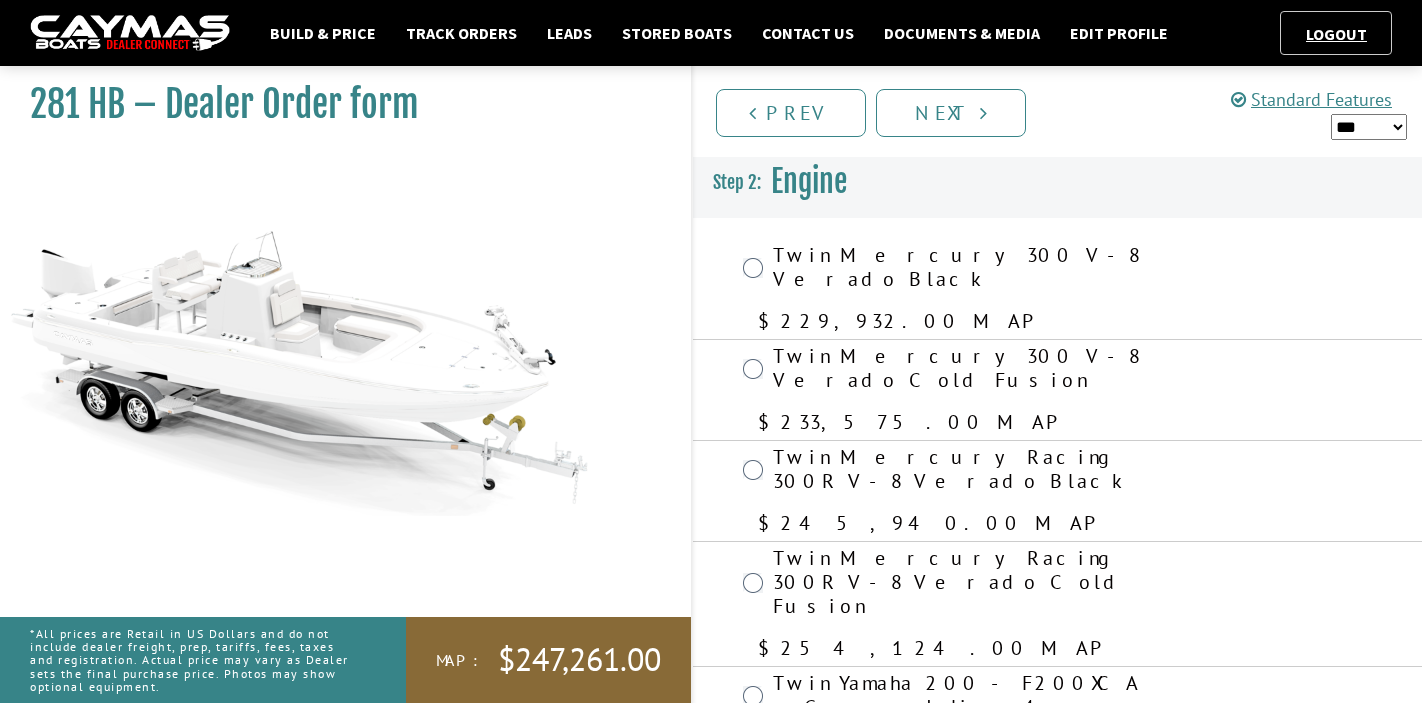 scroll, scrollTop: 31, scrollLeft: 0, axis: vertical 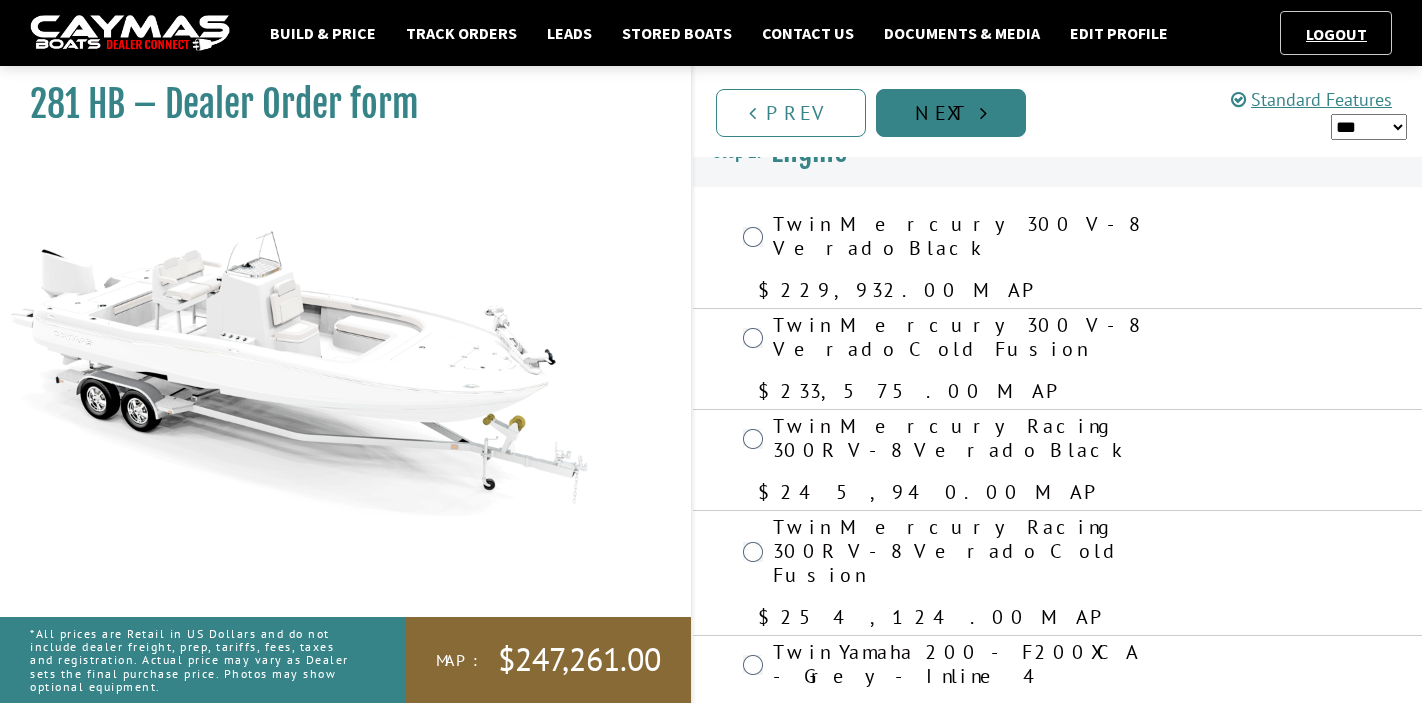 click on "Next" at bounding box center [951, 113] 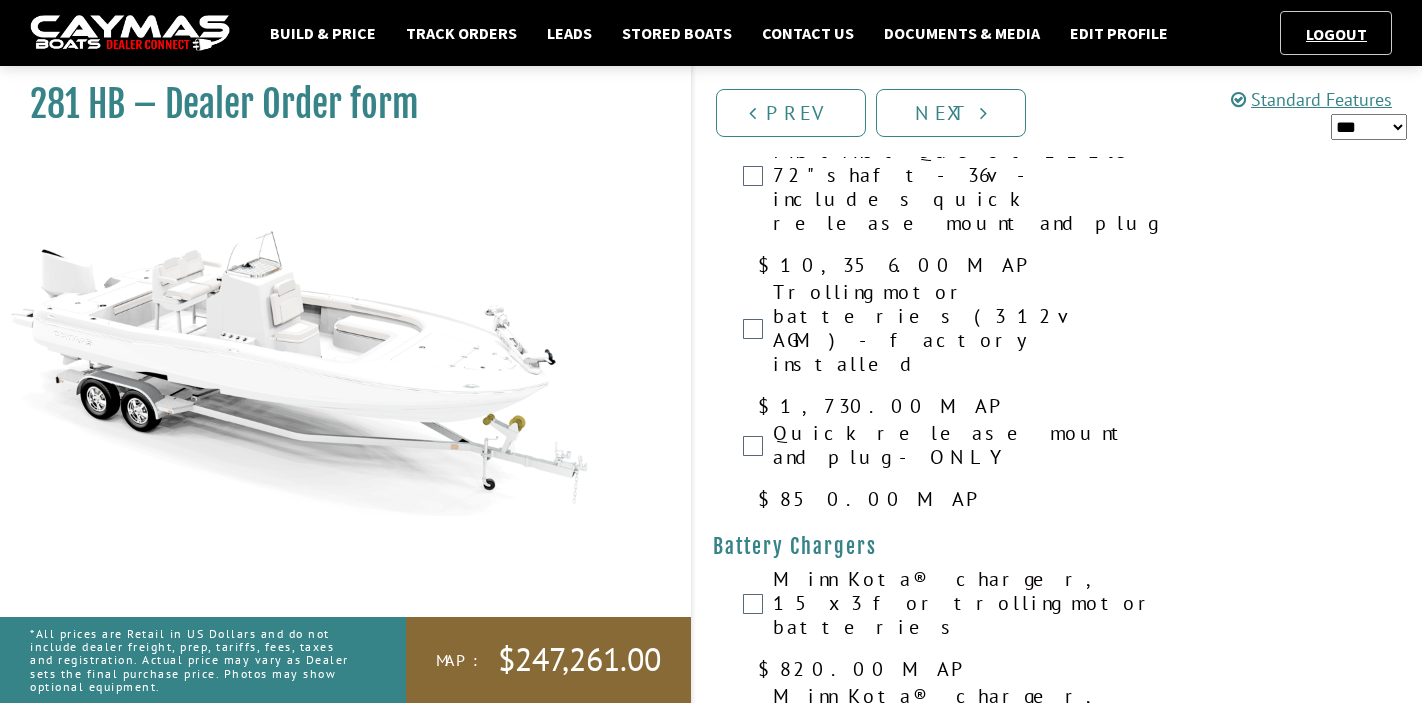 scroll, scrollTop: 200, scrollLeft: 0, axis: vertical 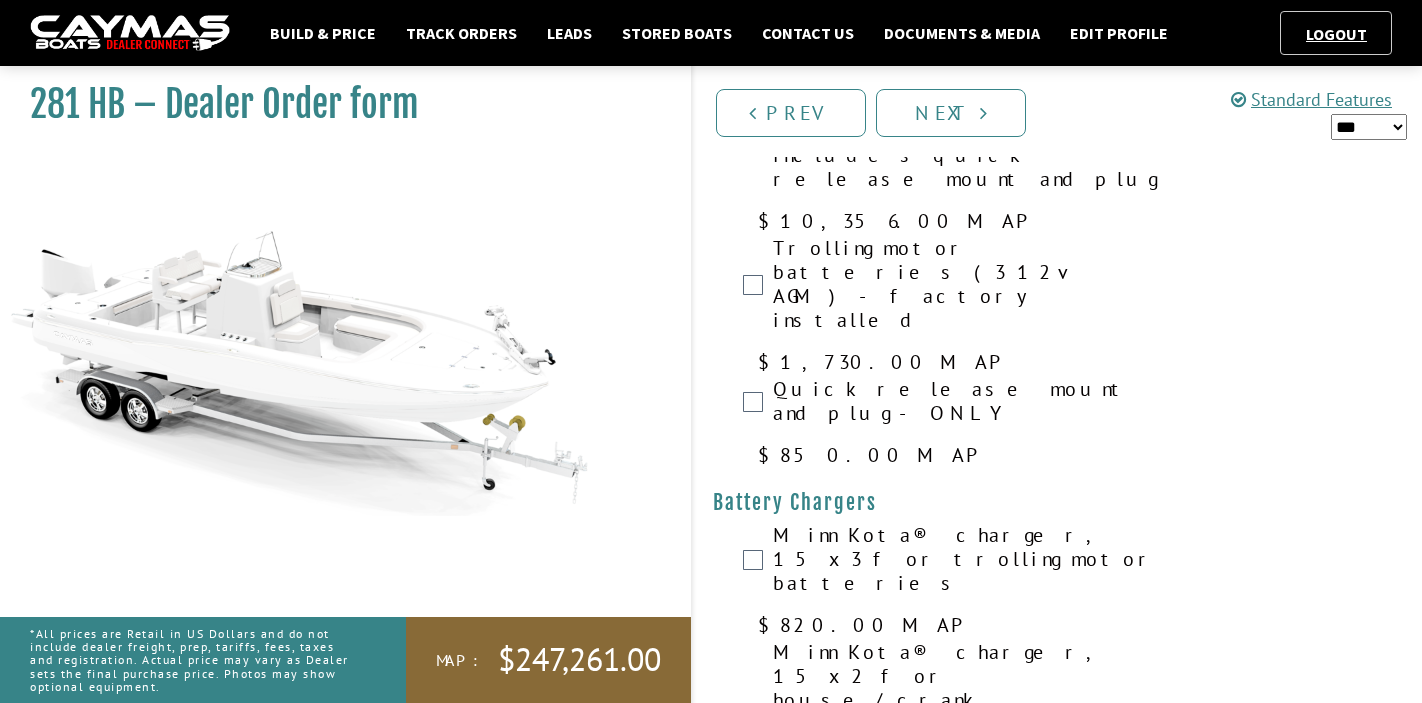 click on "Motorized battery switches, battery parallel, 3 bank charger, voltage display, and 1 AGM house battery" at bounding box center (967, 1081) 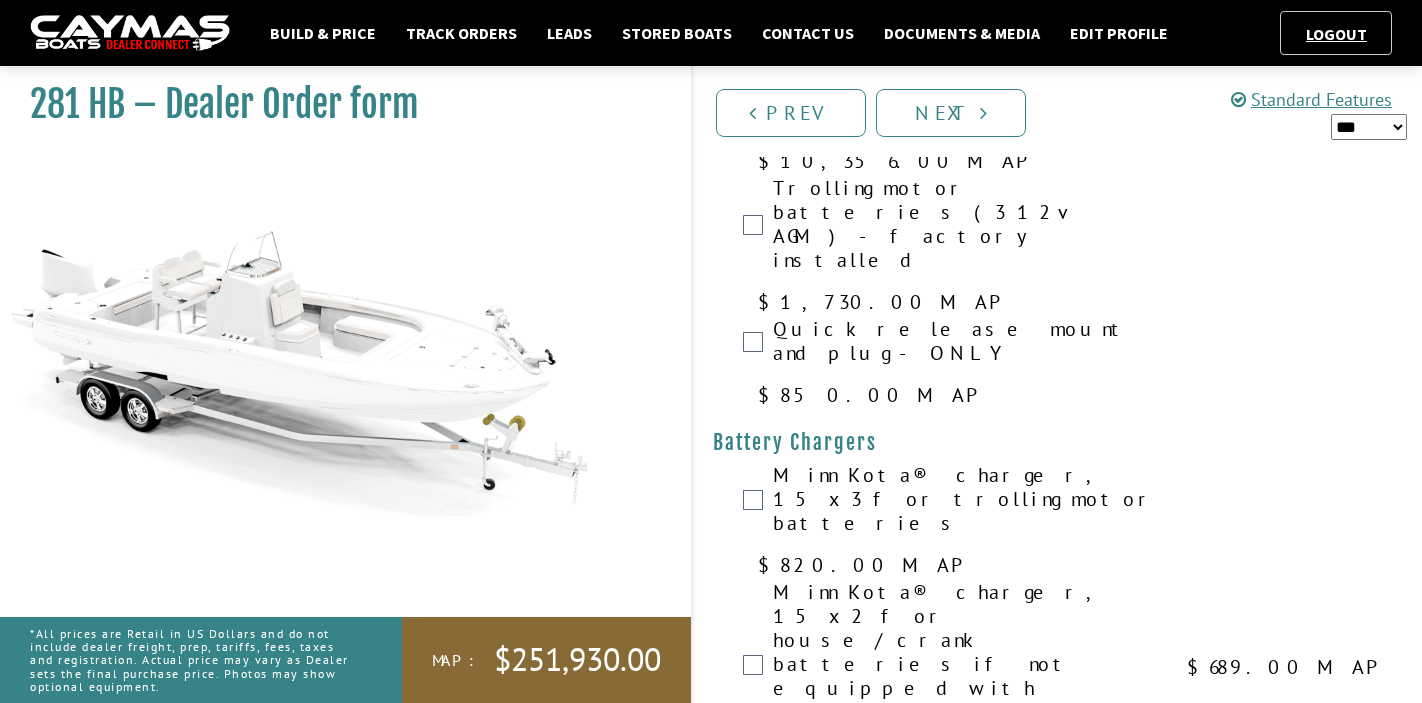 scroll, scrollTop: 265, scrollLeft: 0, axis: vertical 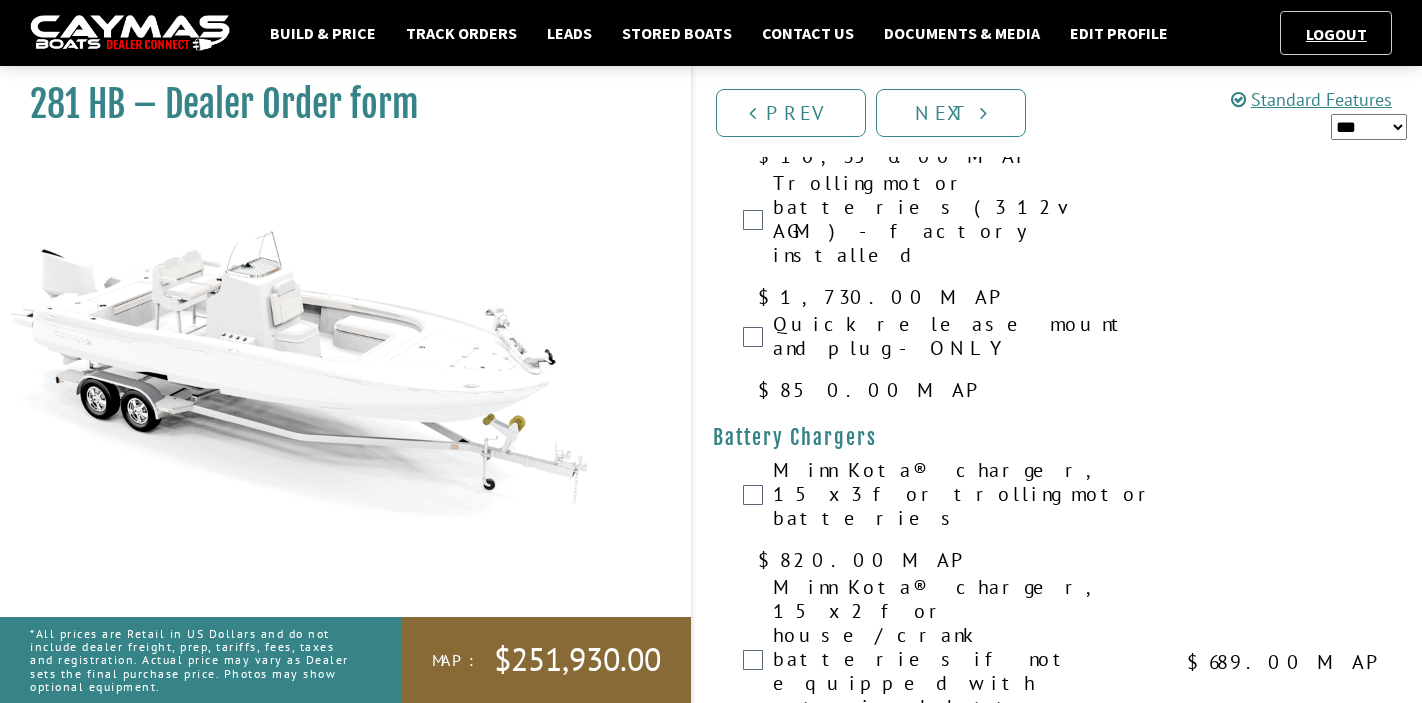 click on "Motorized battery switches, battery parallel, 3 bank charger, voltage display, and 1 AGM house battery" at bounding box center (967, 1016) 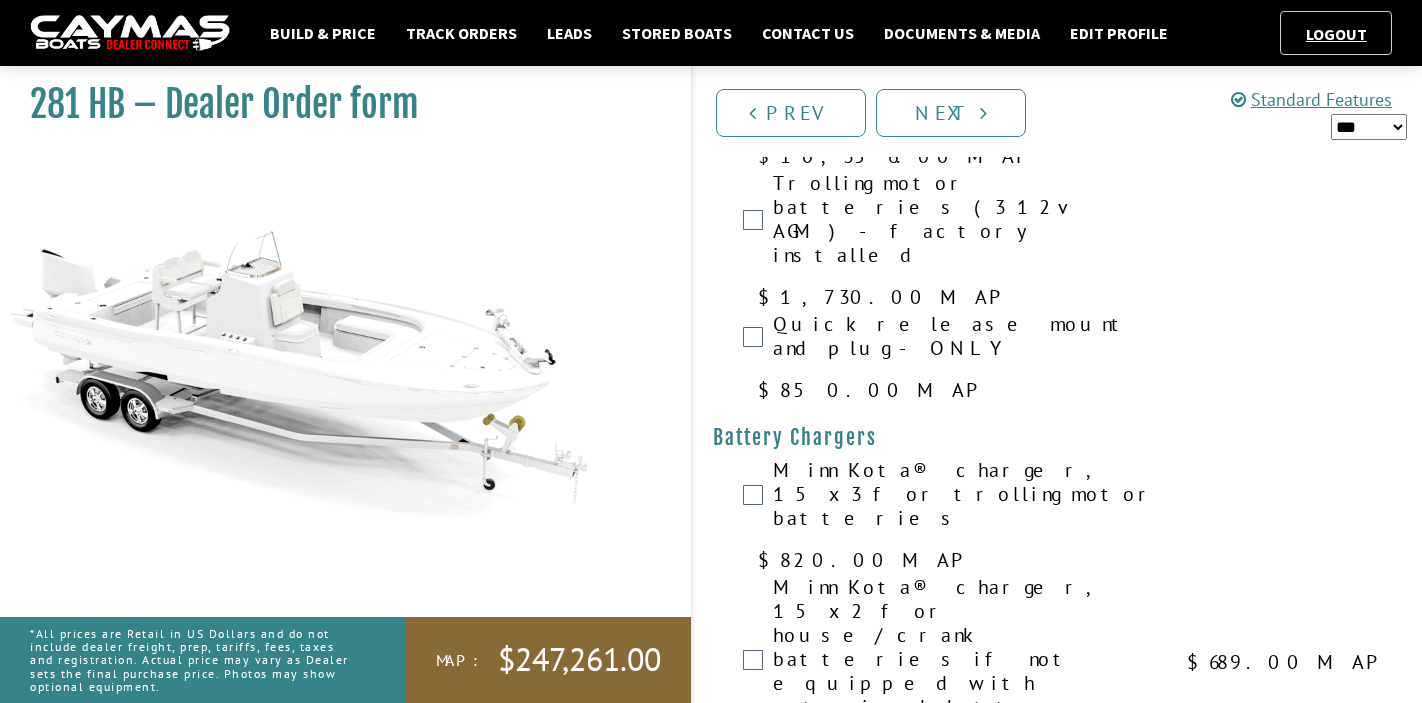 click on "Motorized battery switches, battery parallel, 4 bank charger, voltage display, and 2 AGM house batteries" at bounding box center (967, 1205) 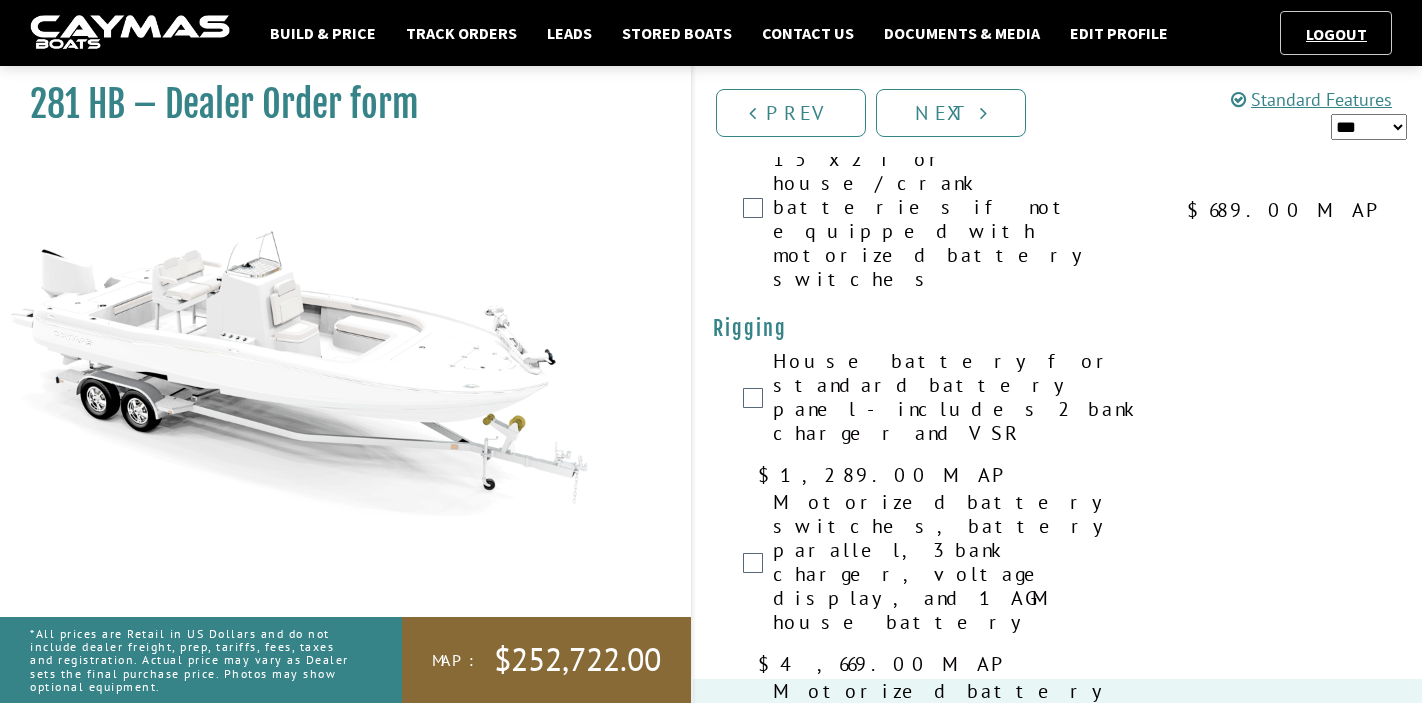 scroll, scrollTop: 788, scrollLeft: 0, axis: vertical 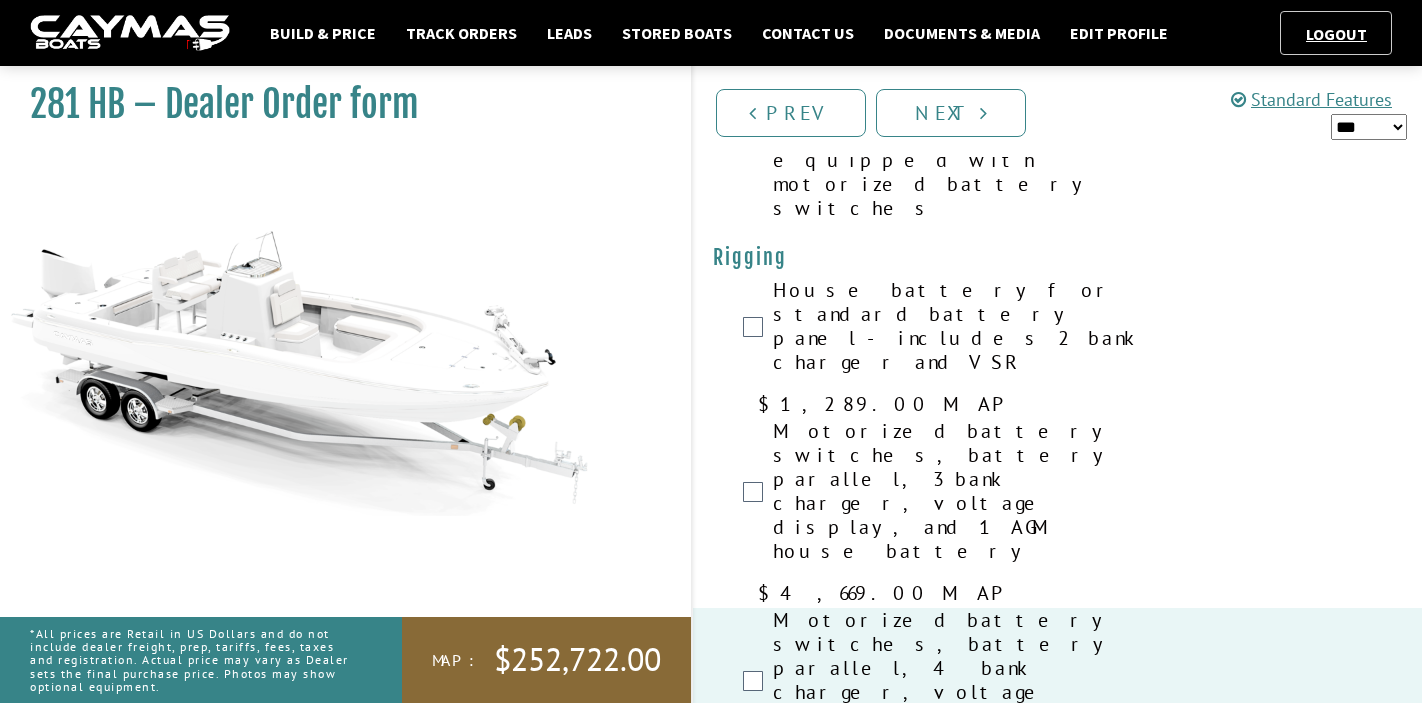 click on "Power Pole® Blade Series 10’ – white – port" at bounding box center [967, 1989] 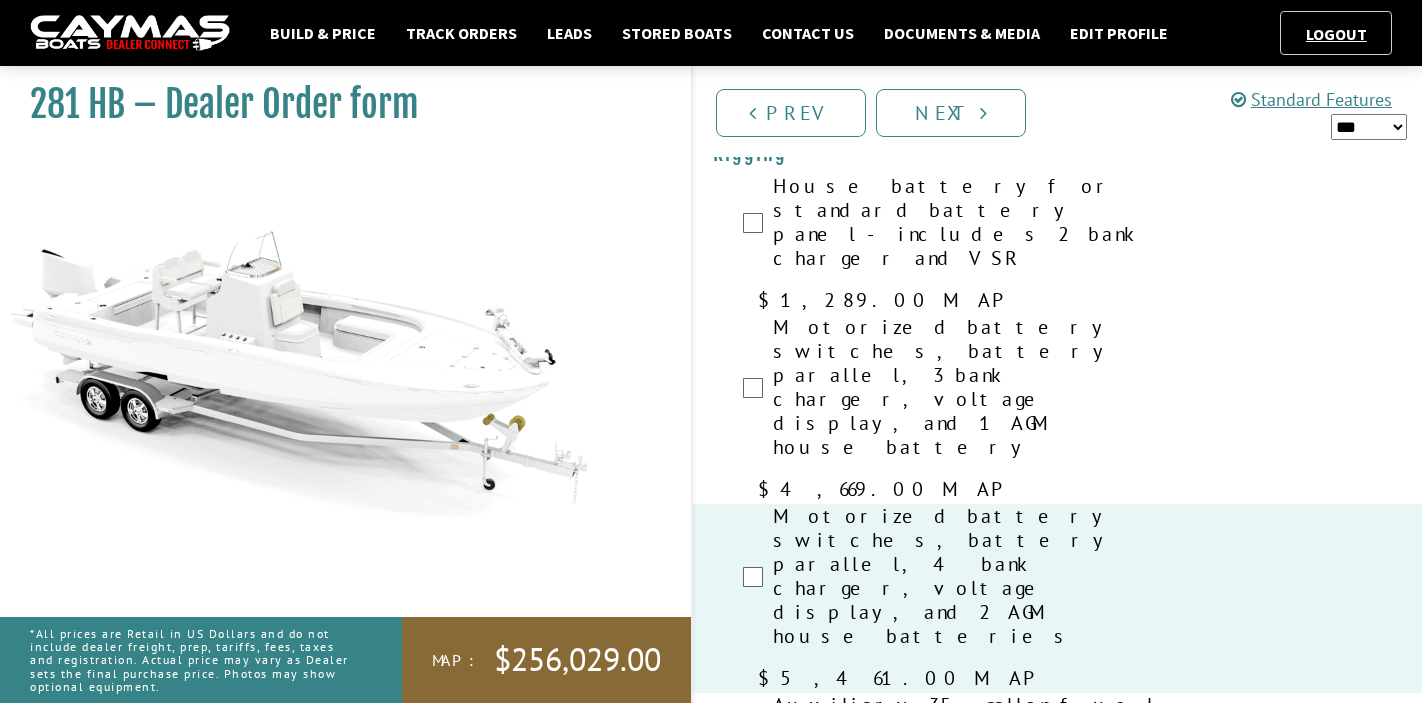 scroll, scrollTop: 900, scrollLeft: 0, axis: vertical 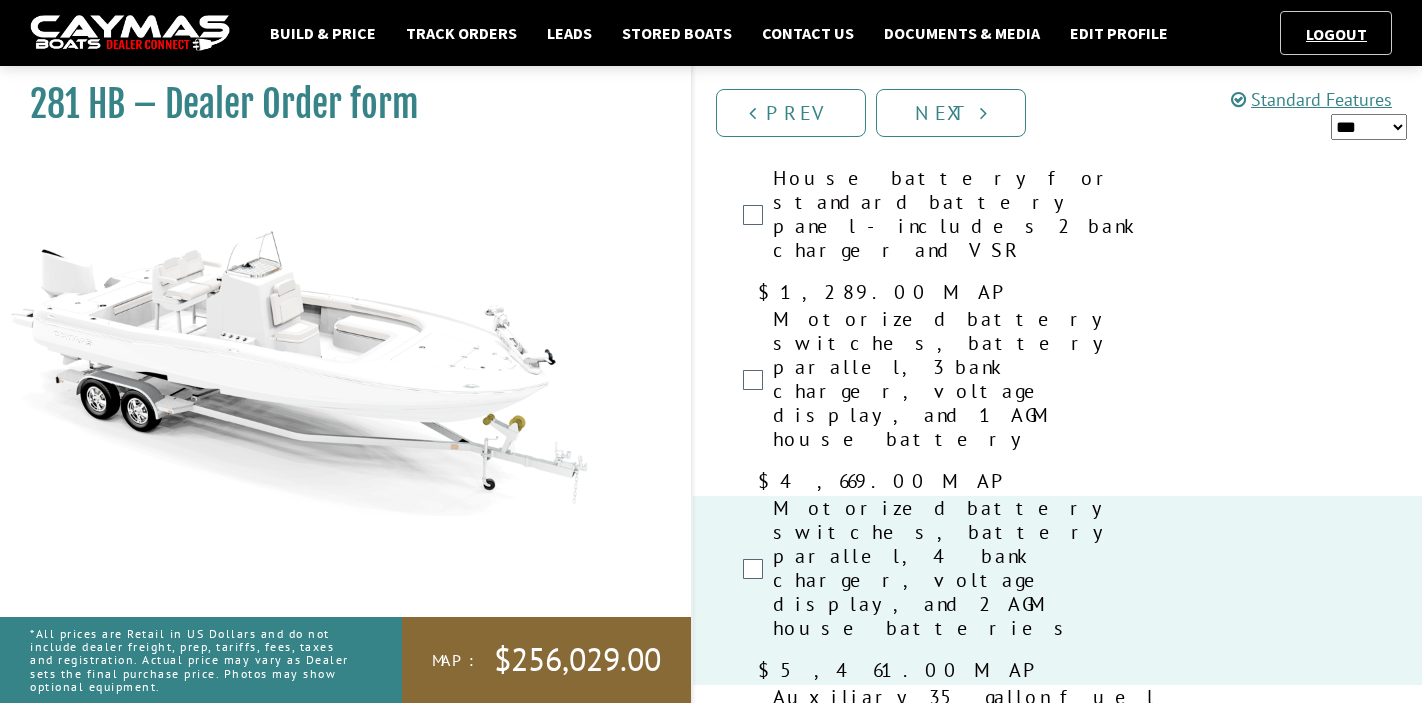 click on "Bob's Hydraulic Jack Plate Gauge" at bounding box center (967, 2192) 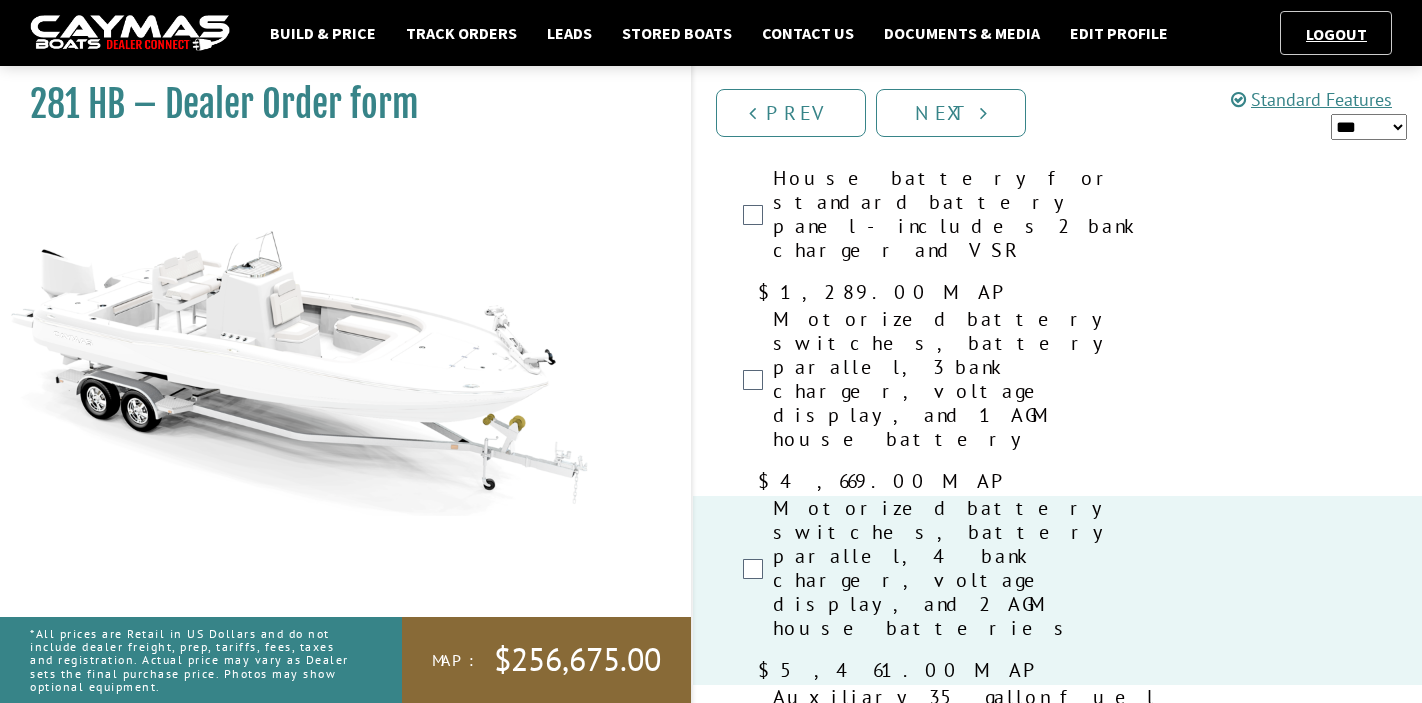 click on "Bob's Double Jac Hydraulic Jack Plate" at bounding box center (967, 2099) 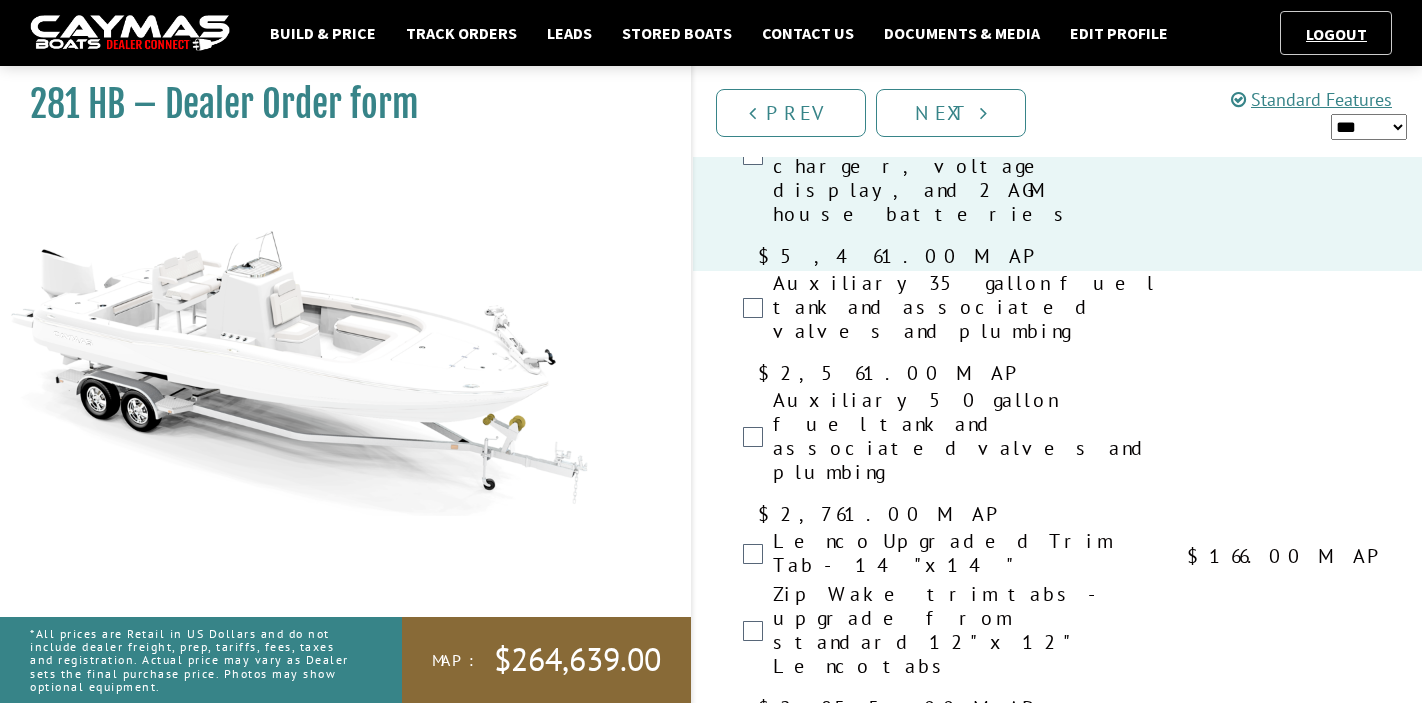 scroll, scrollTop: 1341, scrollLeft: 0, axis: vertical 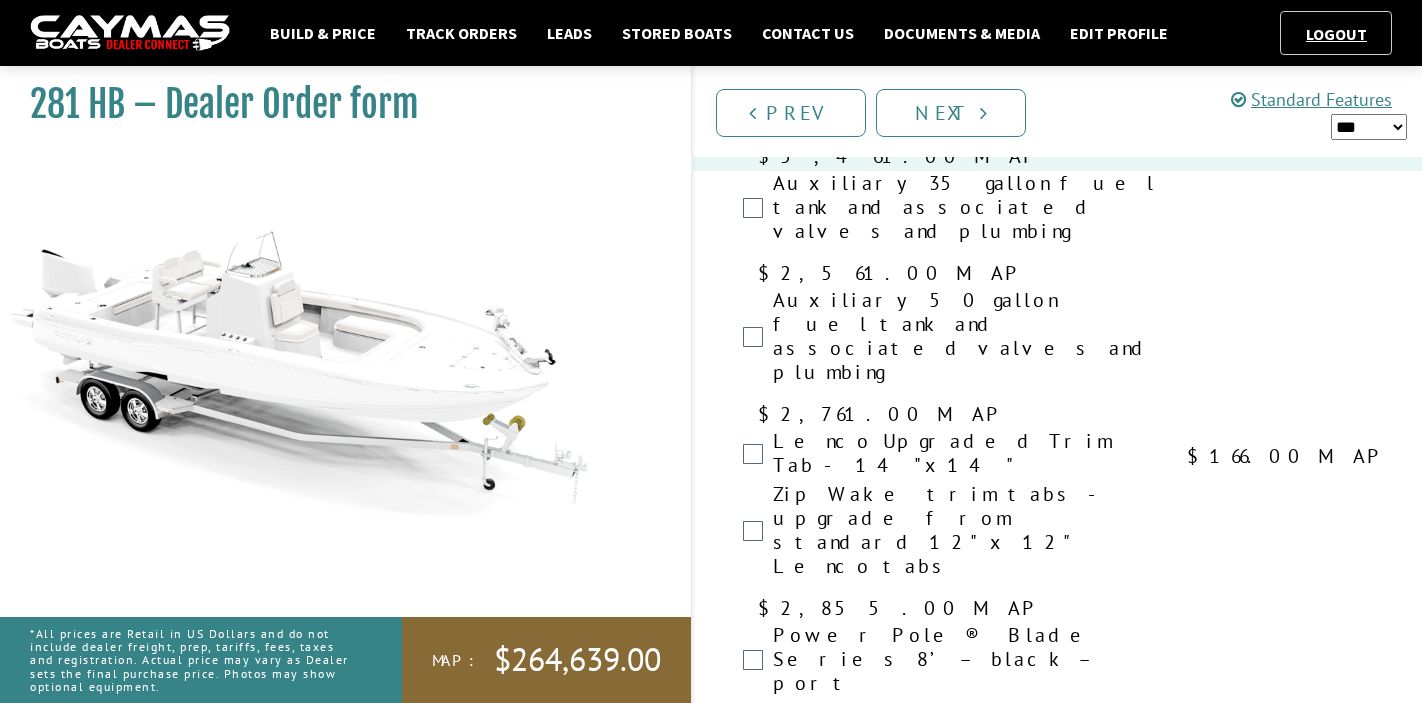 click on "Freshwater system - includes 16 gal tank, pump, fill, and outlet" at bounding box center [967, 2770] 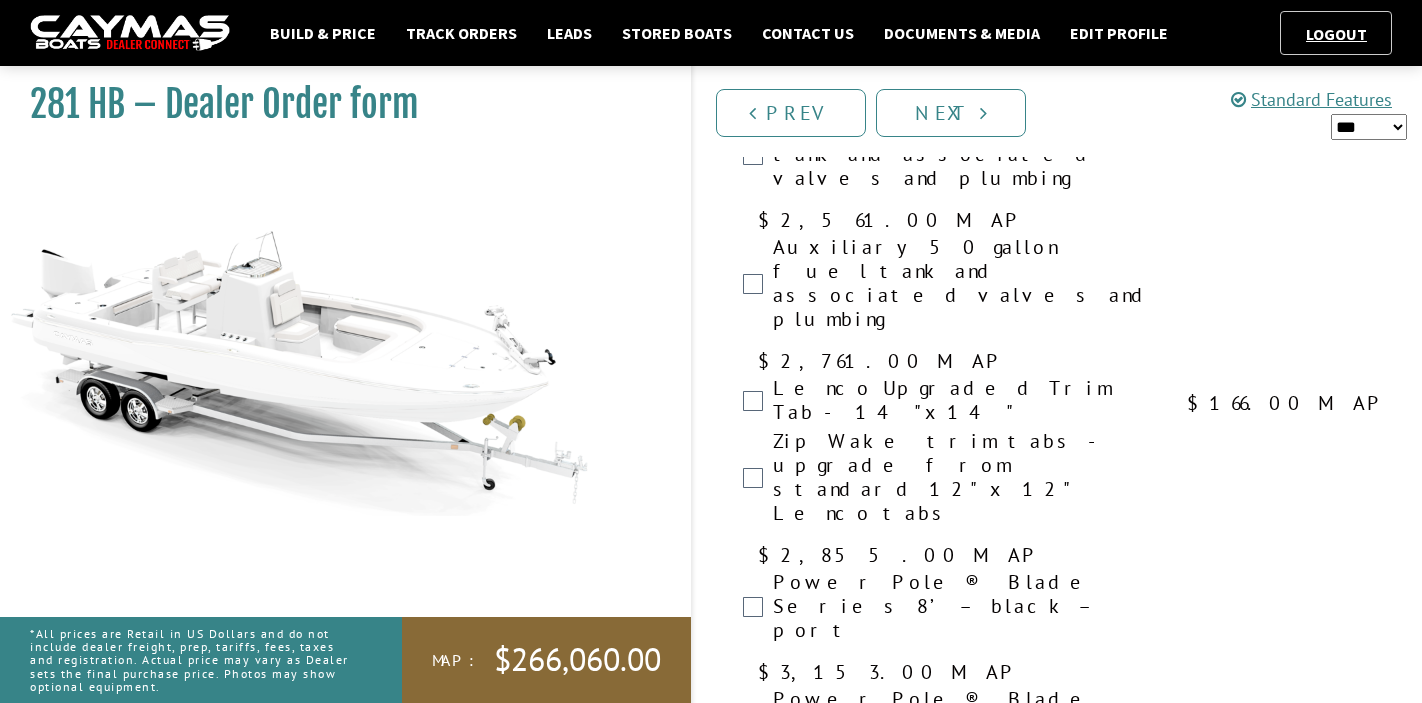 click on "Marine porcelain head with blackwater tank" at bounding box center [967, 2822] 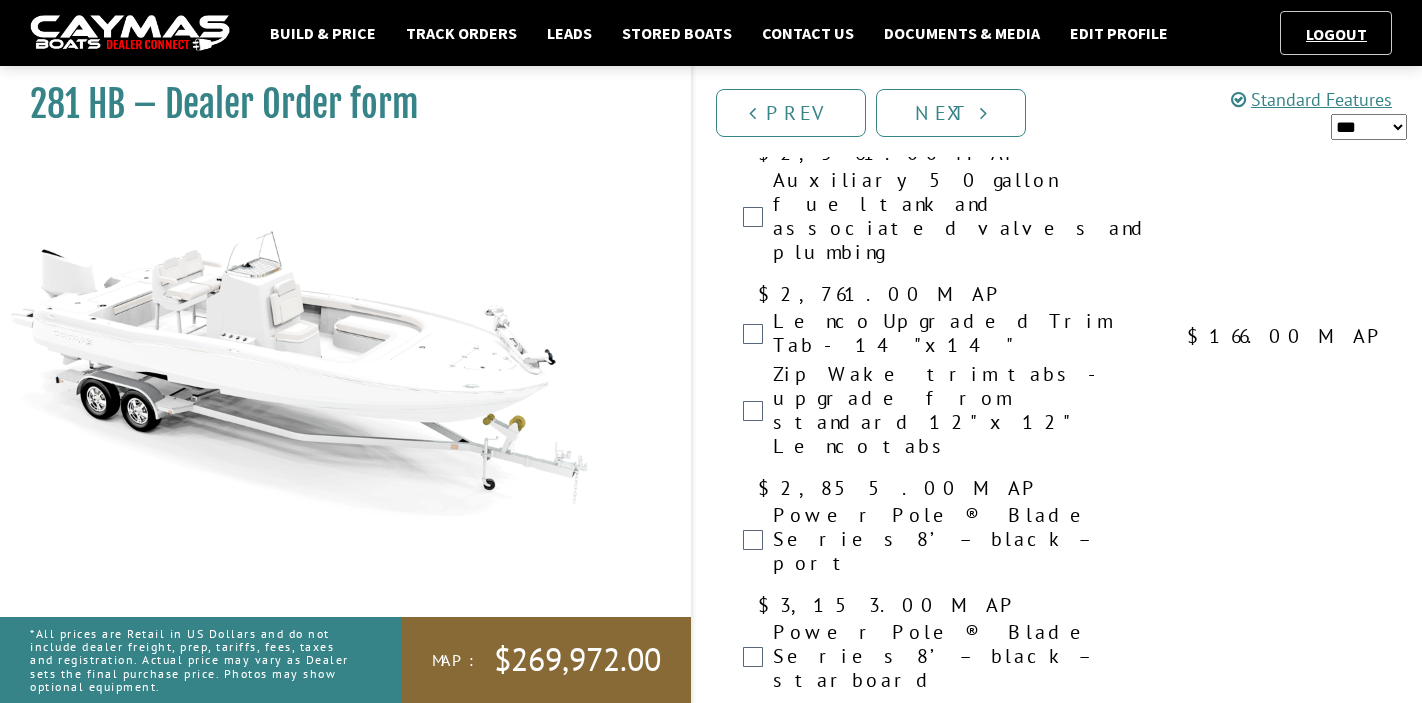 scroll, scrollTop: 1535, scrollLeft: 0, axis: vertical 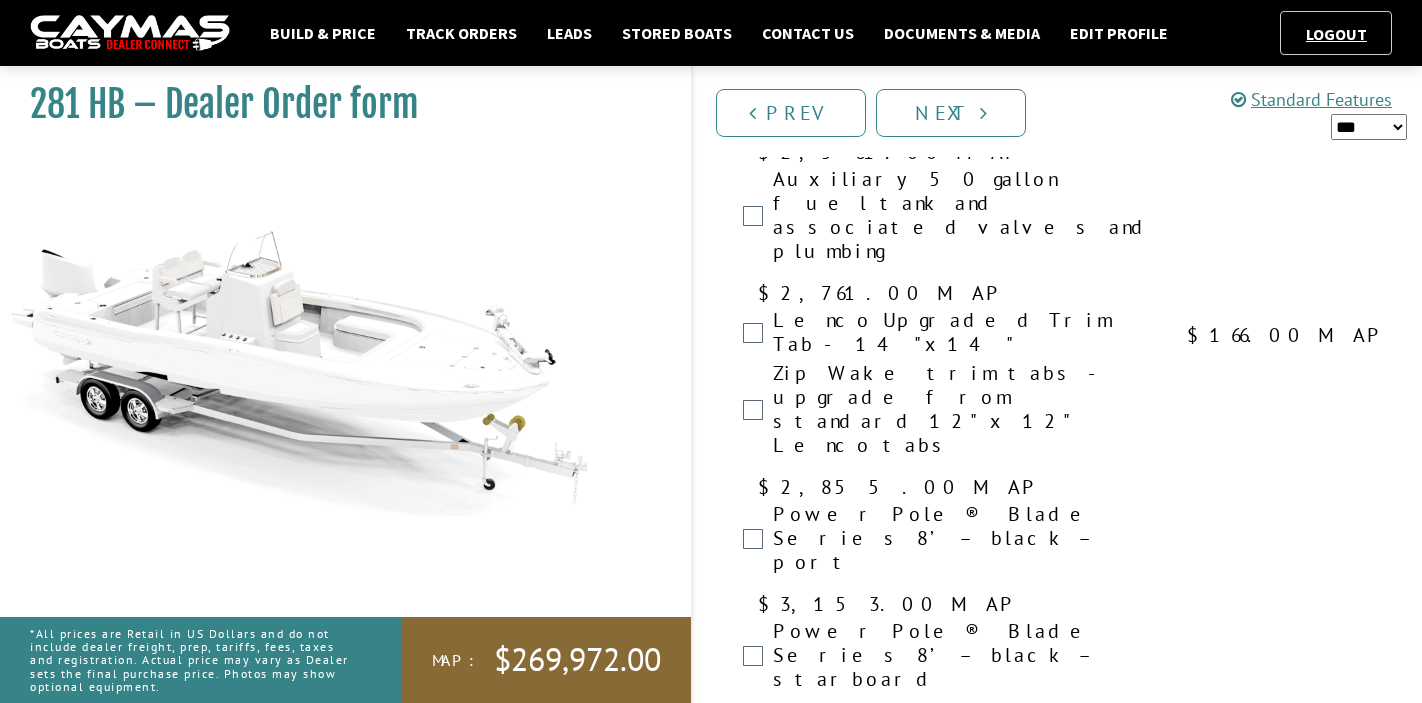 click on "Fiberglass hard top with custom powder coated frame in white, includes: JL® Audio MM50 stereo and (8) JL® Audio 6.5" M3 speakers, 7 rod holders, electronics box, dome lights, 3 LED spreader lights and PFD storage" at bounding box center [967, 2955] 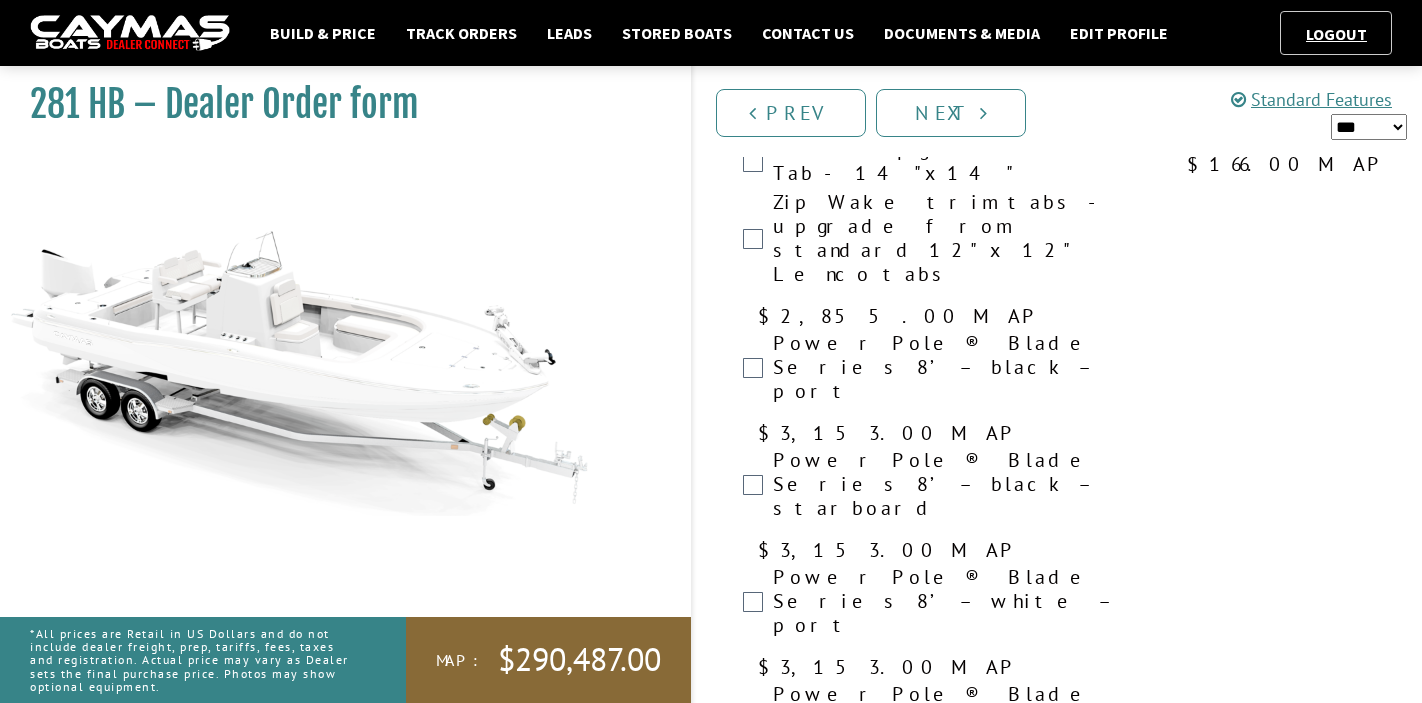scroll, scrollTop: 1709, scrollLeft: 0, axis: vertical 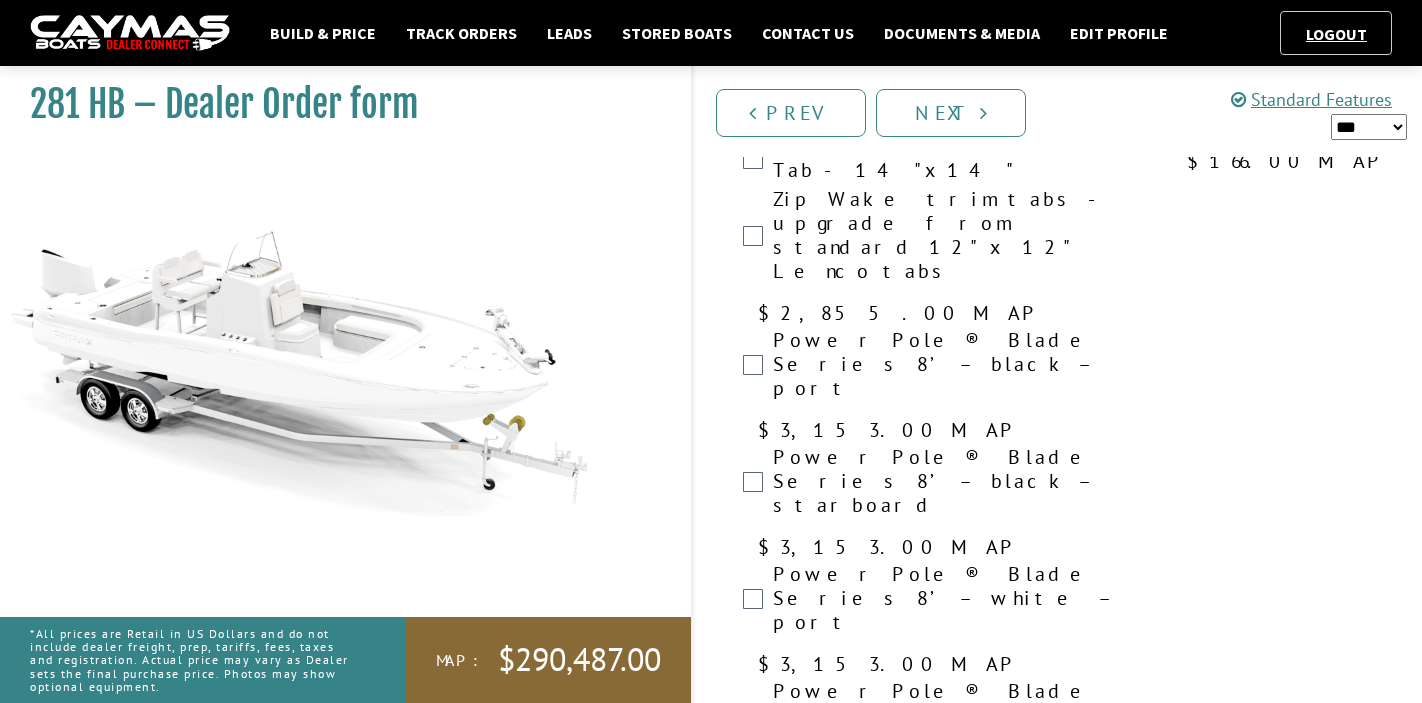 click on "3-sided glass enclosure integrated into hardtop frame - requires hardtop option and removes standard tempered glass windshield. Not available with second station option." at bounding box center (967, 3078) 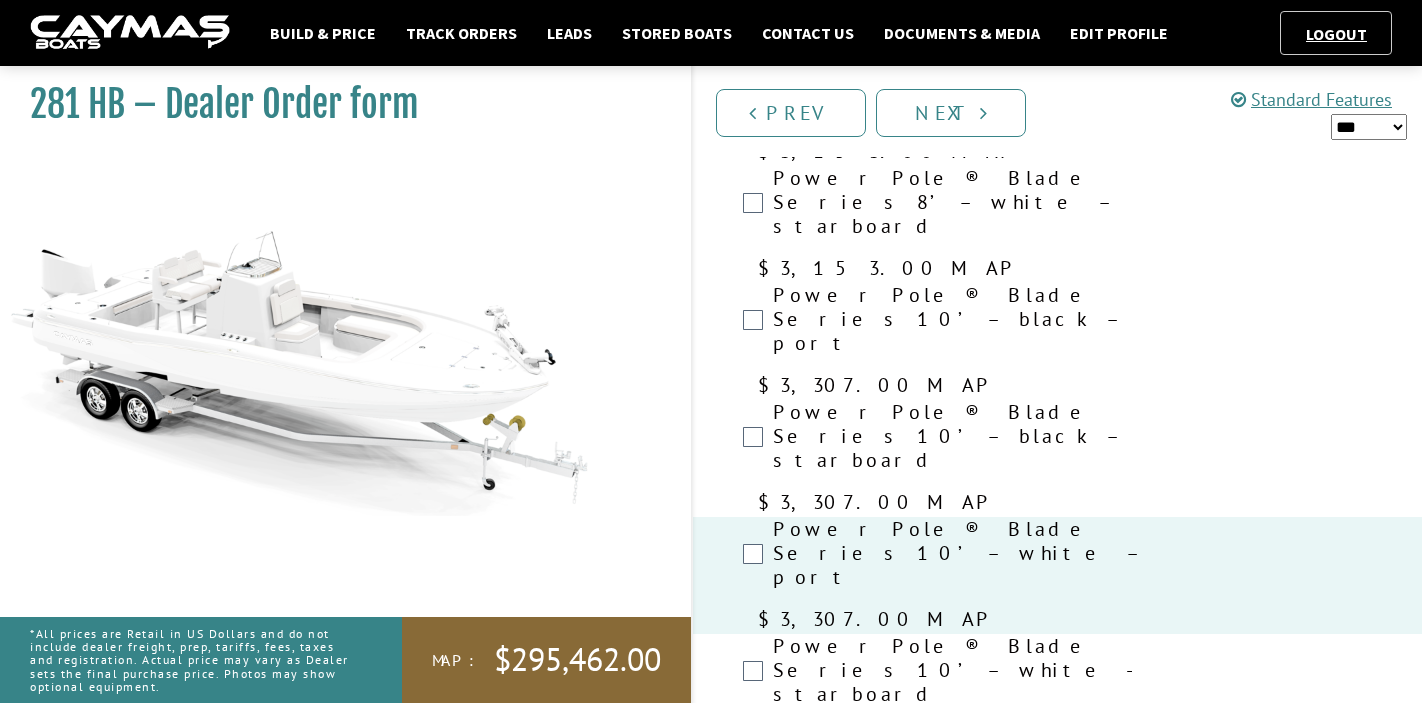 scroll, scrollTop: 2225, scrollLeft: 0, axis: vertical 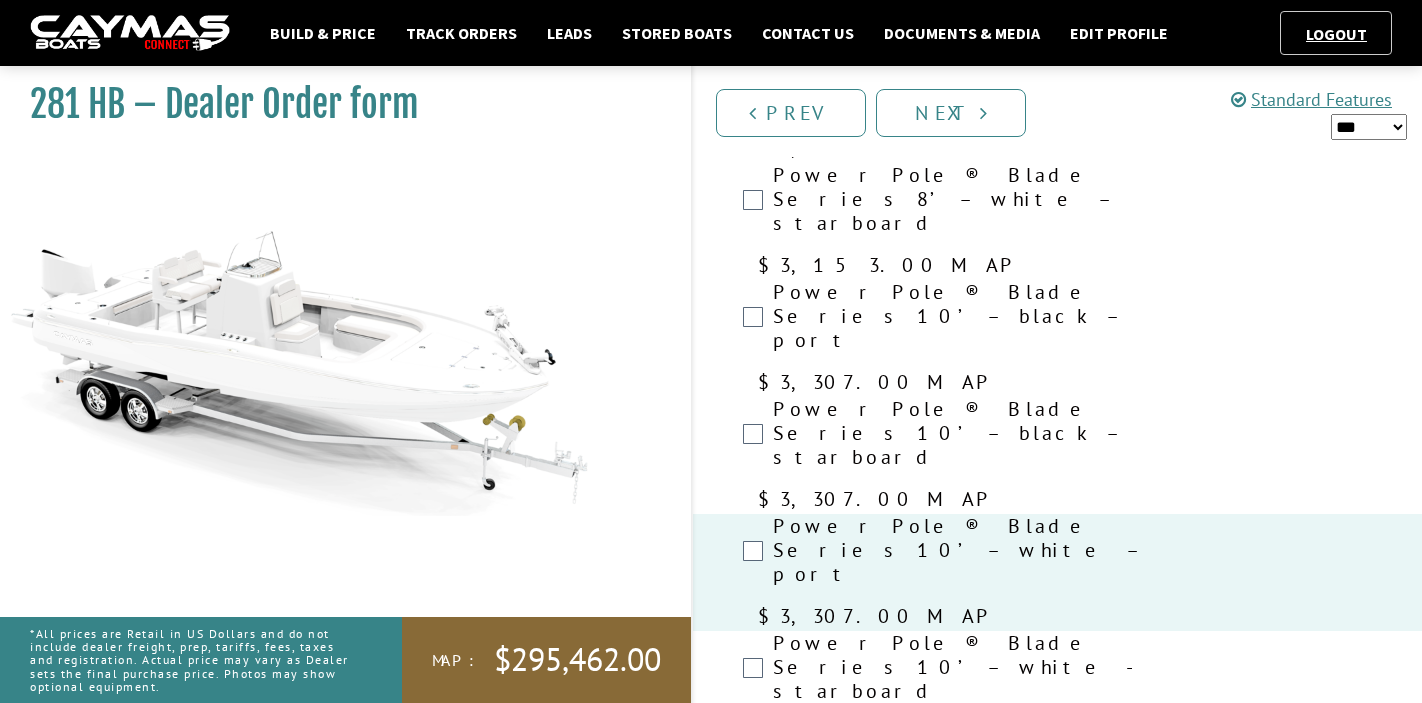 click on "Fusion MS-RA670 head unit in place of JL MM105 - requires upgrade #1 or #2" at bounding box center (967, 3973) 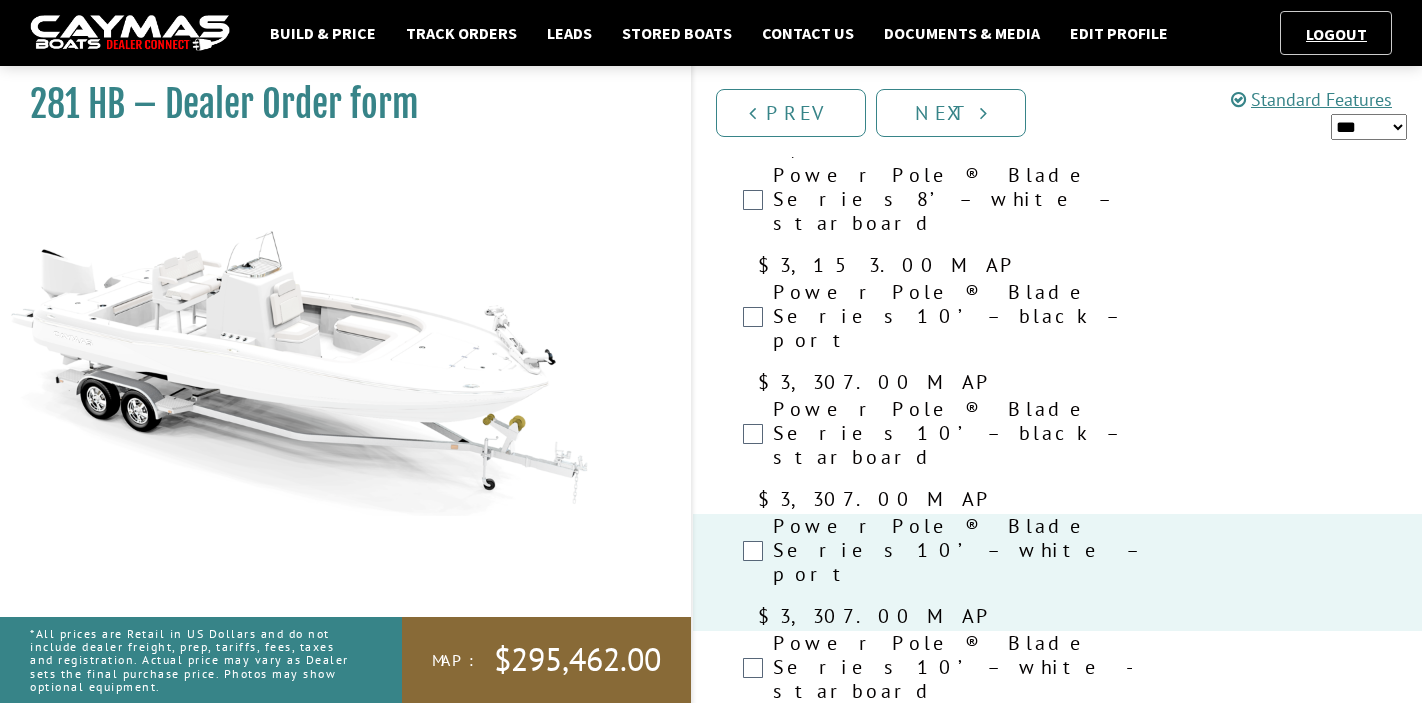 click on "JL® Audio upgrade package #2: MM100 head unit, (4) 6.5" M6 speakers, (4) 8.8" M6 speakers,  (2) Amps – requires hard top option" at bounding box center (967, 3796) 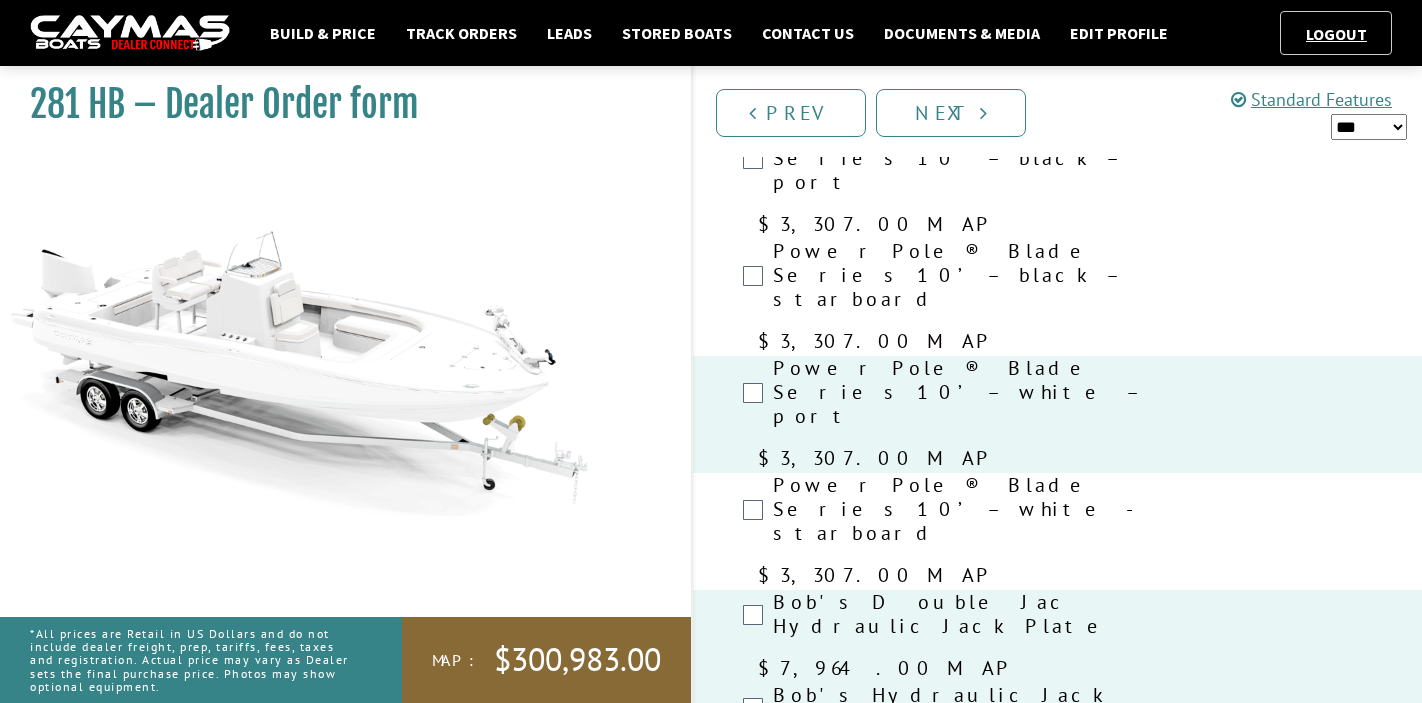 scroll, scrollTop: 2432, scrollLeft: 0, axis: vertical 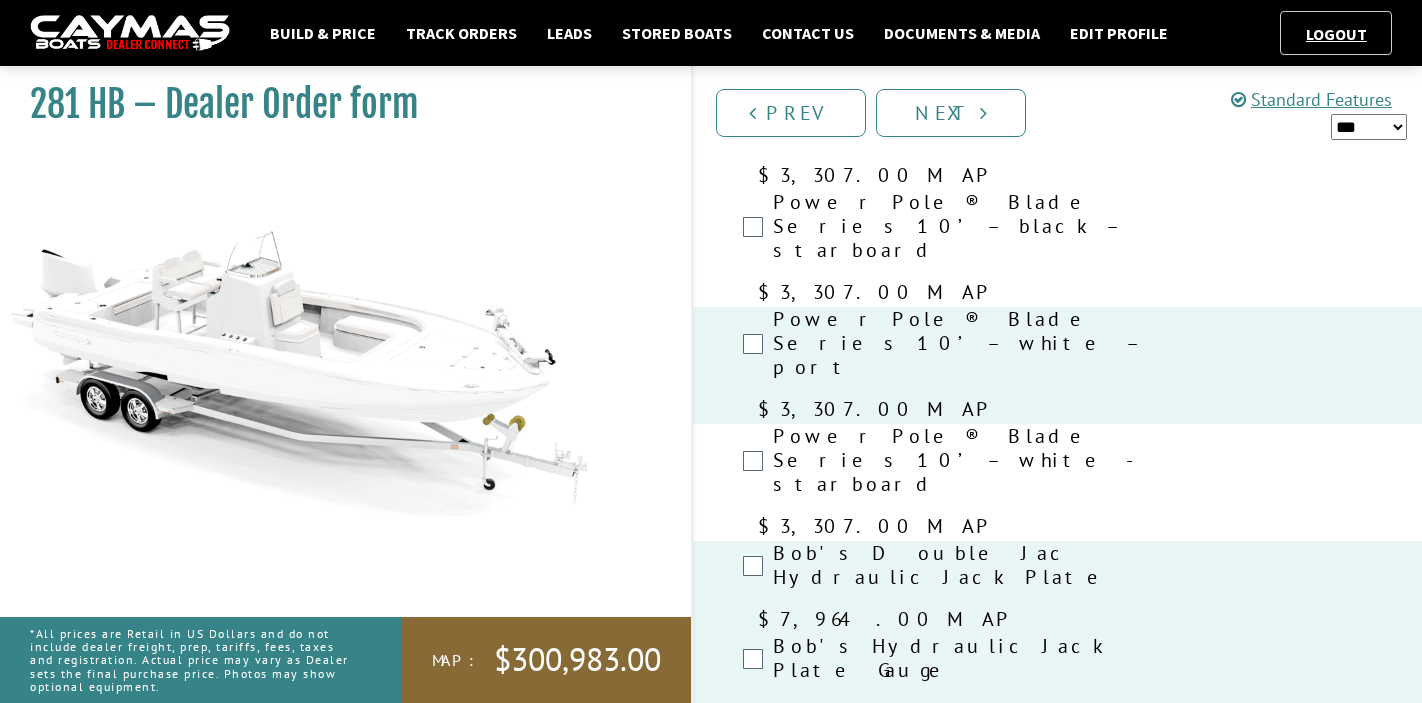 click on "Leaning post drawer and cutting board" at bounding box center [967, 4072] 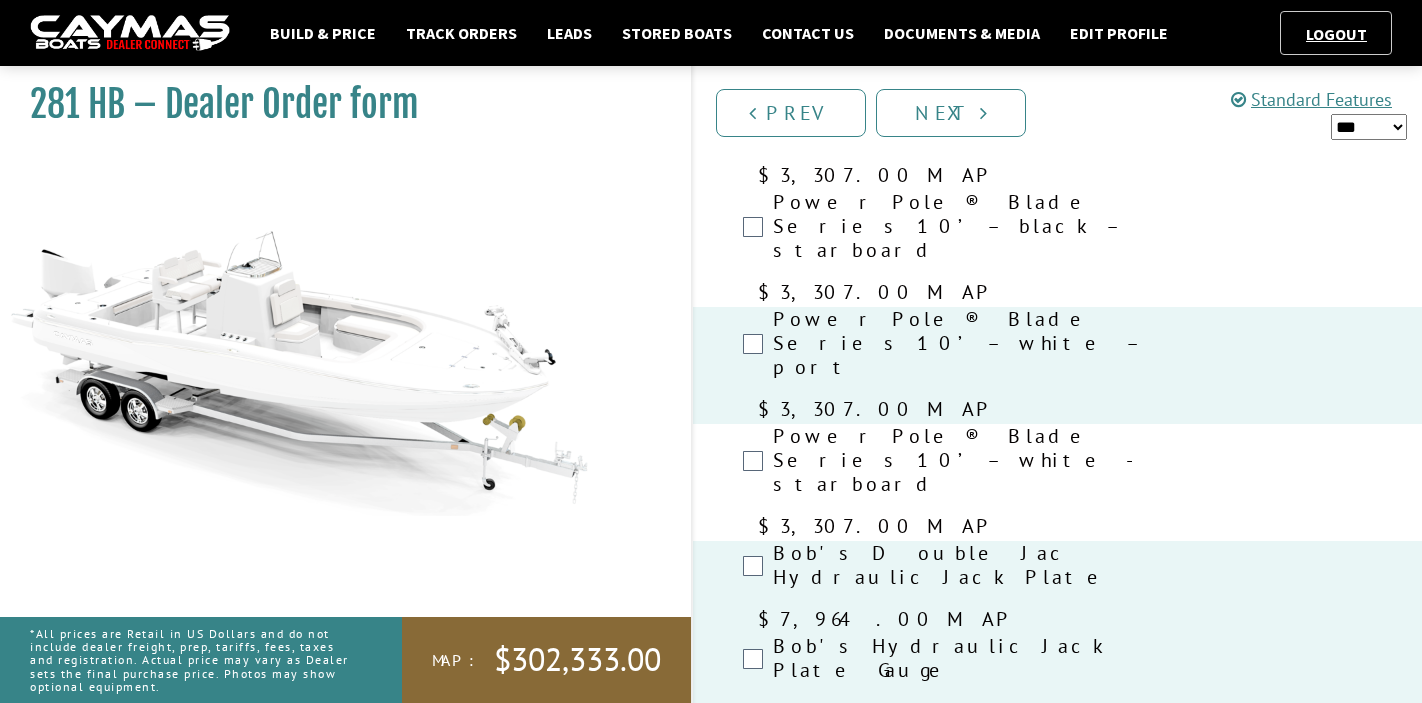 click on "Port livewell plumbed" at bounding box center (967, 4153) 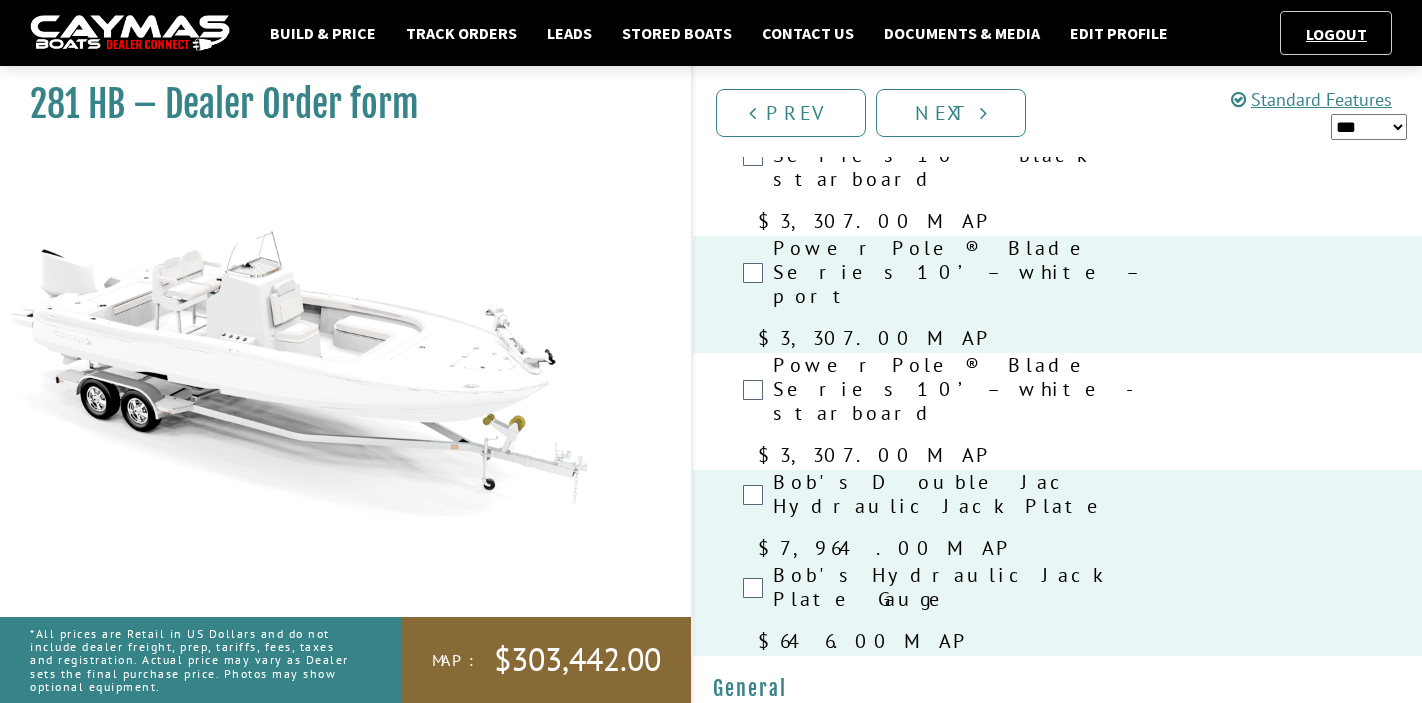 scroll, scrollTop: 2516, scrollLeft: 0, axis: vertical 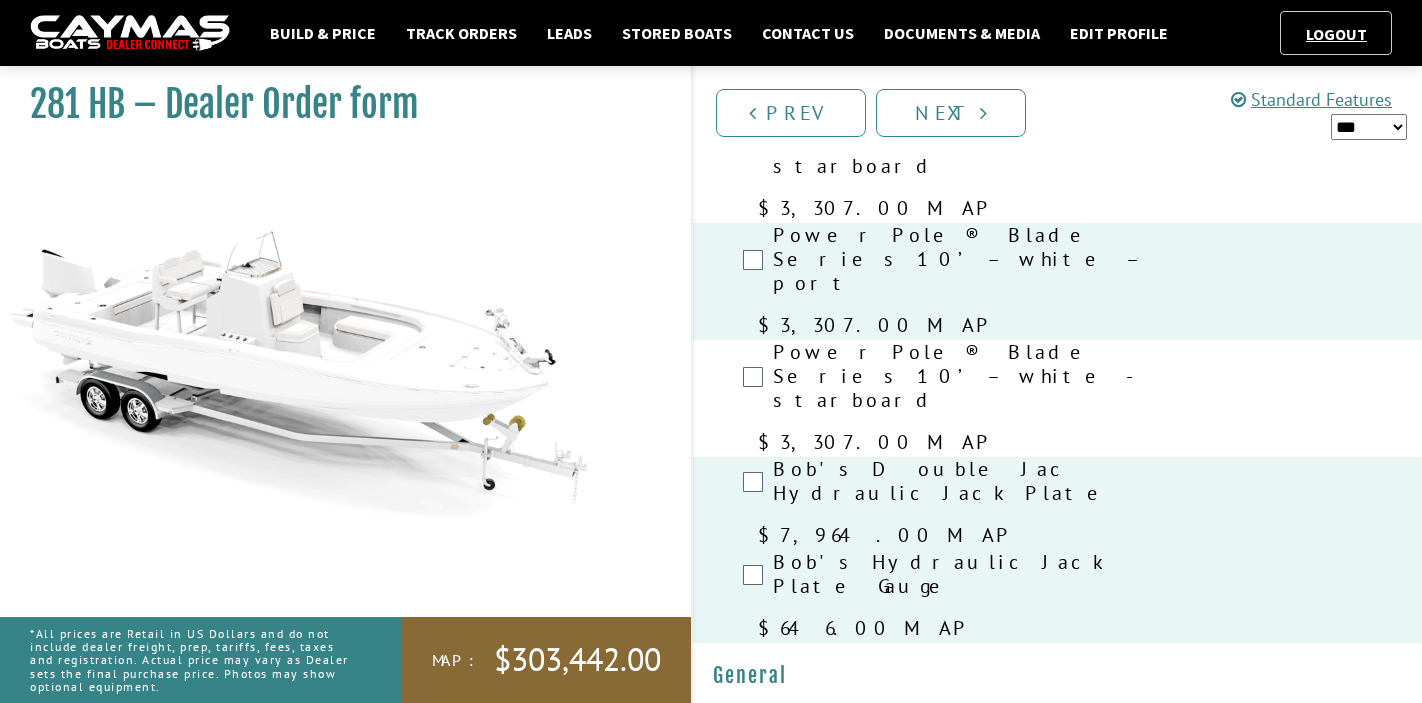 click on "Underwater lights" at bounding box center [967, 4138] 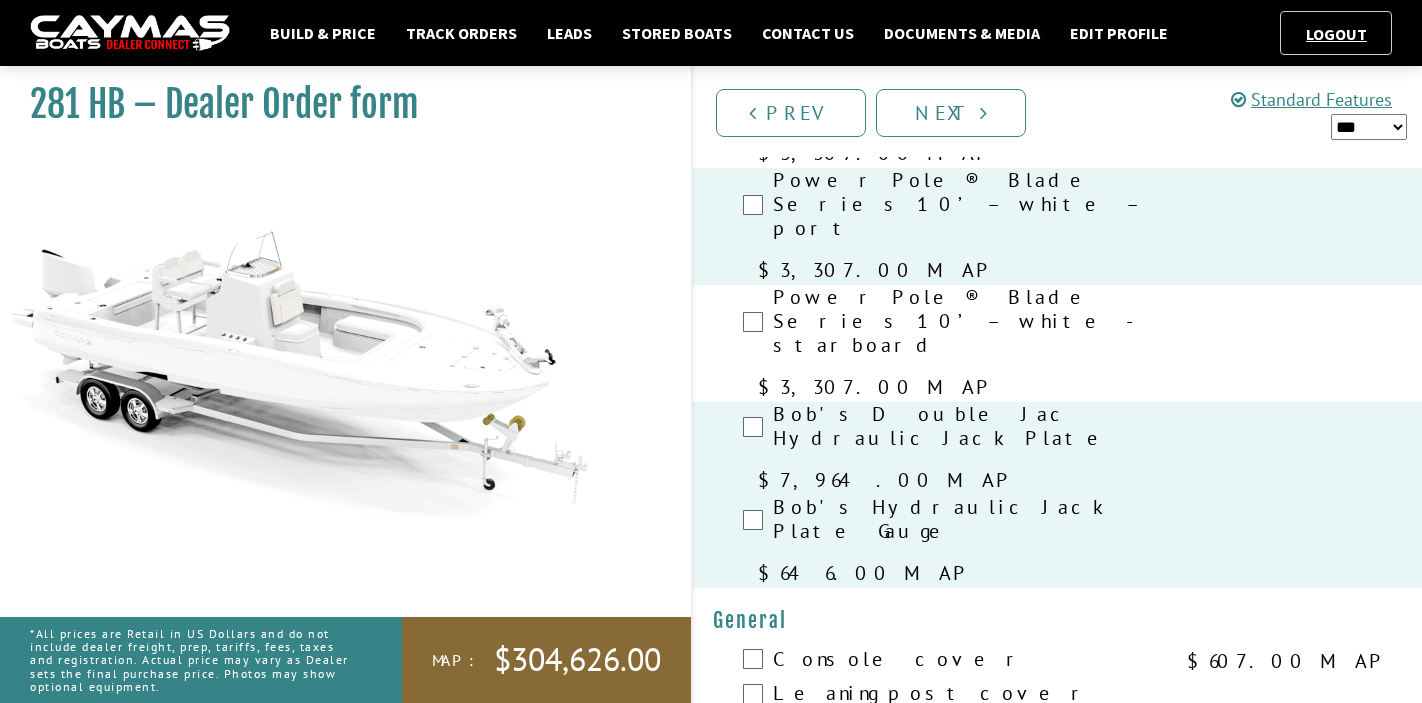 scroll, scrollTop: 2609, scrollLeft: 0, axis: vertical 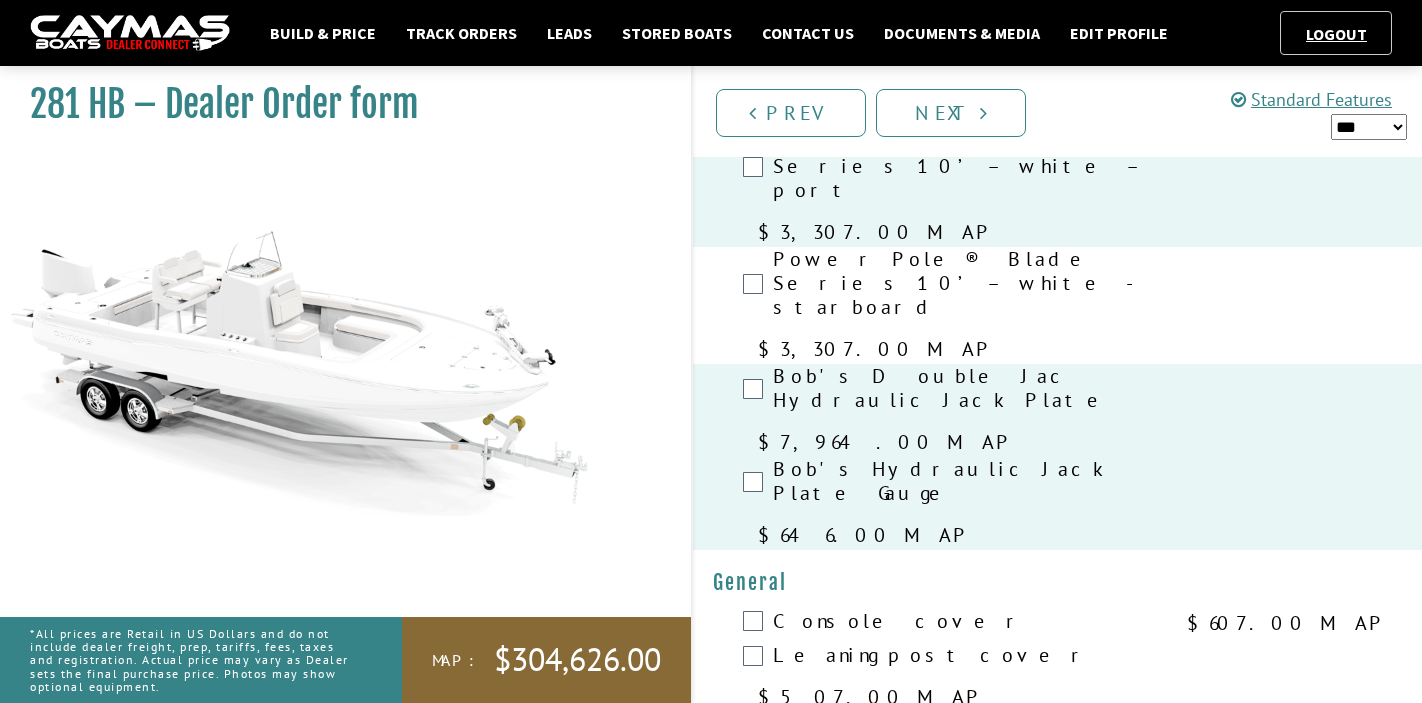 click on "Cooler slide only - dealer to provide Yeti 65 or equivalent" at bounding box center [967, 4348] 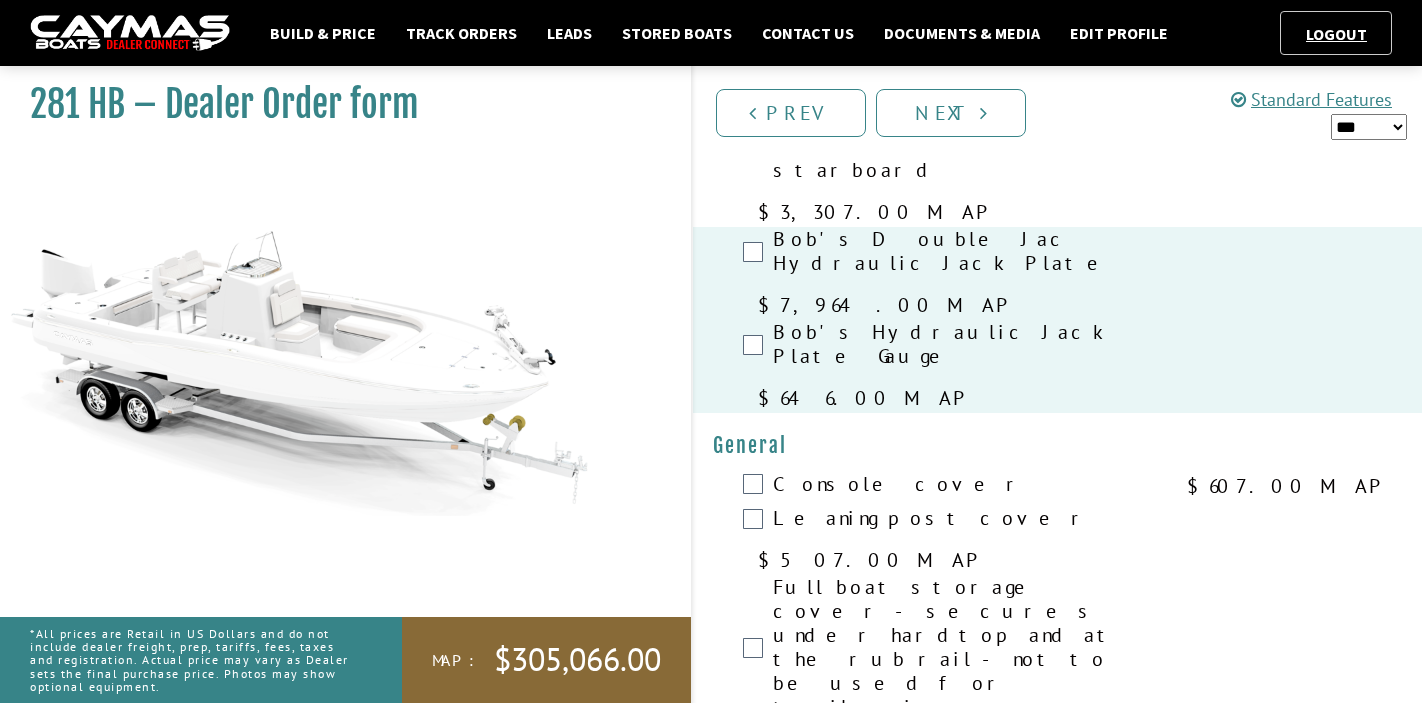 scroll, scrollTop: 2758, scrollLeft: 0, axis: vertical 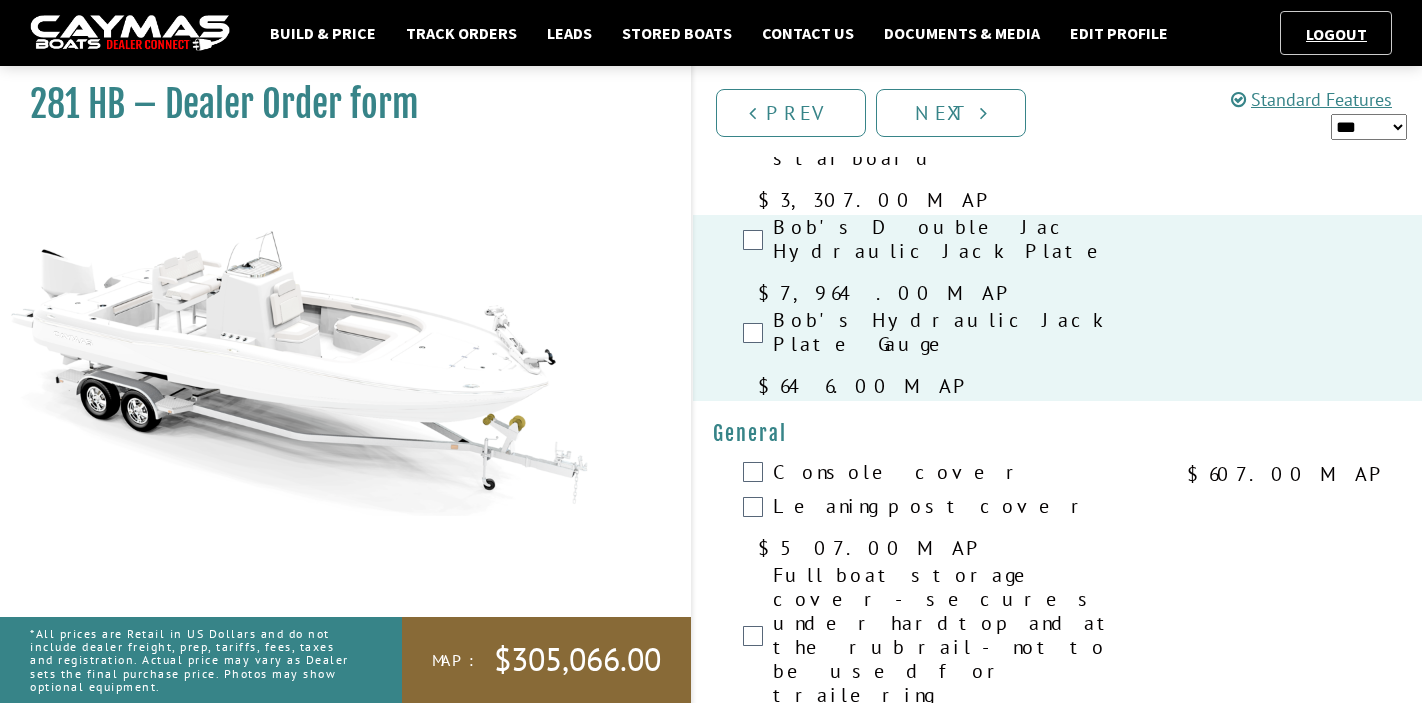 click on "Gray Surf Turf mats in place of standard teak color on cooler (if equipped), helm step pads, and helm storage pad" at bounding box center [967, 4538] 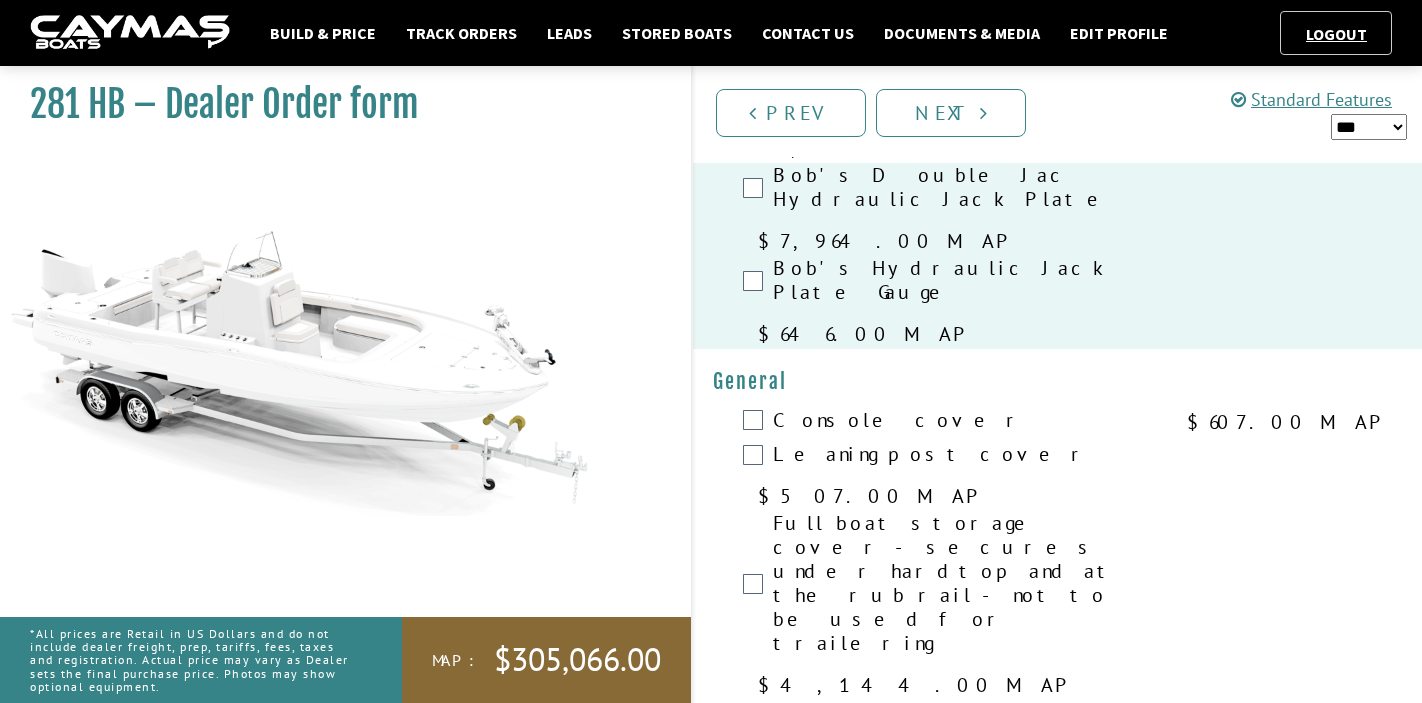 scroll, scrollTop: 2823, scrollLeft: 0, axis: vertical 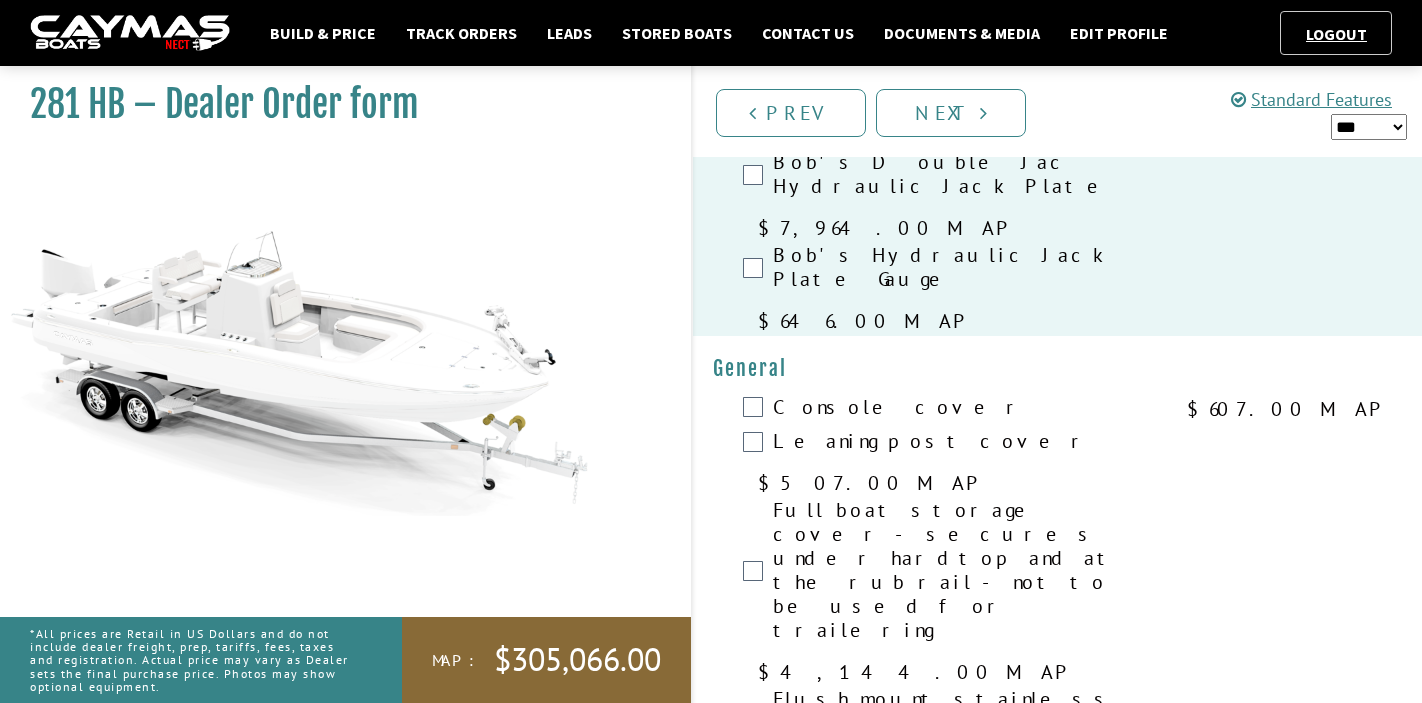 click on "Starboard swim platform with folding boarding ladder (not available with starboard side Power Pole)" at bounding box center [967, 4610] 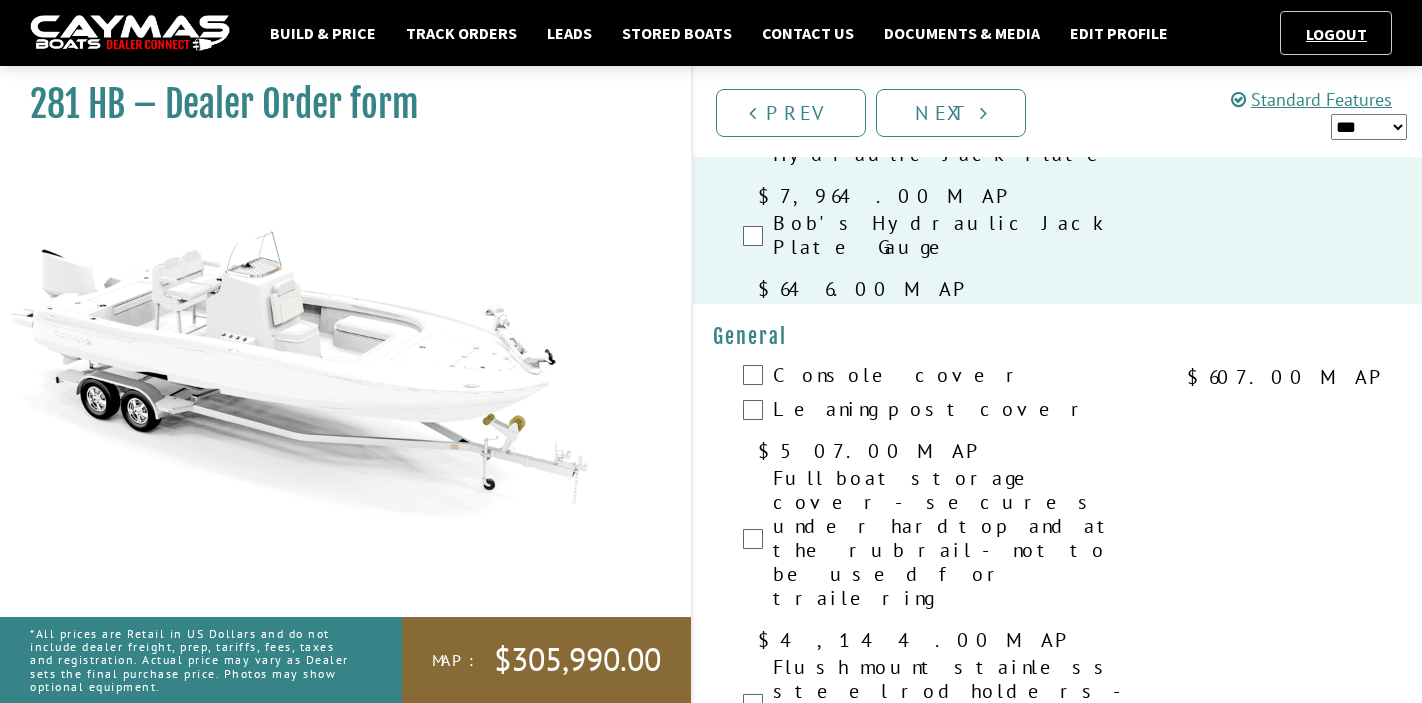 scroll, scrollTop: 2868, scrollLeft: 0, axis: vertical 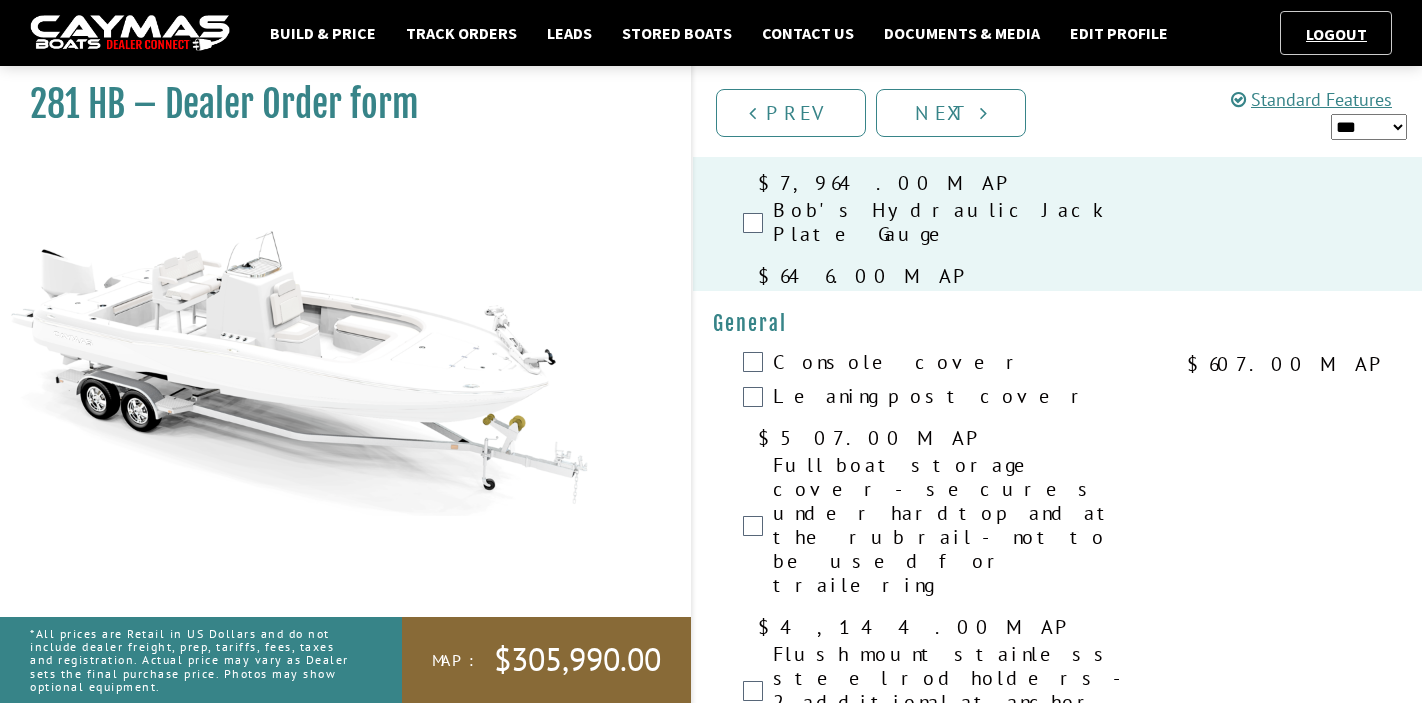 click on "Port swim platform (not available with port side Power Pole)" at bounding box center (967, 4706) 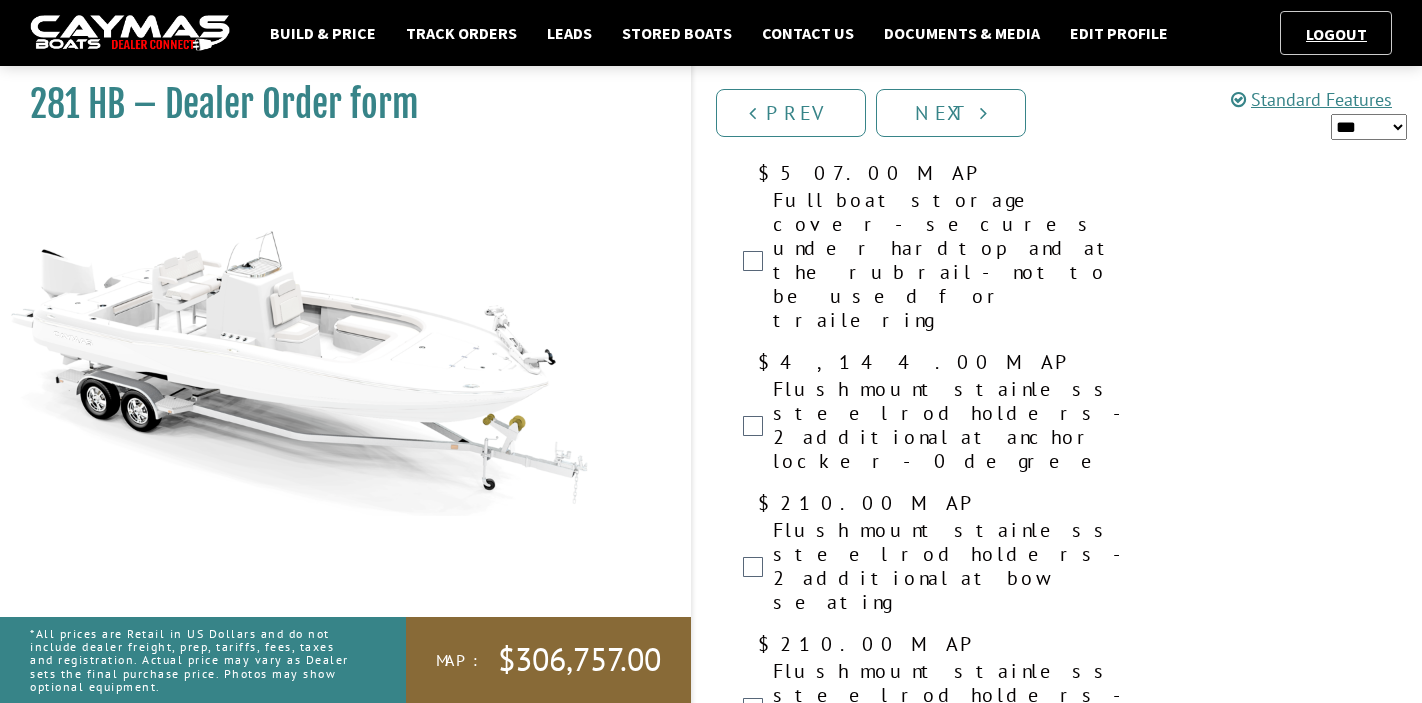 scroll, scrollTop: 3136, scrollLeft: 0, axis: vertical 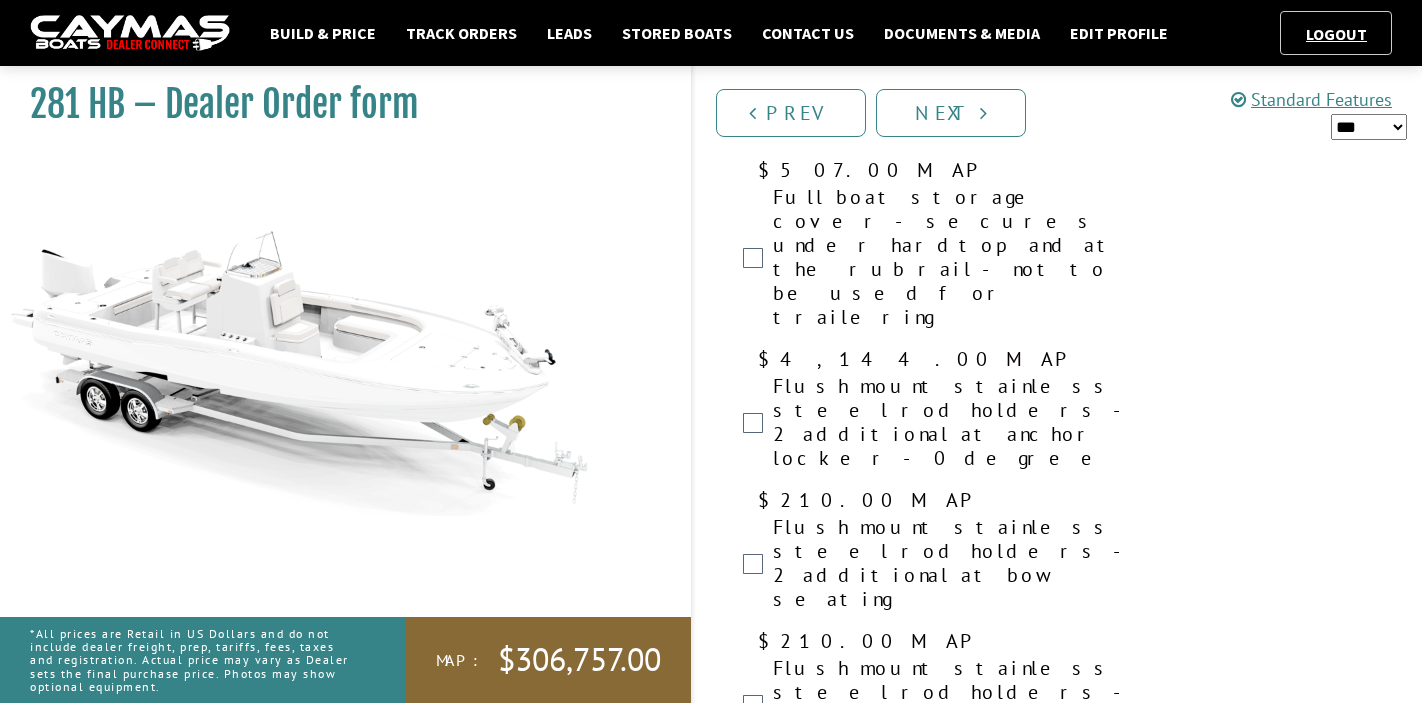 click on "GEMLUX hardware upgrade - GEMLUX screwless rod holders in place of standard, 4 rodholder/cupholders in place of bow cupholders" at bounding box center [967, 4950] 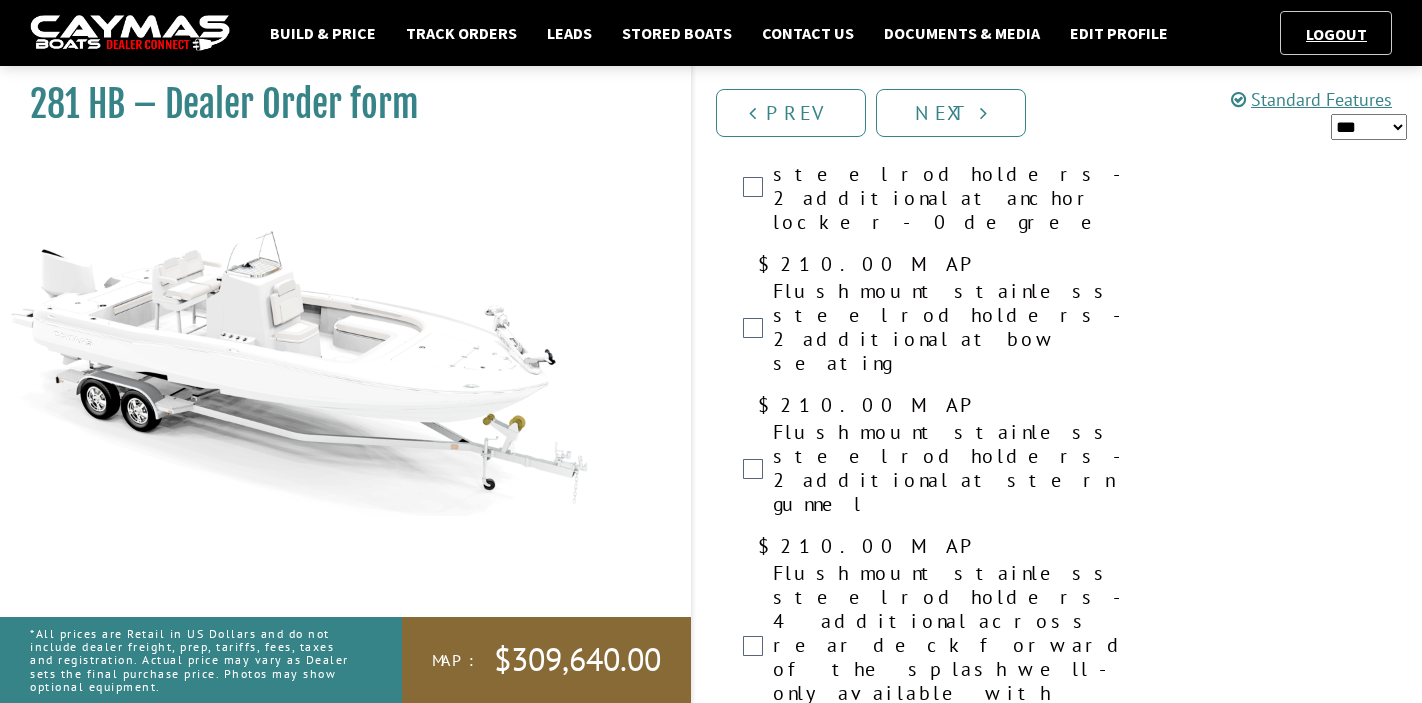 scroll, scrollTop: 3392, scrollLeft: 0, axis: vertical 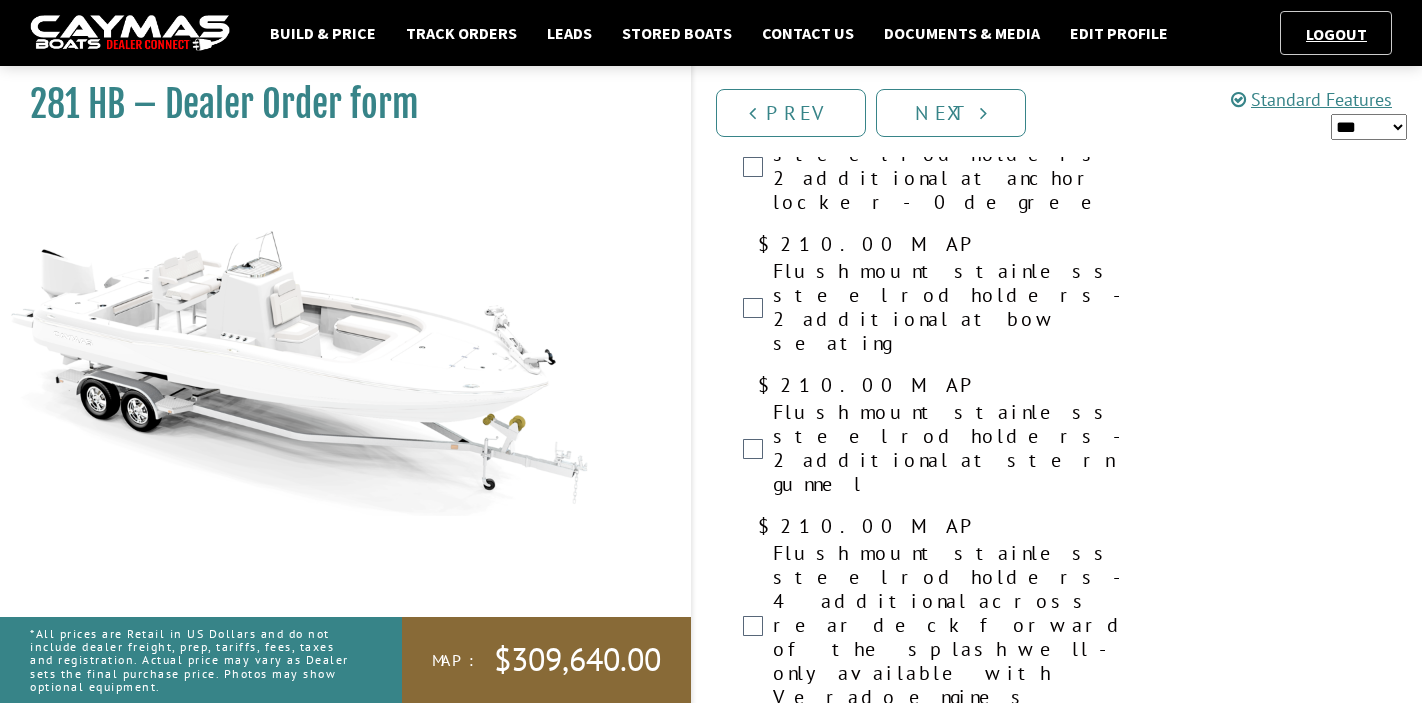 click on "White – Complete Upholstery Package, adds coaming bolsters, forward seating cushions, leaning post fold-down armrests, and 2 cupholders at bow seating" at bounding box center (967, 5101) 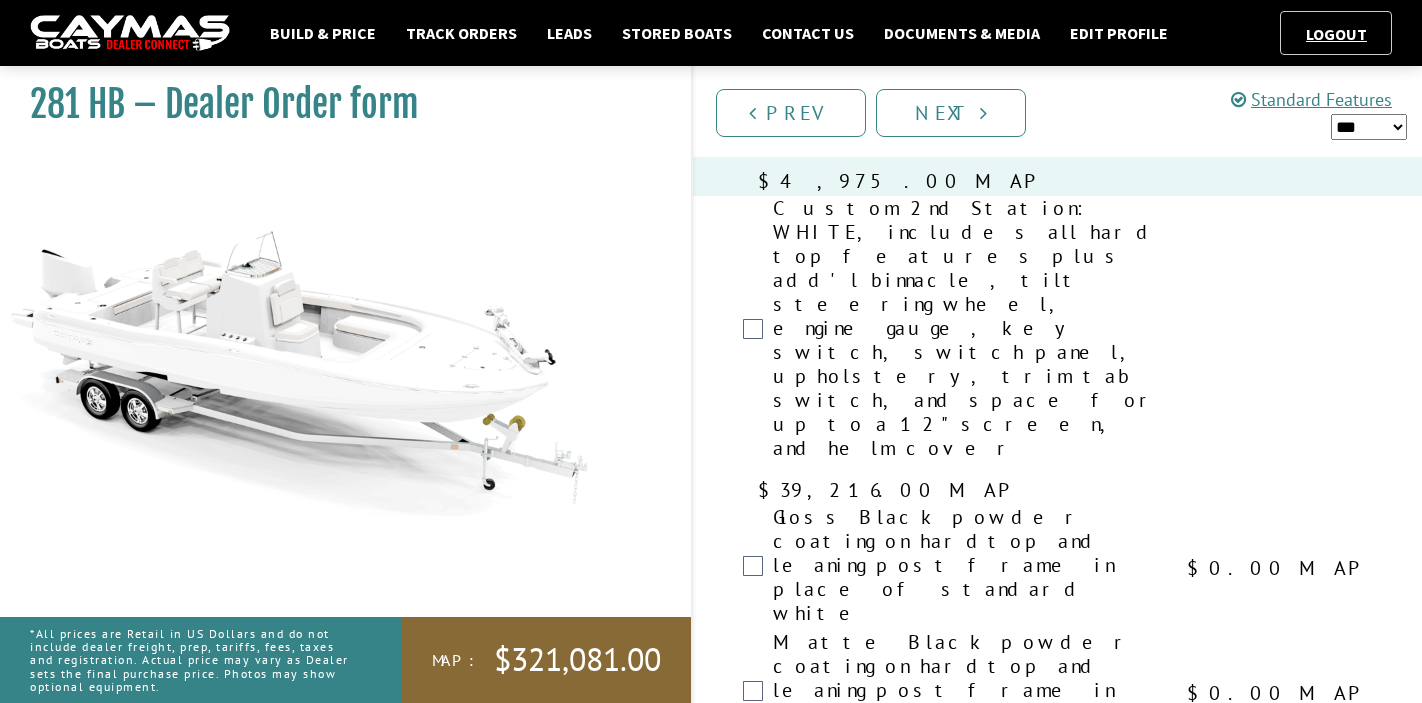scroll, scrollTop: 4806, scrollLeft: 0, axis: vertical 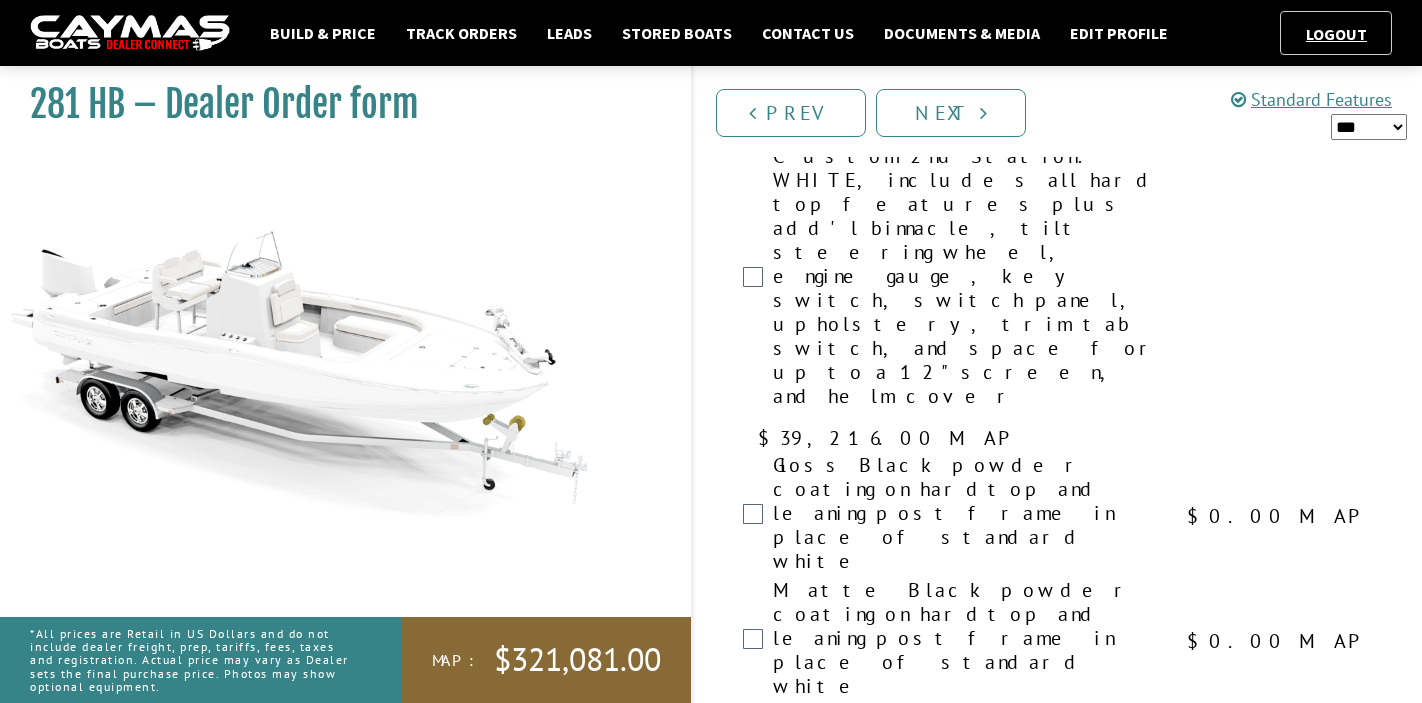 click on "(2) Garmin® GPSMAP 8612xsv at helm" at bounding box center (967, 7031) 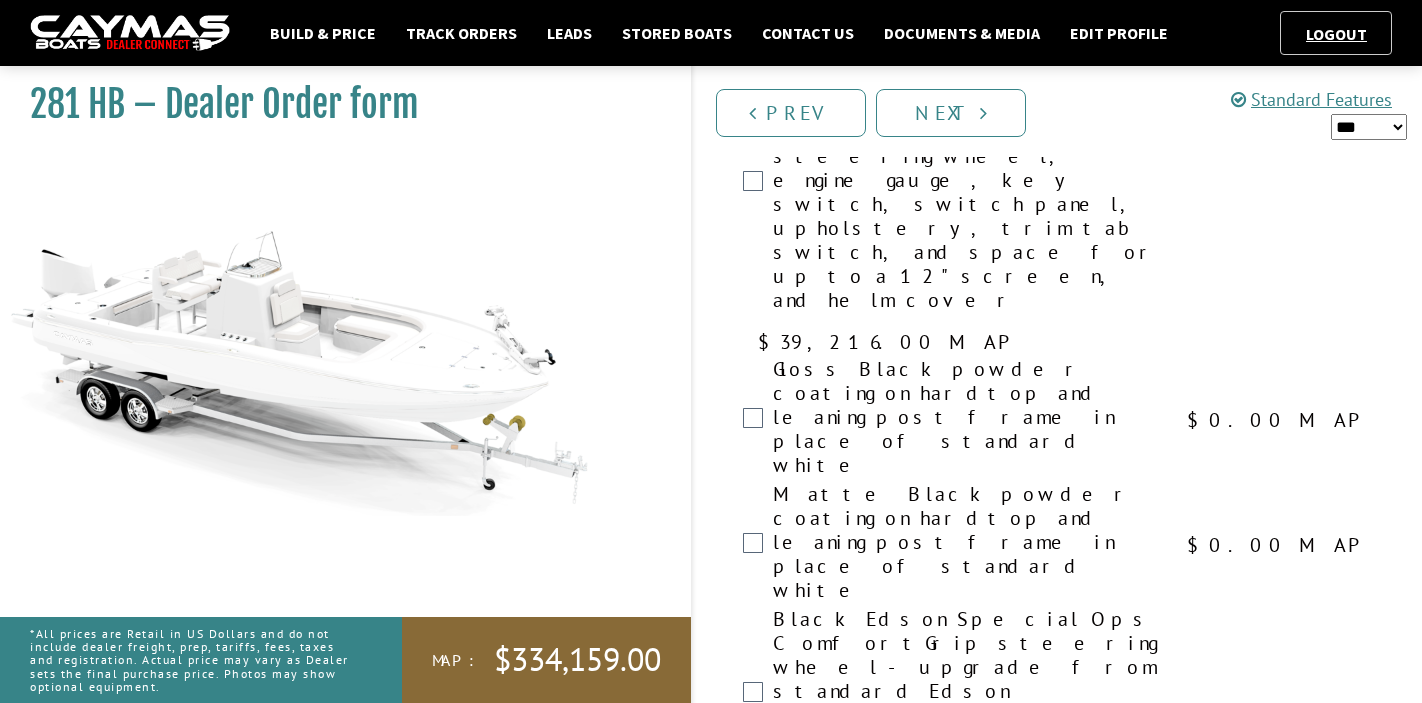 scroll, scrollTop: 4913, scrollLeft: 0, axis: vertical 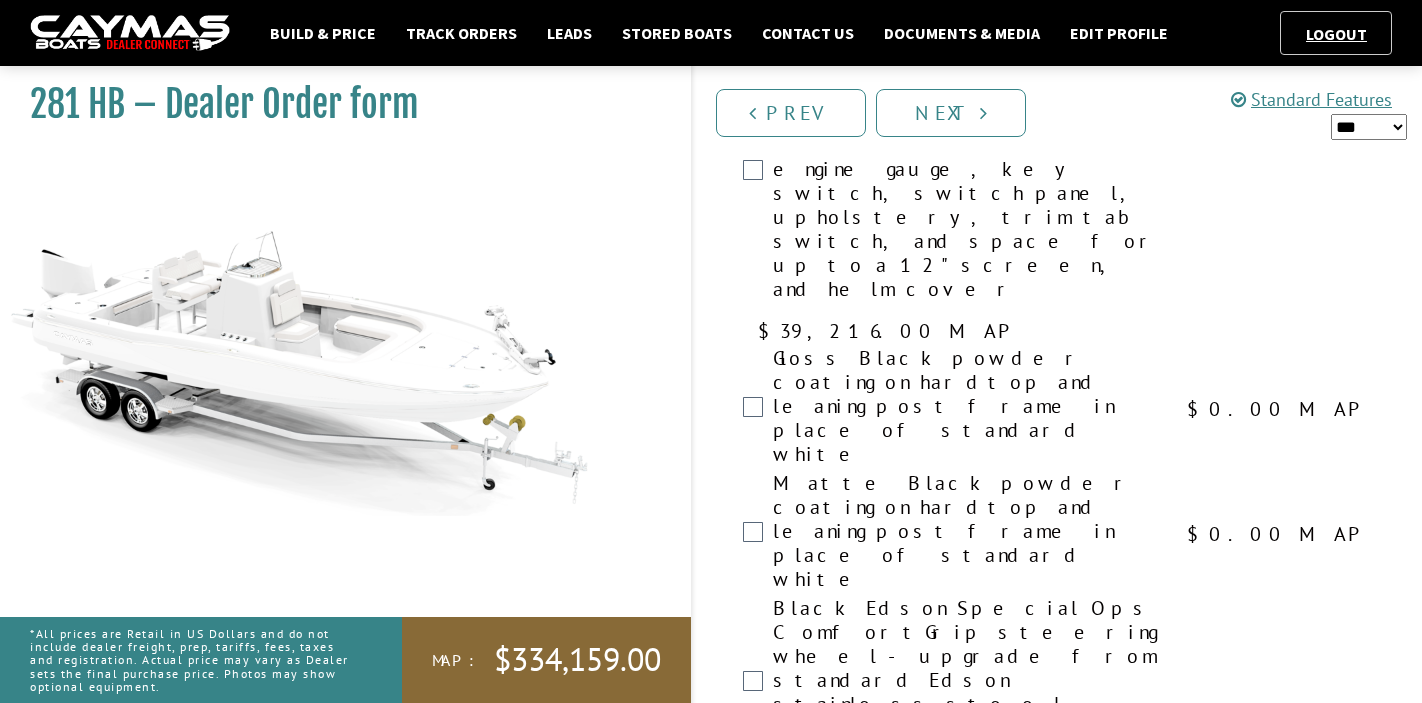 click on "Garmin Sirius Weather/Radio & Fish Mapping (GXM 54) - special trial offers available" at bounding box center (967, 7239) 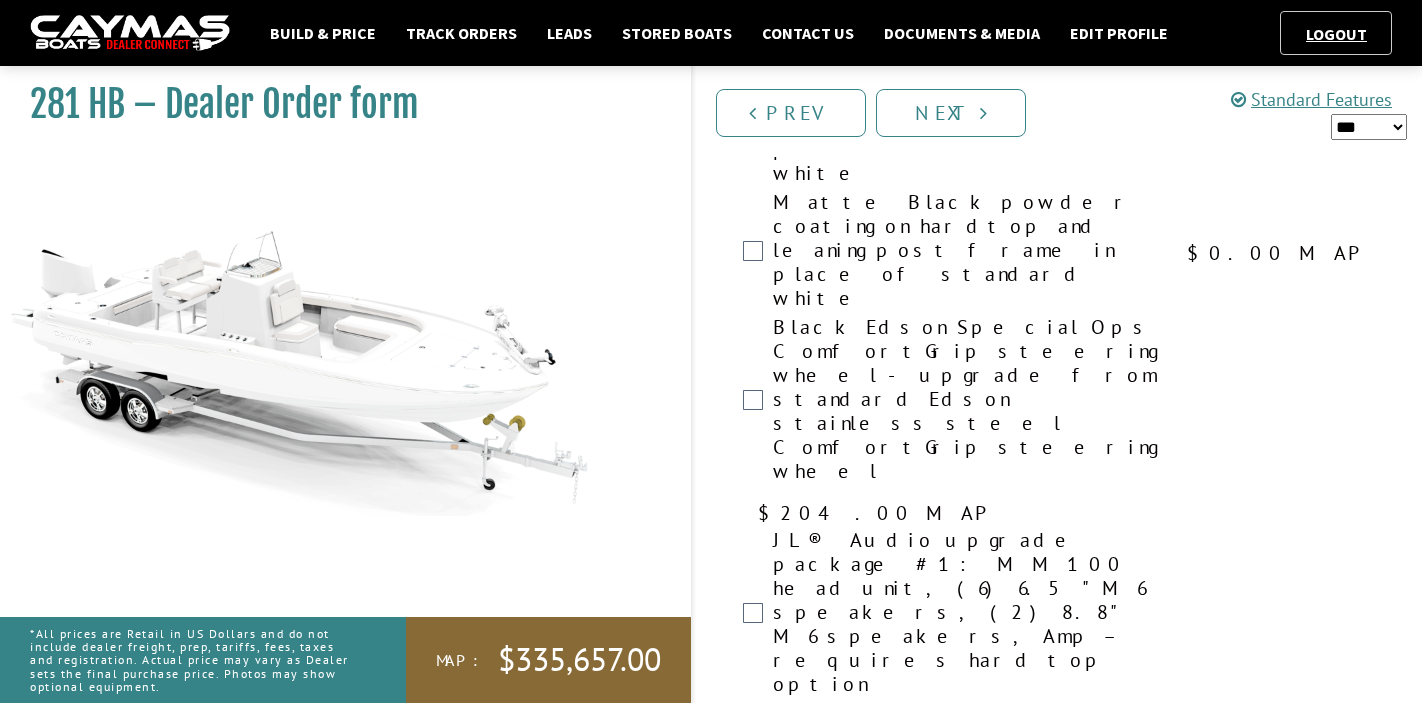 scroll, scrollTop: 5199, scrollLeft: 0, axis: vertical 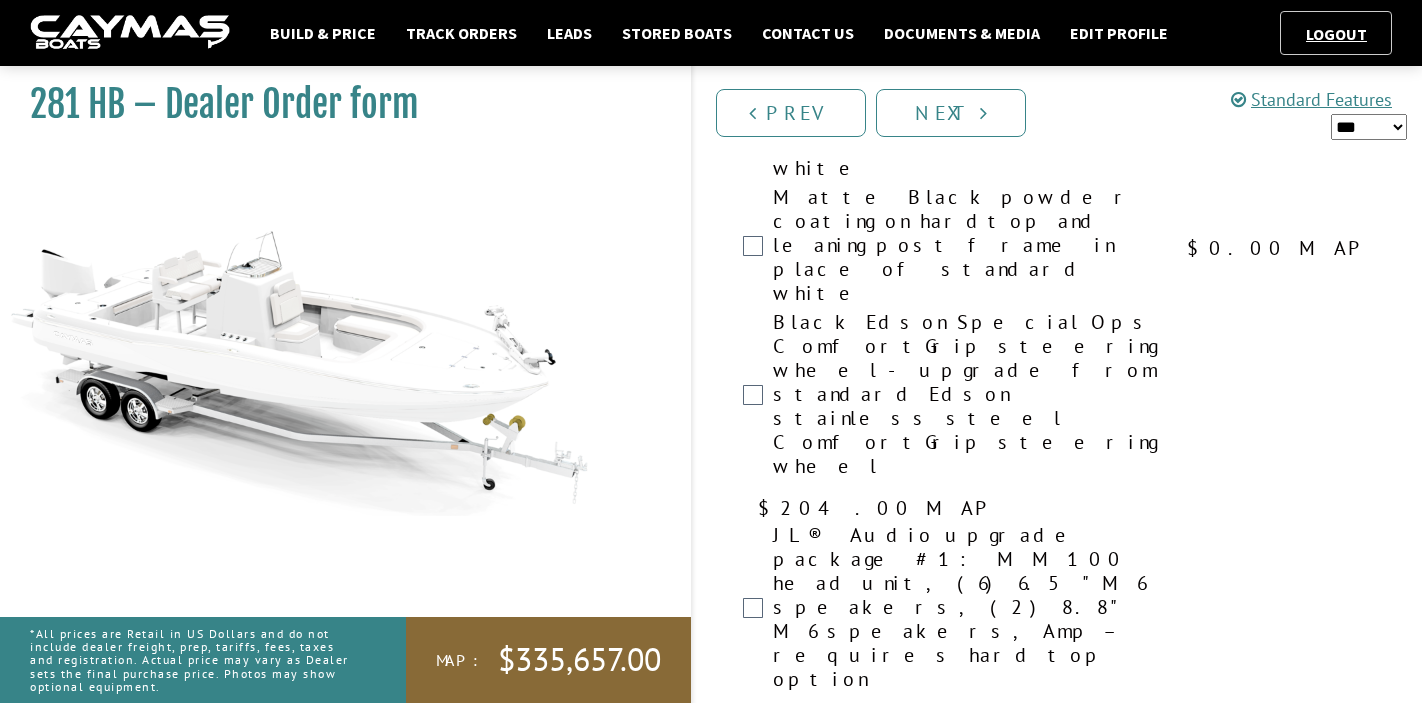 click on "Garmin® Reactor 40 Autopilot" at bounding box center (967, 7614) 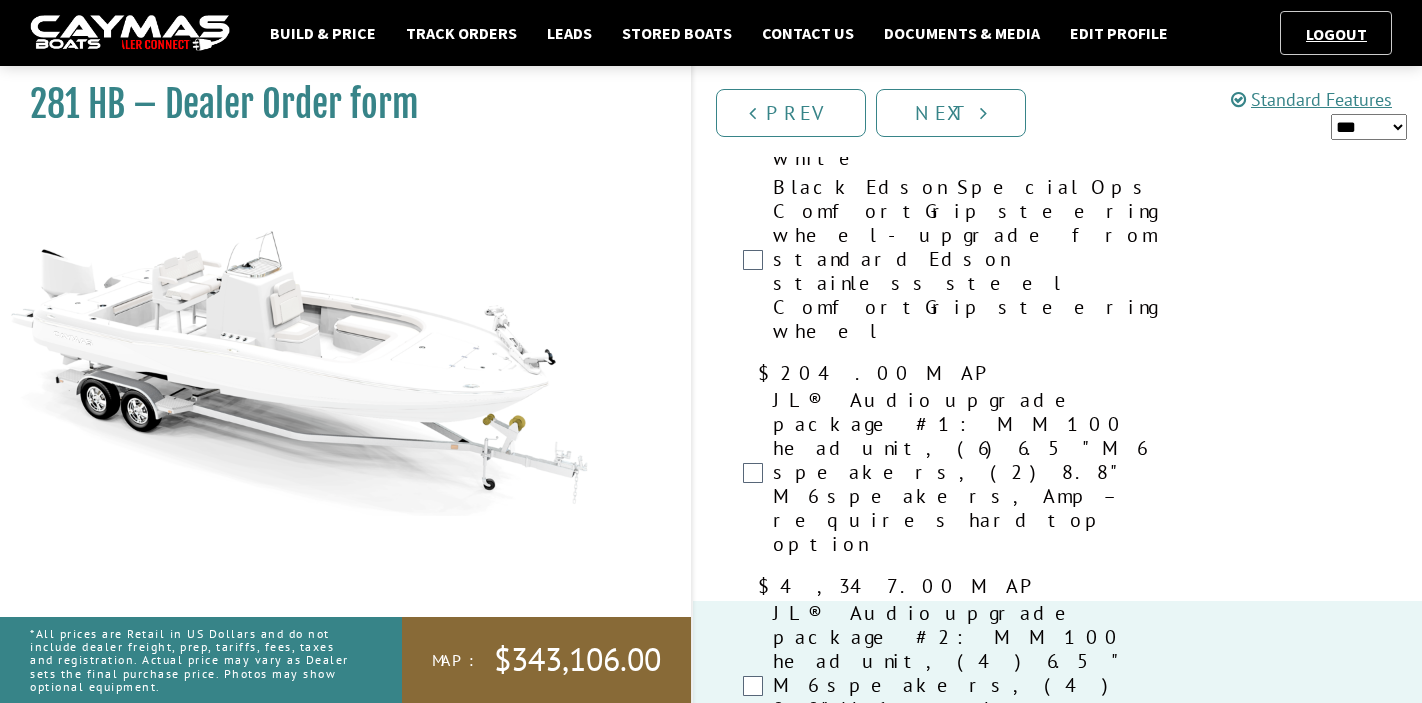 scroll, scrollTop: 5431, scrollLeft: 0, axis: vertical 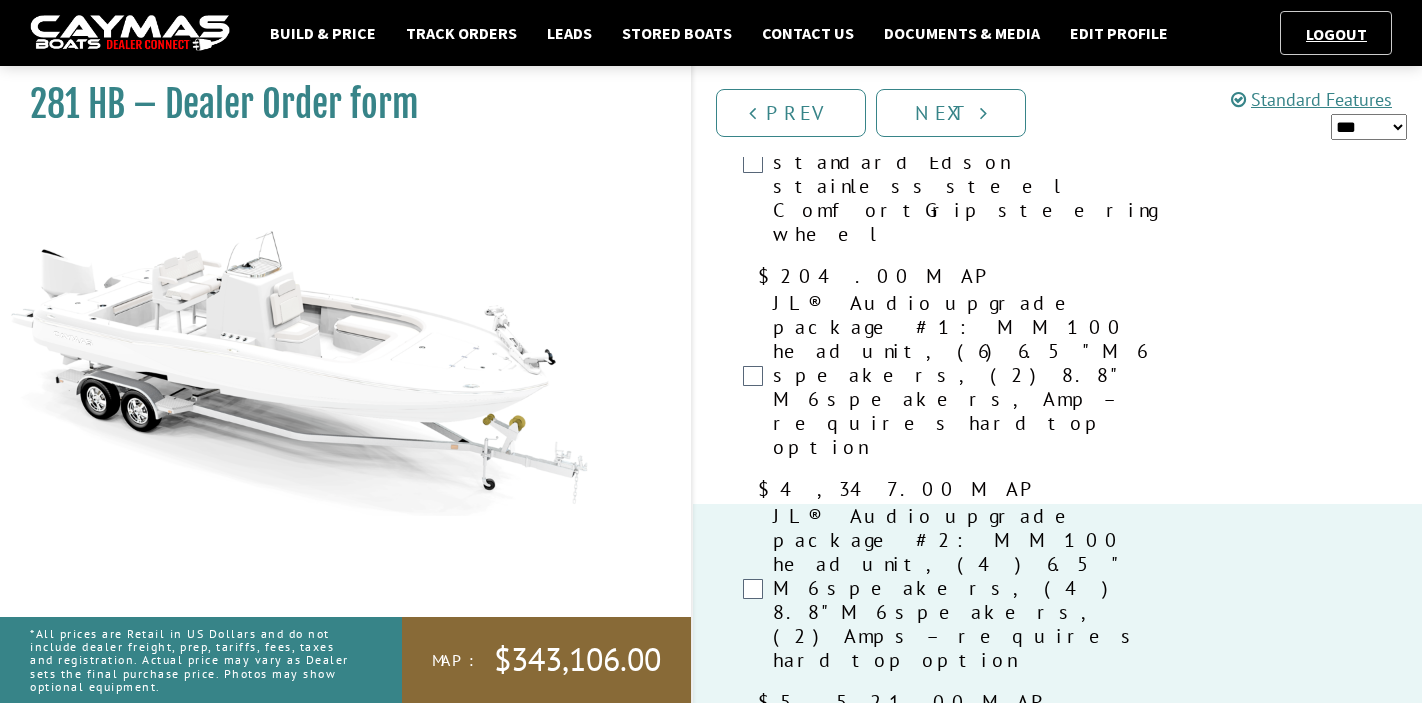 click on "VHF Radio – Garmin® 215 w/ 4’ antenna F/G" at bounding box center (967, 7645) 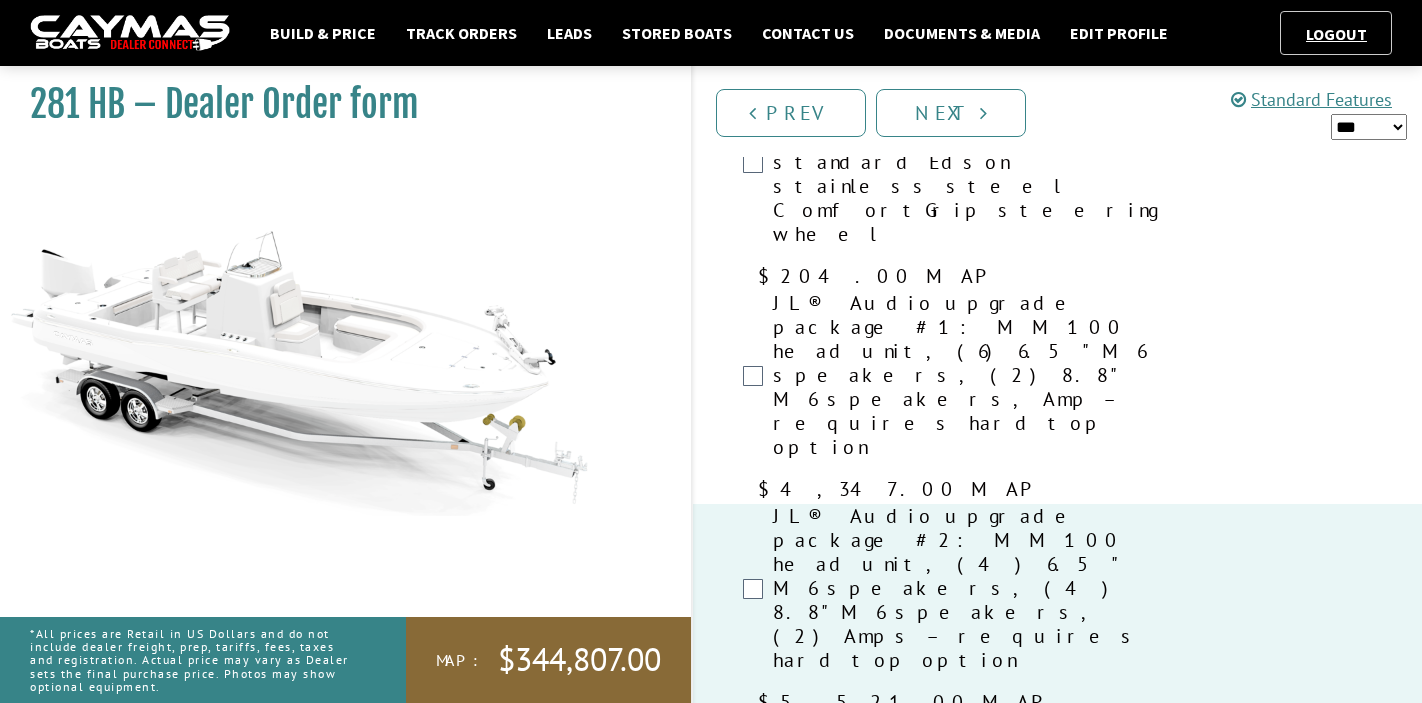 scroll, scrollTop: 5507, scrollLeft: 0, axis: vertical 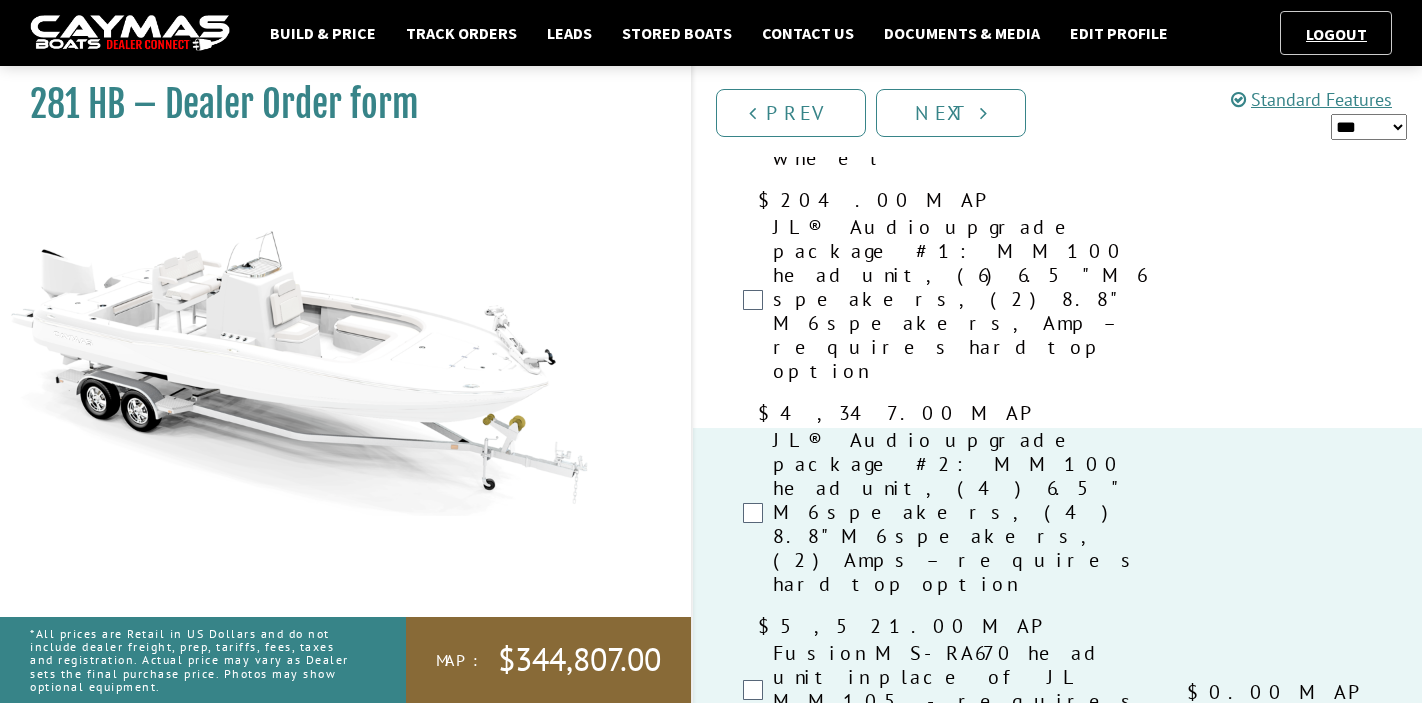 click on "Custom Sport Trail trailer with spare aluminum wheels, poly bunks, winch & load guides, bow step ladder" at bounding box center (967, 7928) 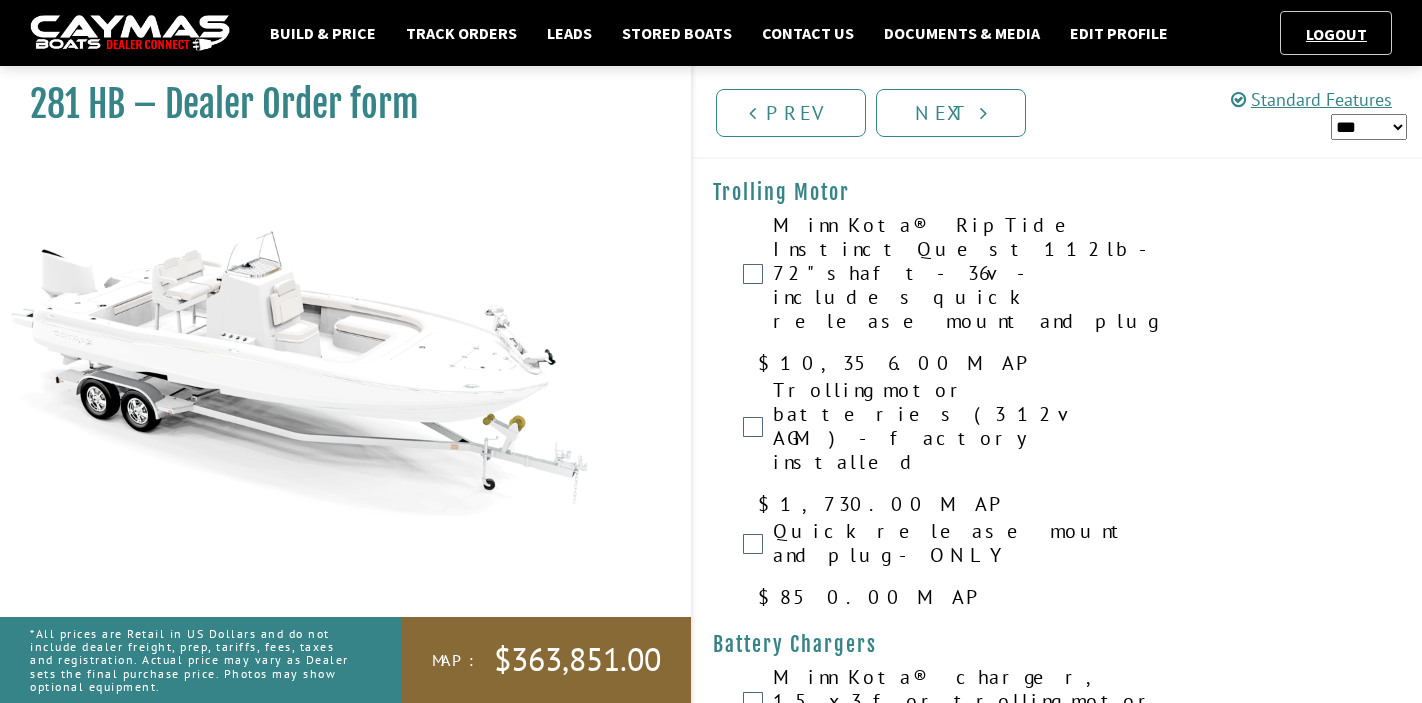 scroll, scrollTop: 0, scrollLeft: 0, axis: both 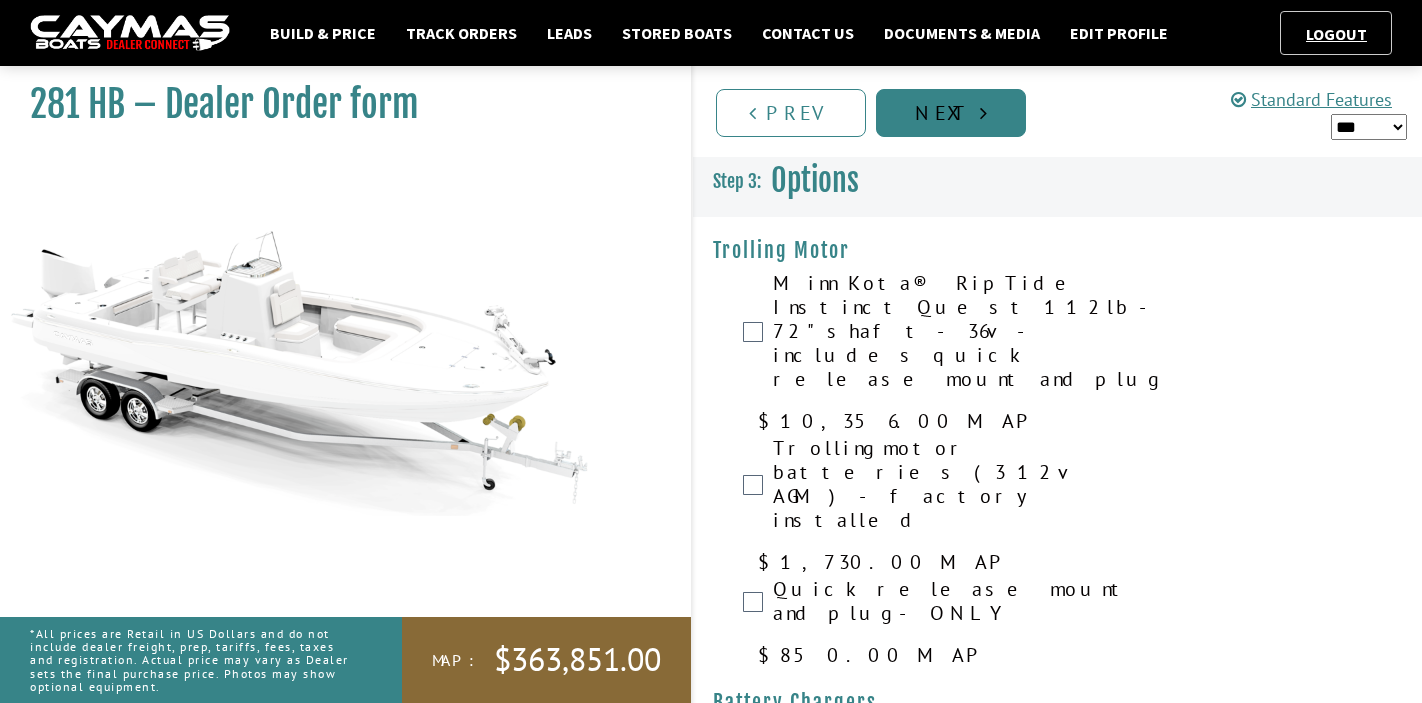 click on "Next" at bounding box center (951, 113) 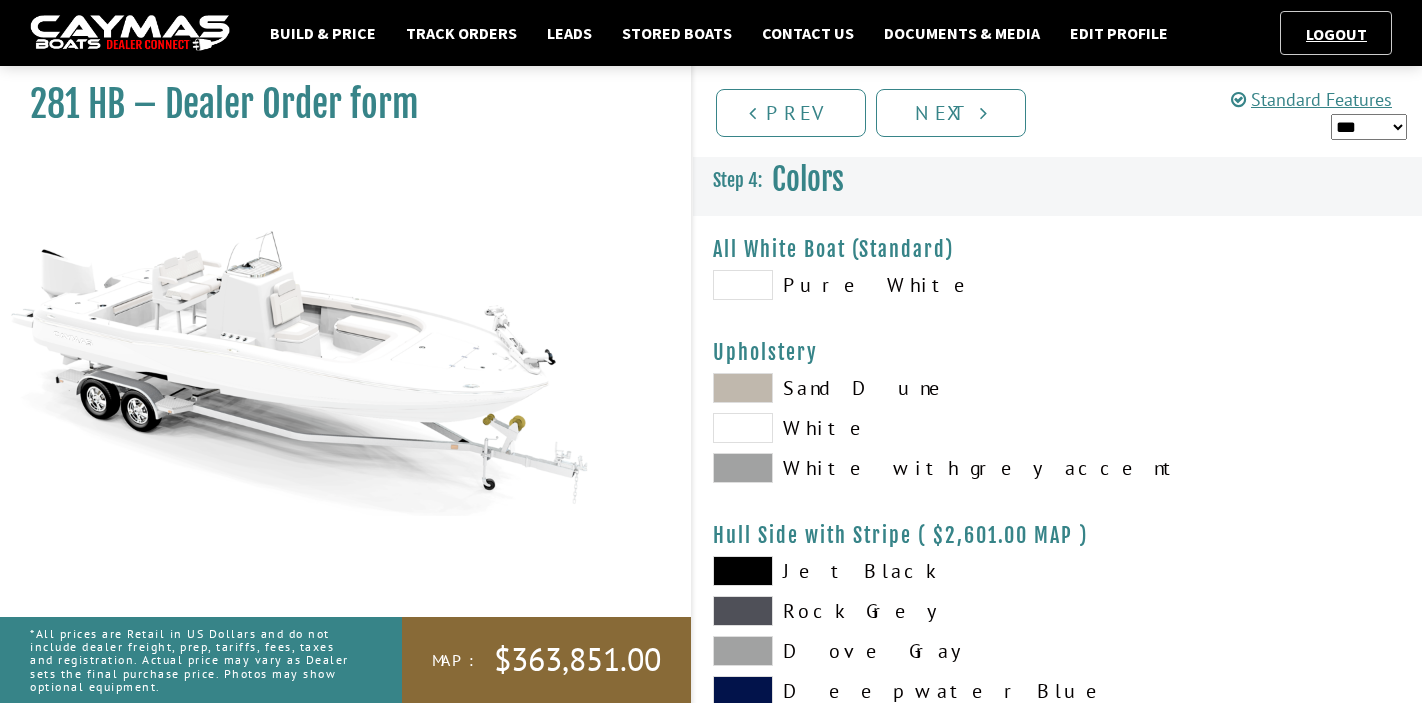 click at bounding box center (743, 285) 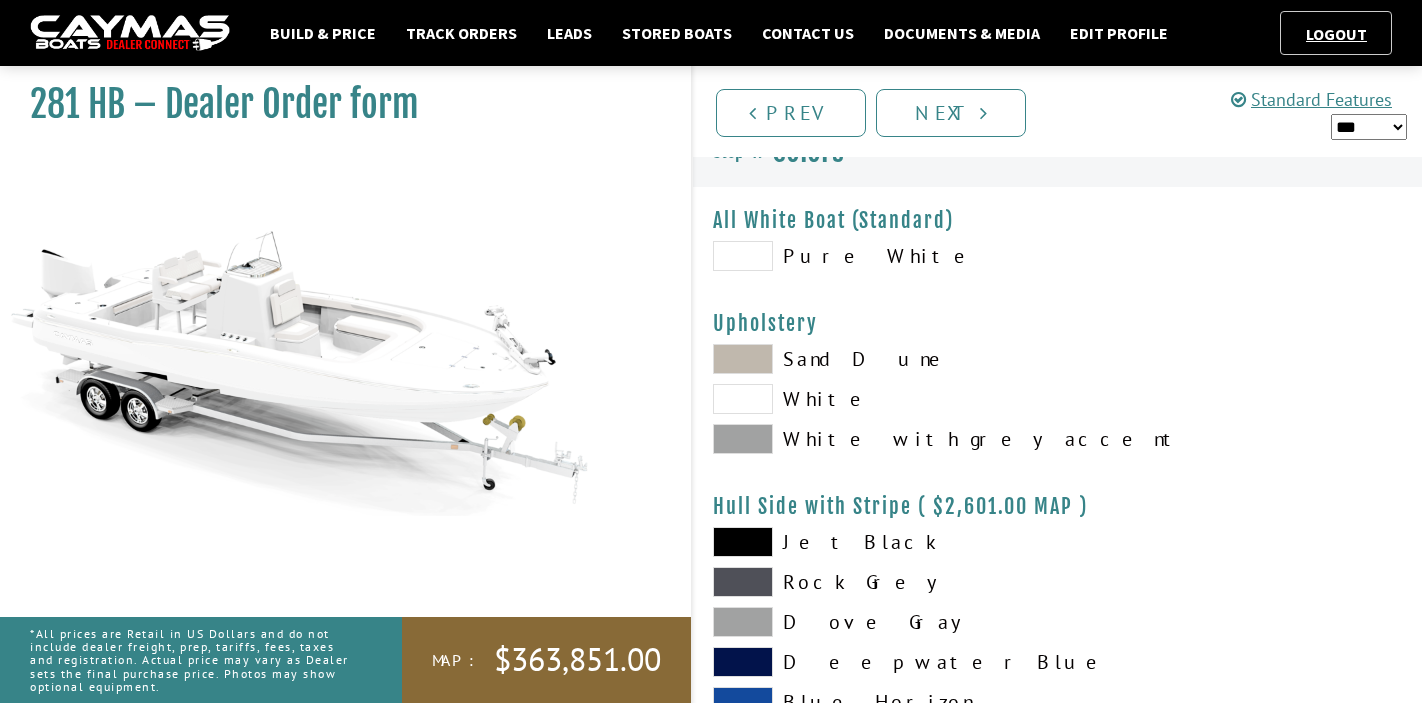 scroll, scrollTop: 33, scrollLeft: 0, axis: vertical 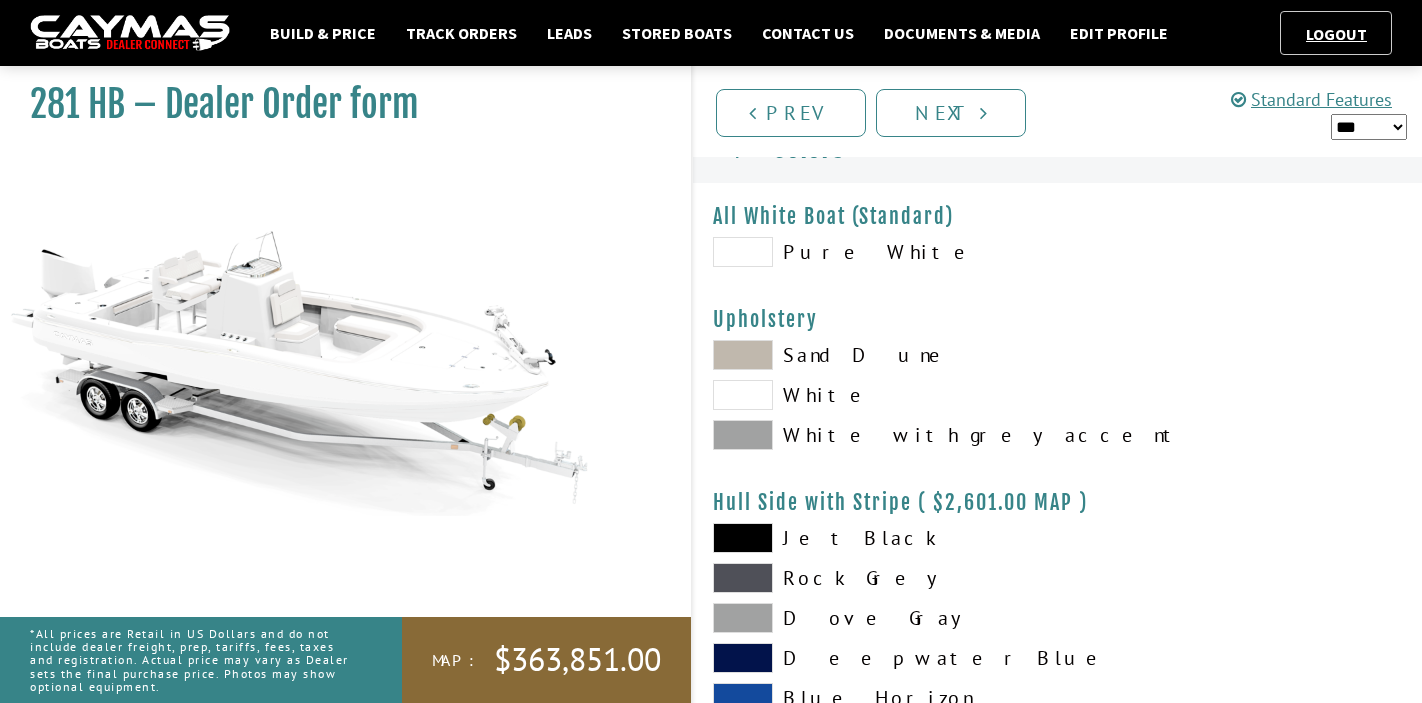 click at bounding box center [743, 395] 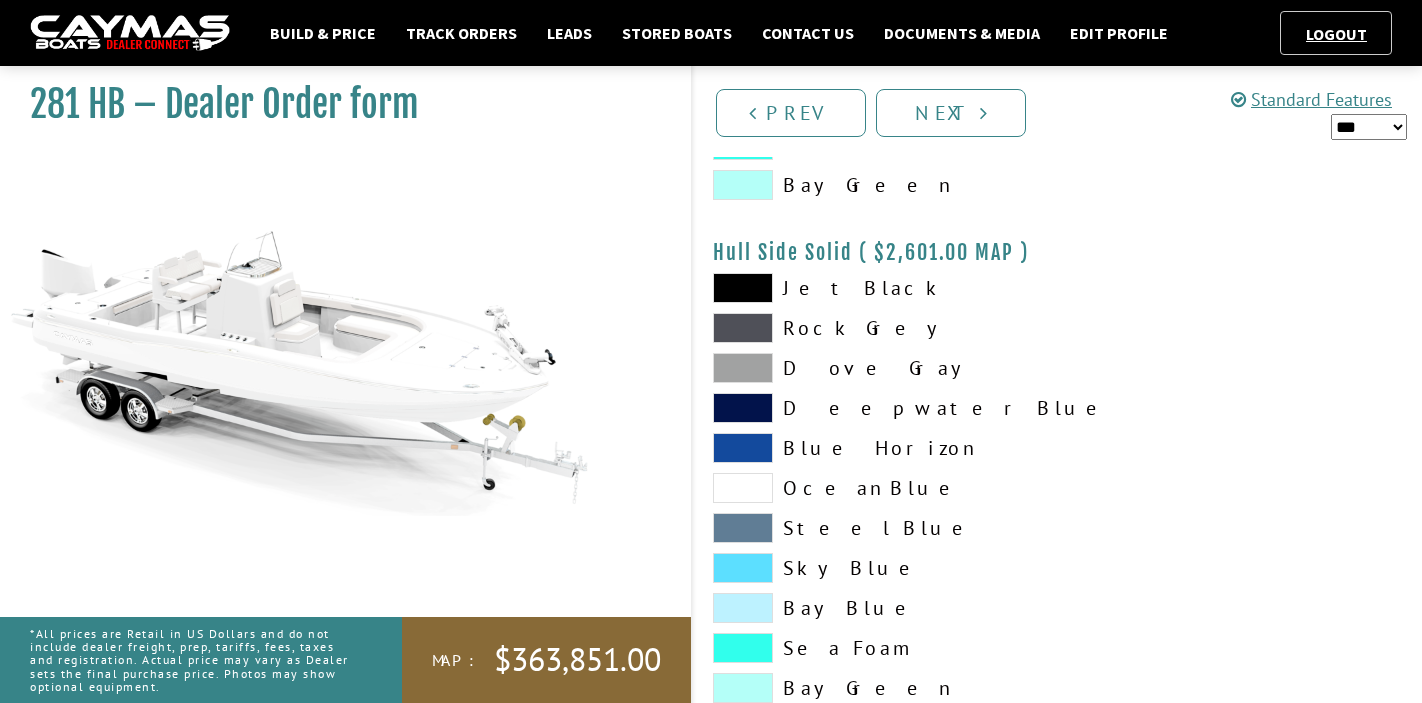 scroll, scrollTop: 783, scrollLeft: 0, axis: vertical 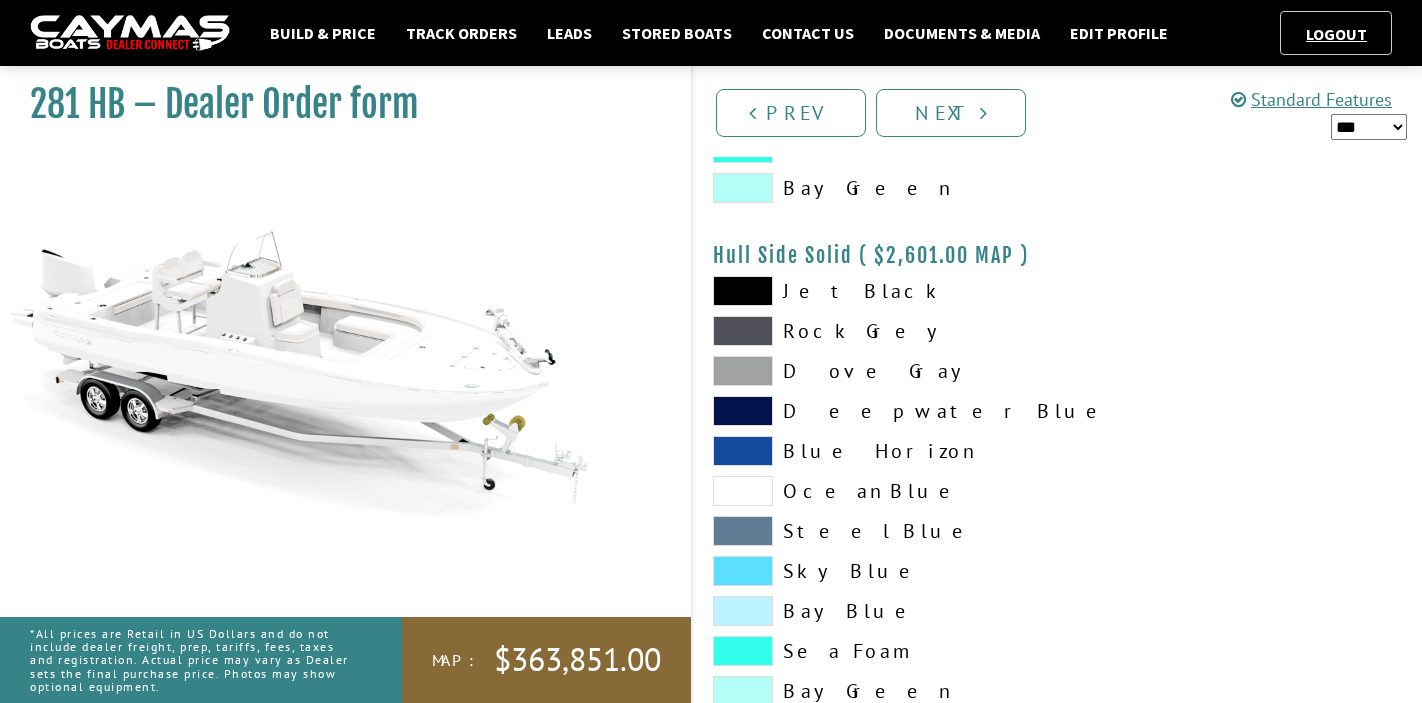 click at bounding box center (743, 491) 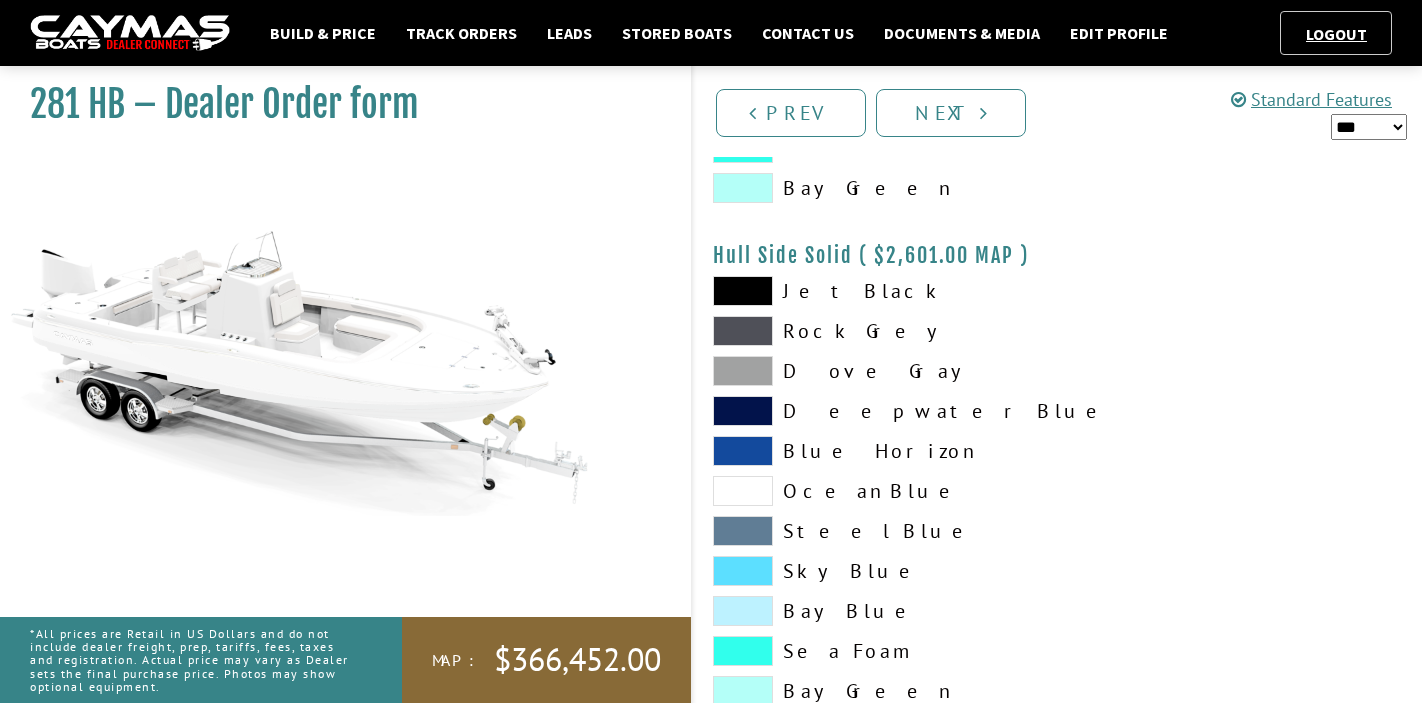 click at bounding box center [743, 491] 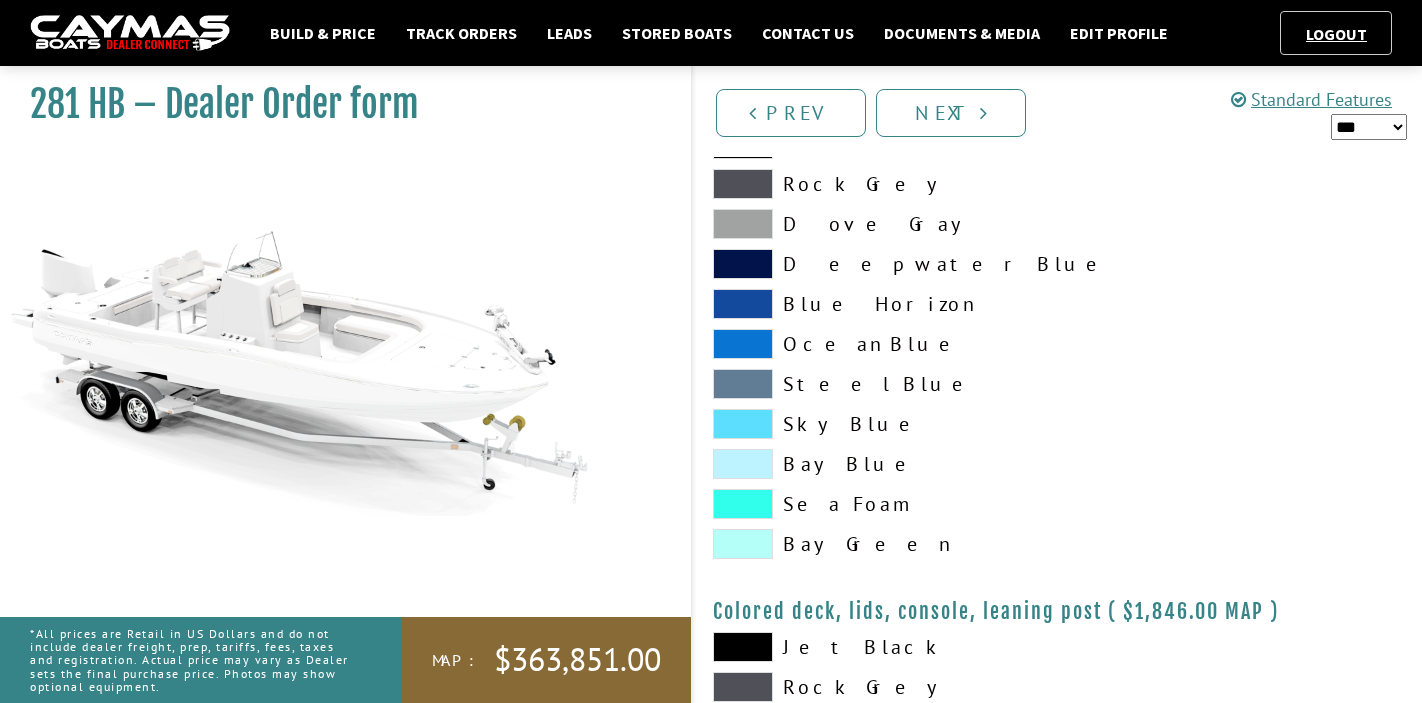 scroll, scrollTop: 2145, scrollLeft: 0, axis: vertical 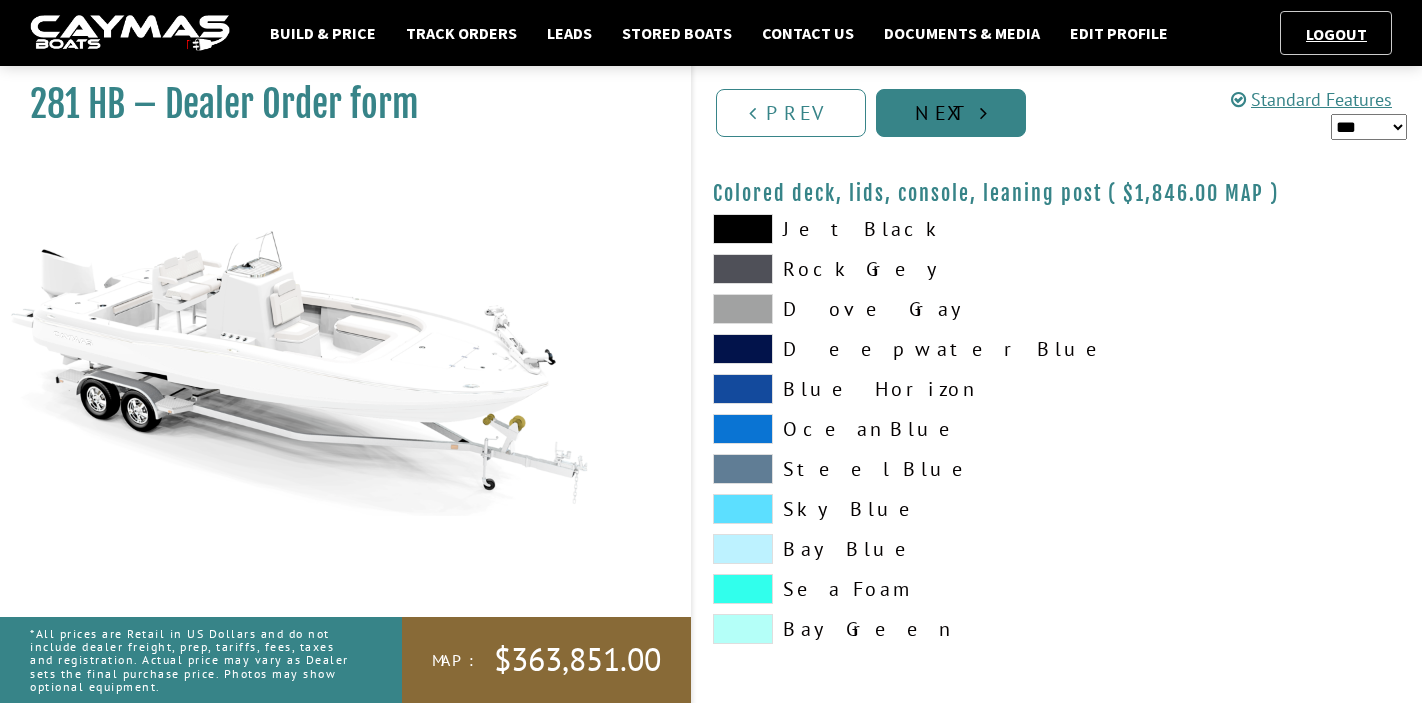 click on "Next" at bounding box center (951, 113) 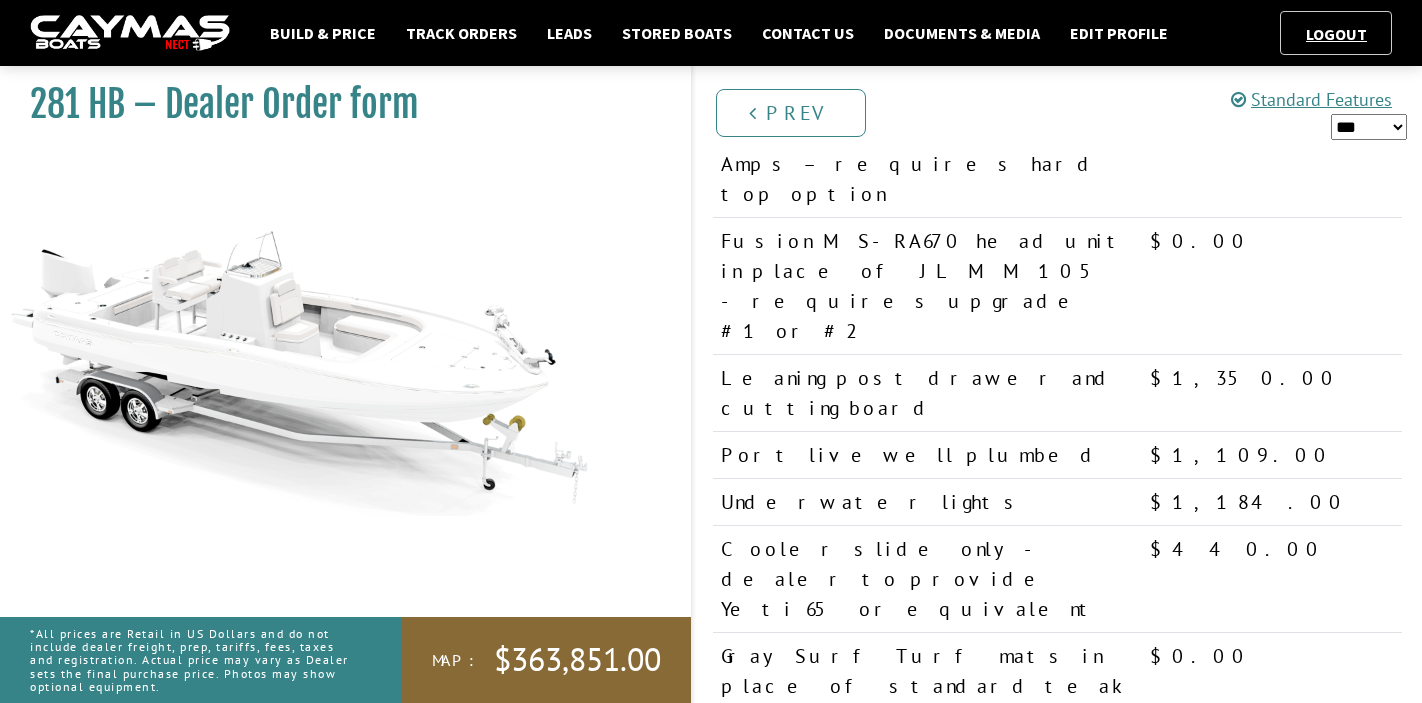 scroll, scrollTop: 2294, scrollLeft: 0, axis: vertical 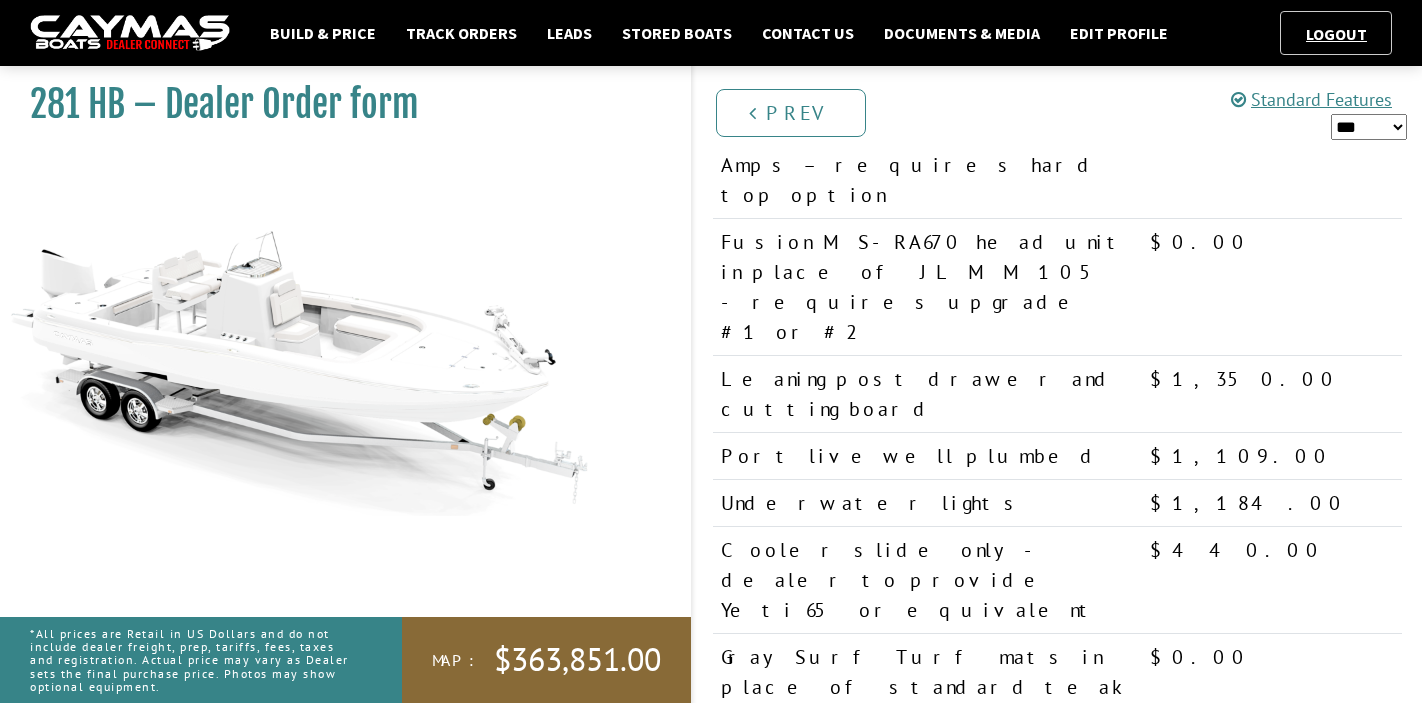 click on "***
******
******" at bounding box center [1369, 127] 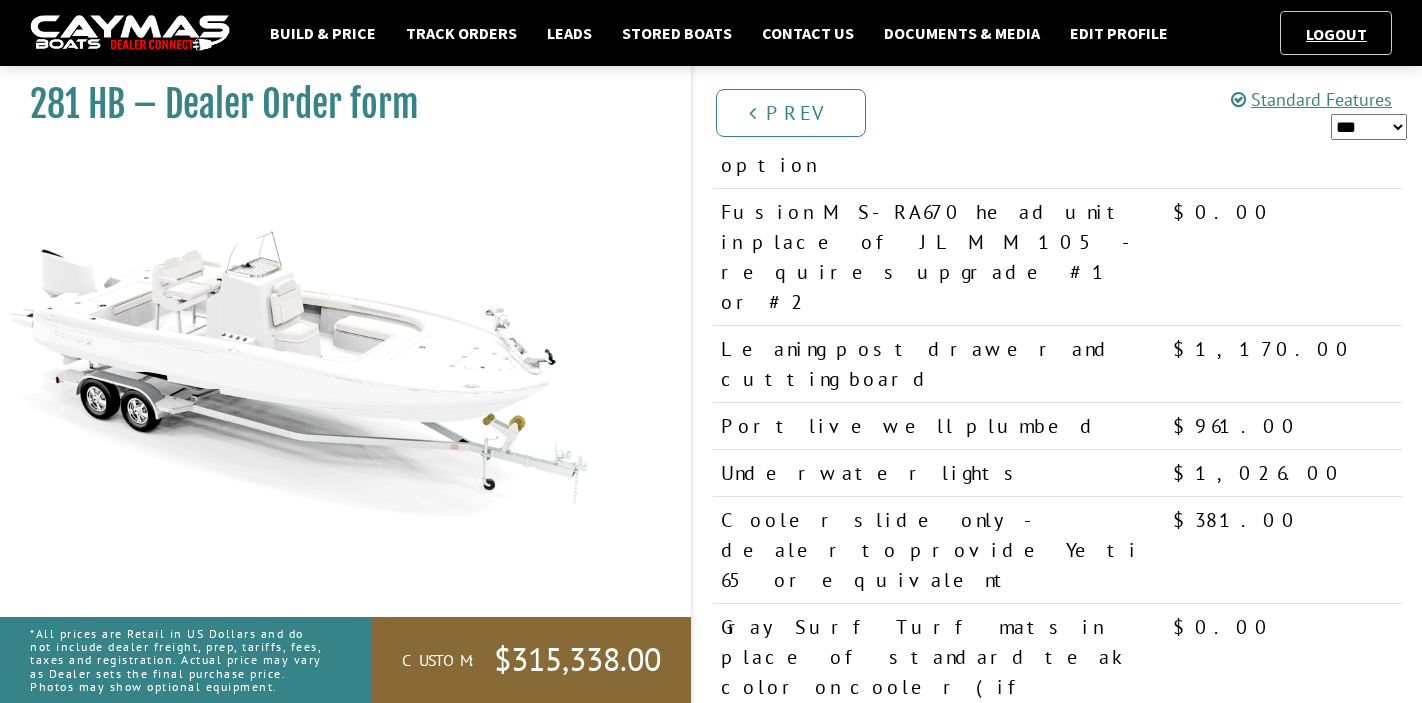 click on "***
******
******" at bounding box center (1369, 127) 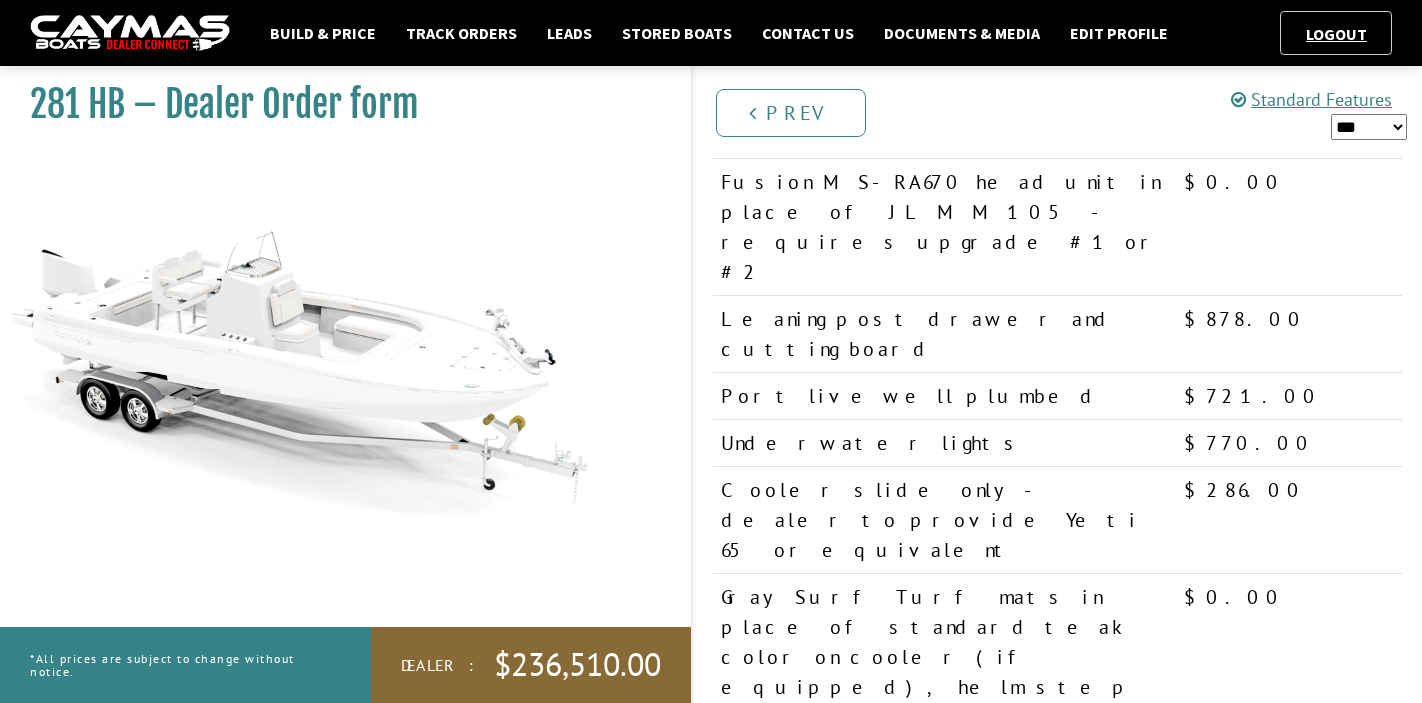 click on "***
******
******" at bounding box center [1369, 127] 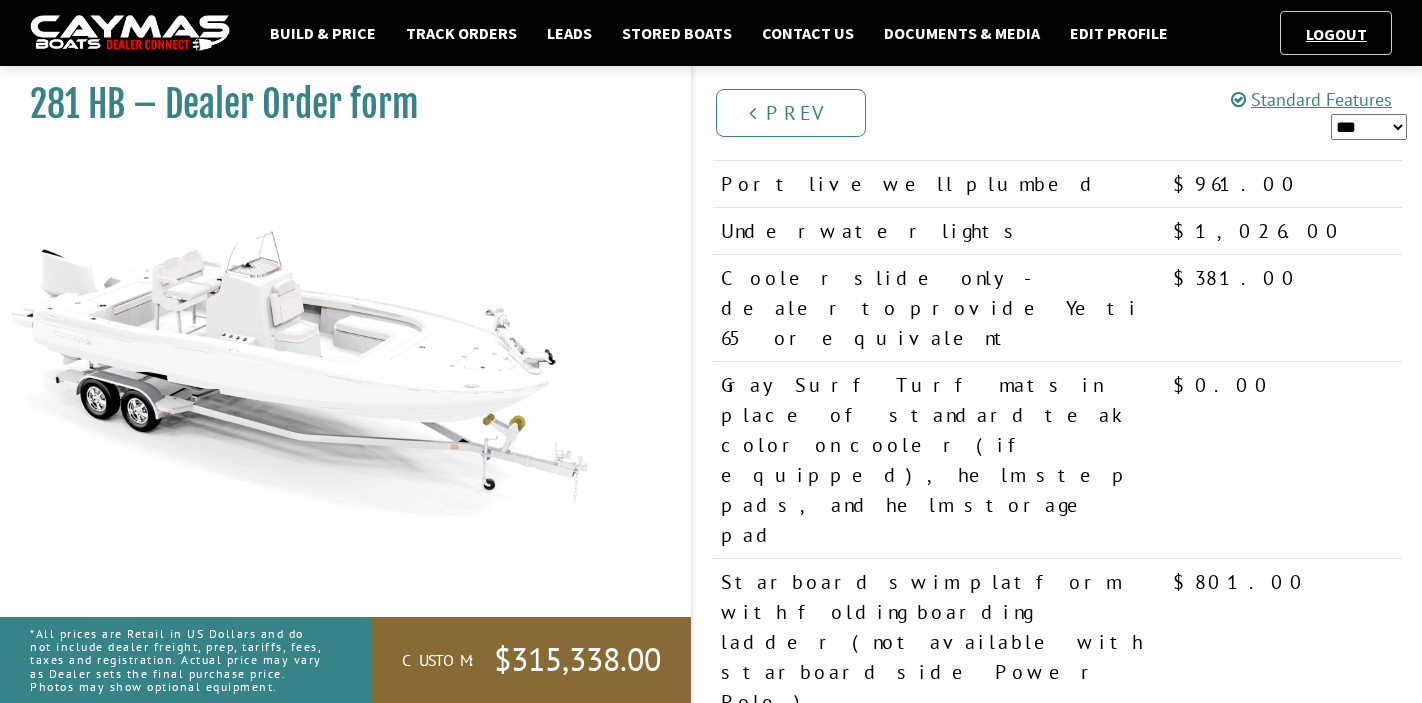 scroll, scrollTop: 2671, scrollLeft: 0, axis: vertical 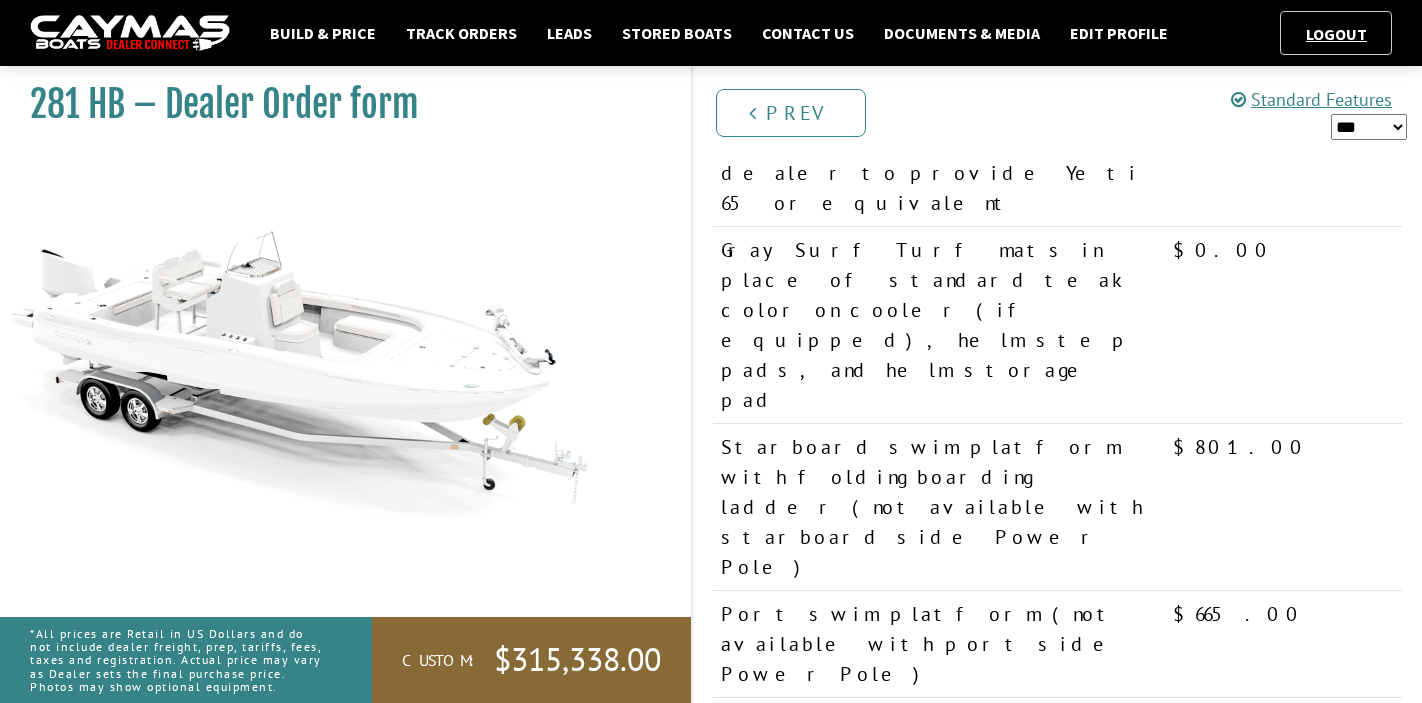 click on "**********" at bounding box center (895, 2629) 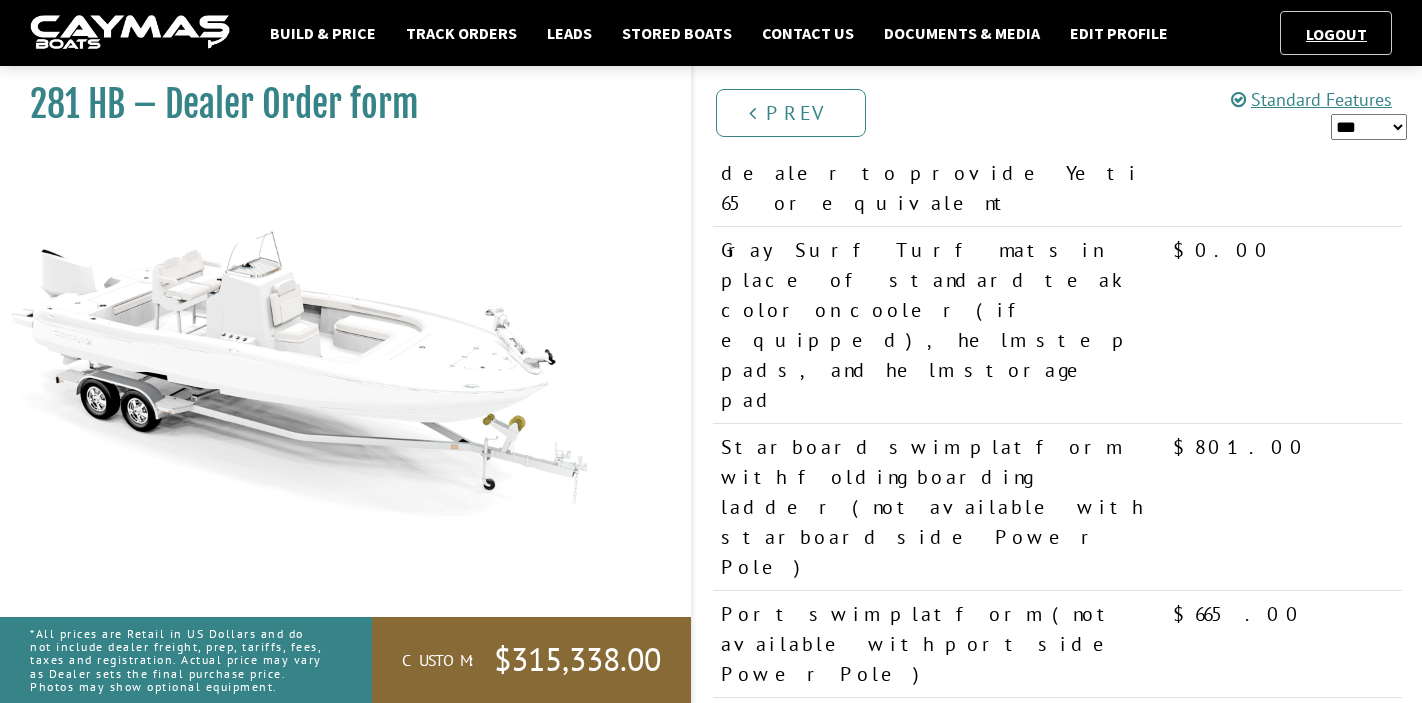 click on "**********" at bounding box center [895, 2629] 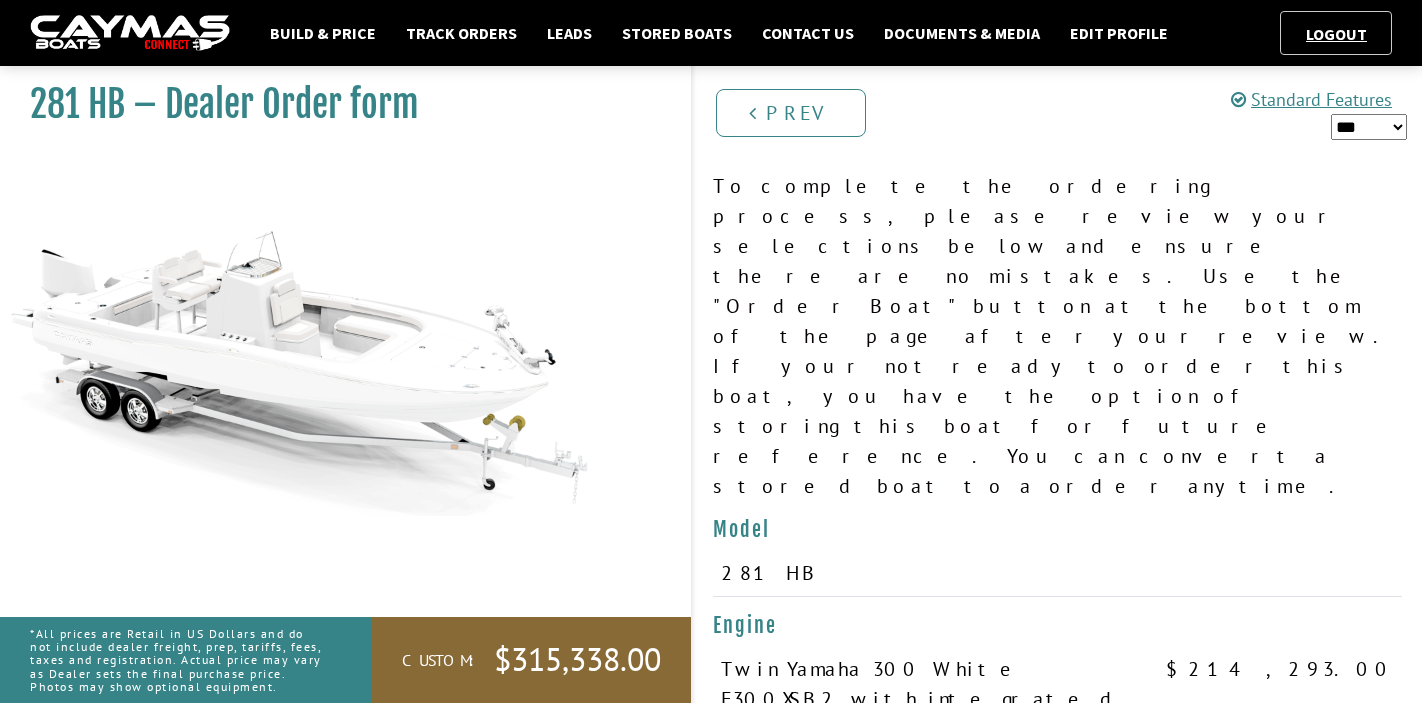 scroll, scrollTop: 0, scrollLeft: 0, axis: both 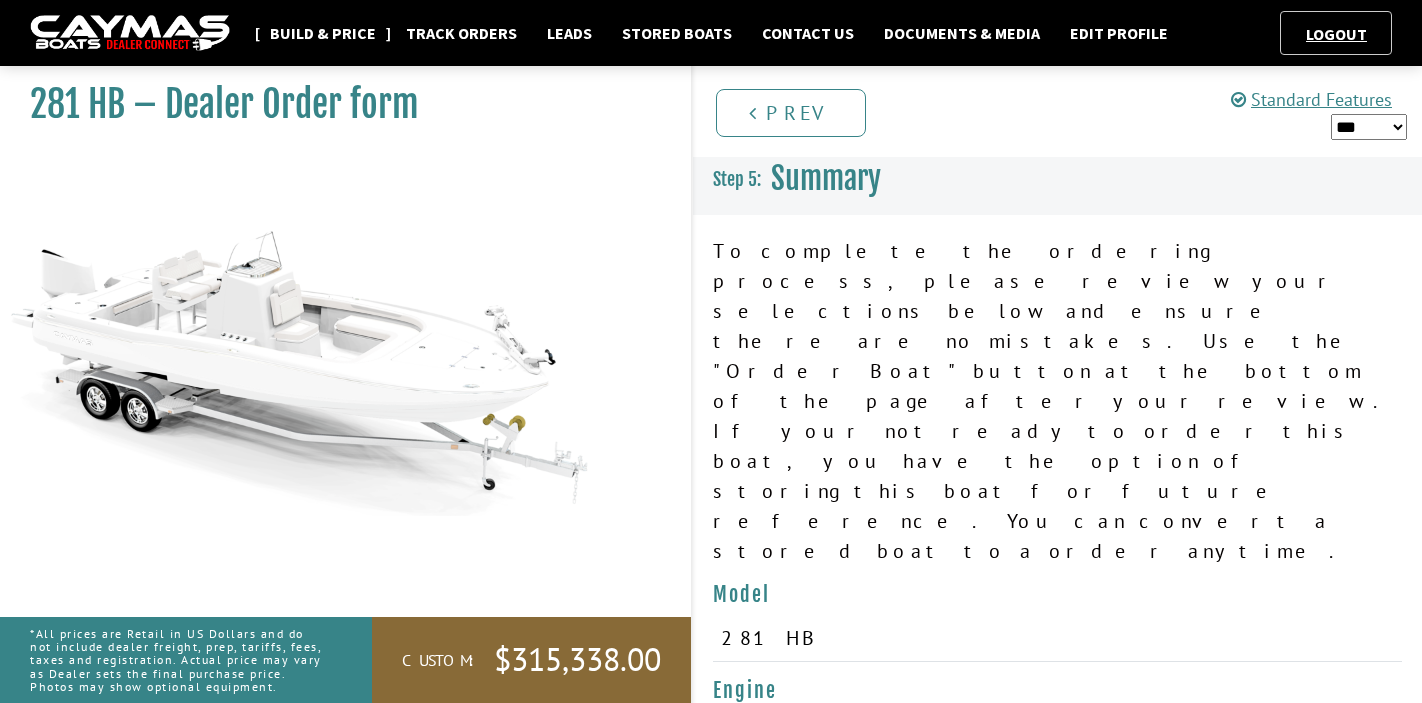 click on "Build & Price" at bounding box center (323, 33) 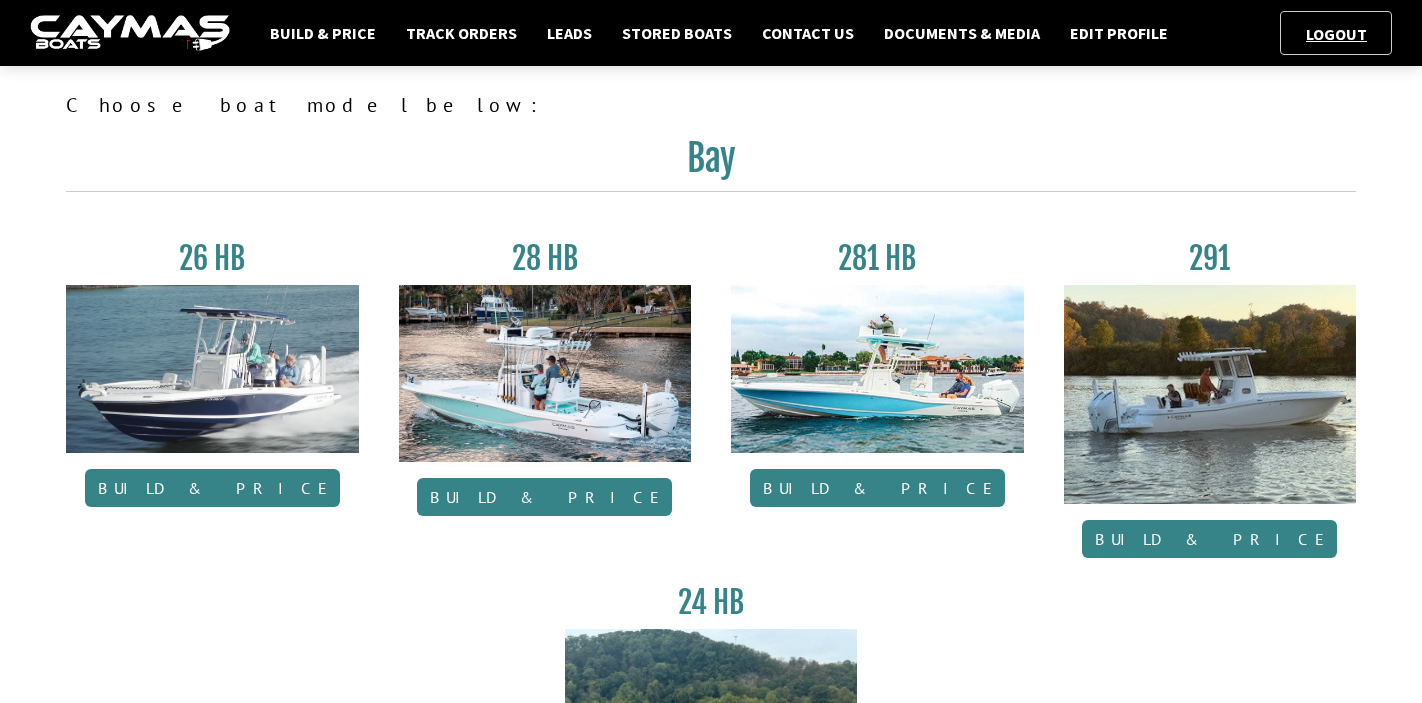 scroll, scrollTop: 0, scrollLeft: 0, axis: both 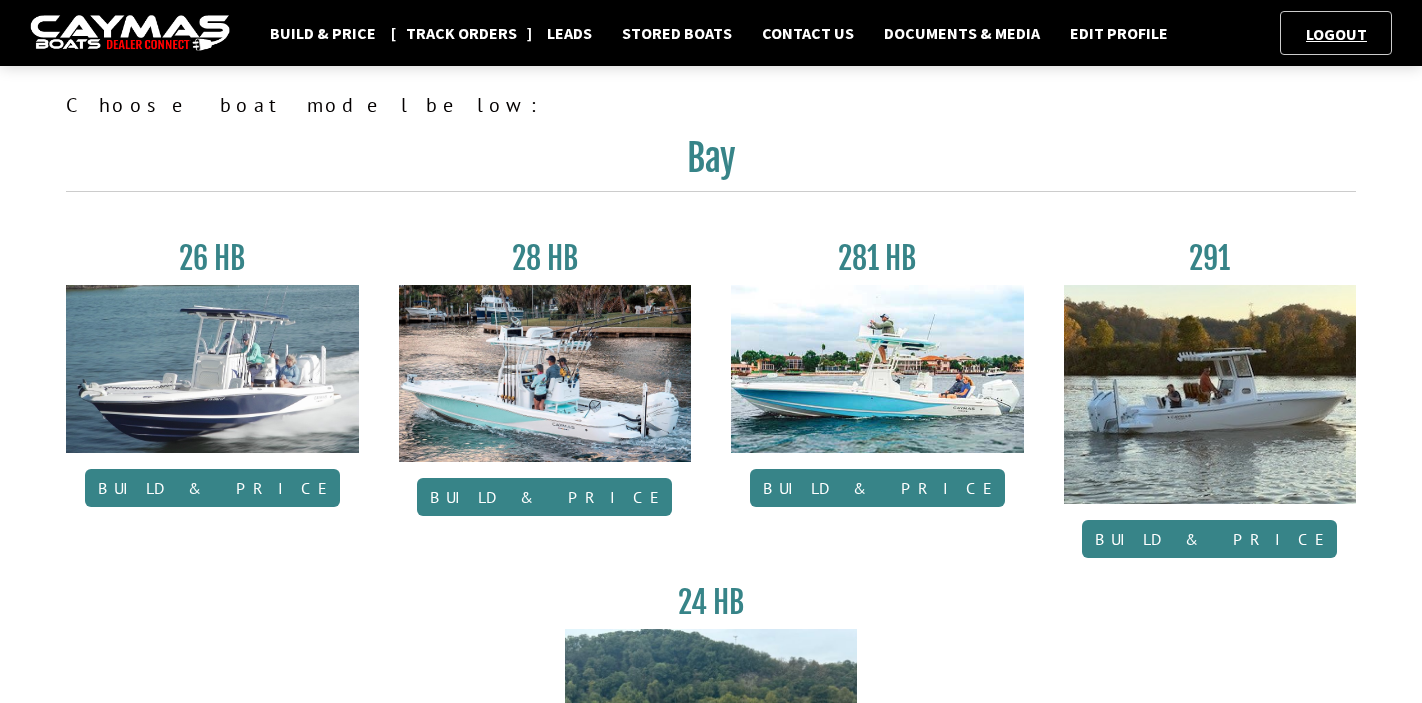 click on "Track Orders" at bounding box center (461, 33) 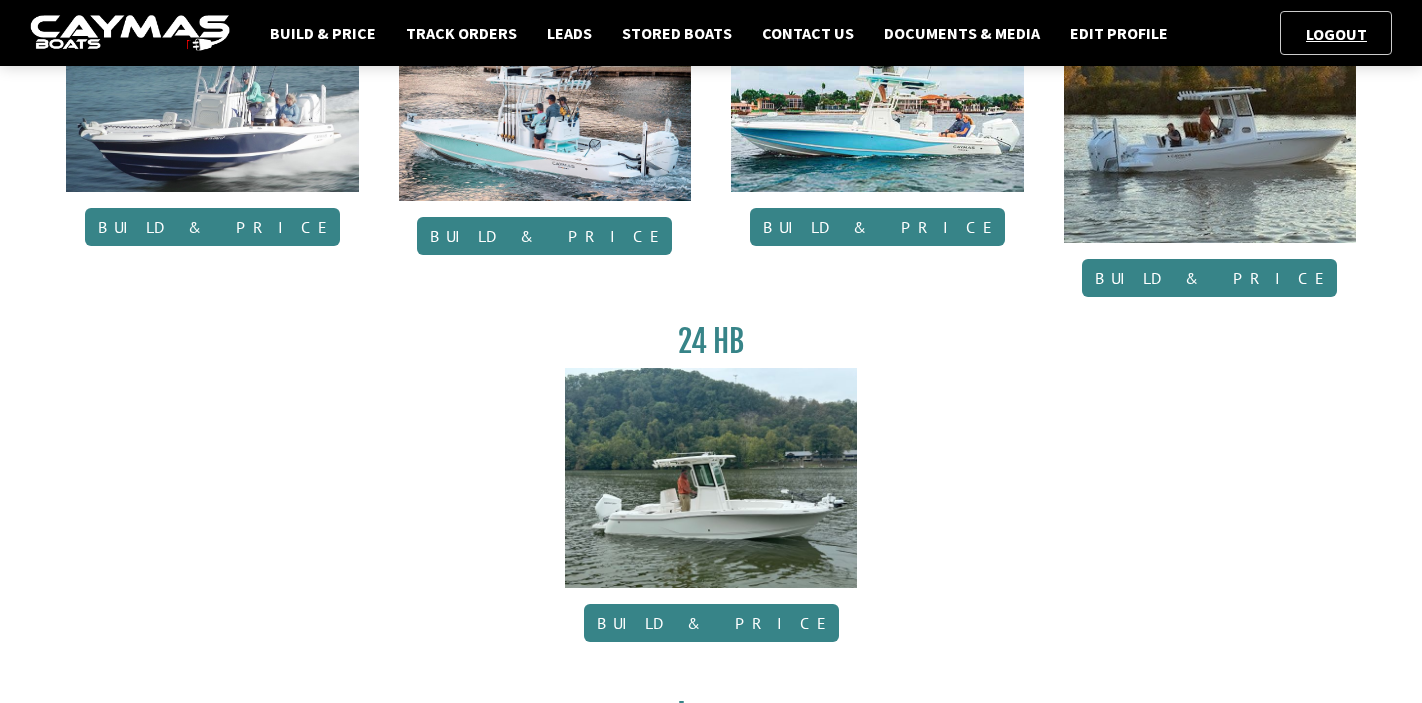 scroll, scrollTop: 0, scrollLeft: 0, axis: both 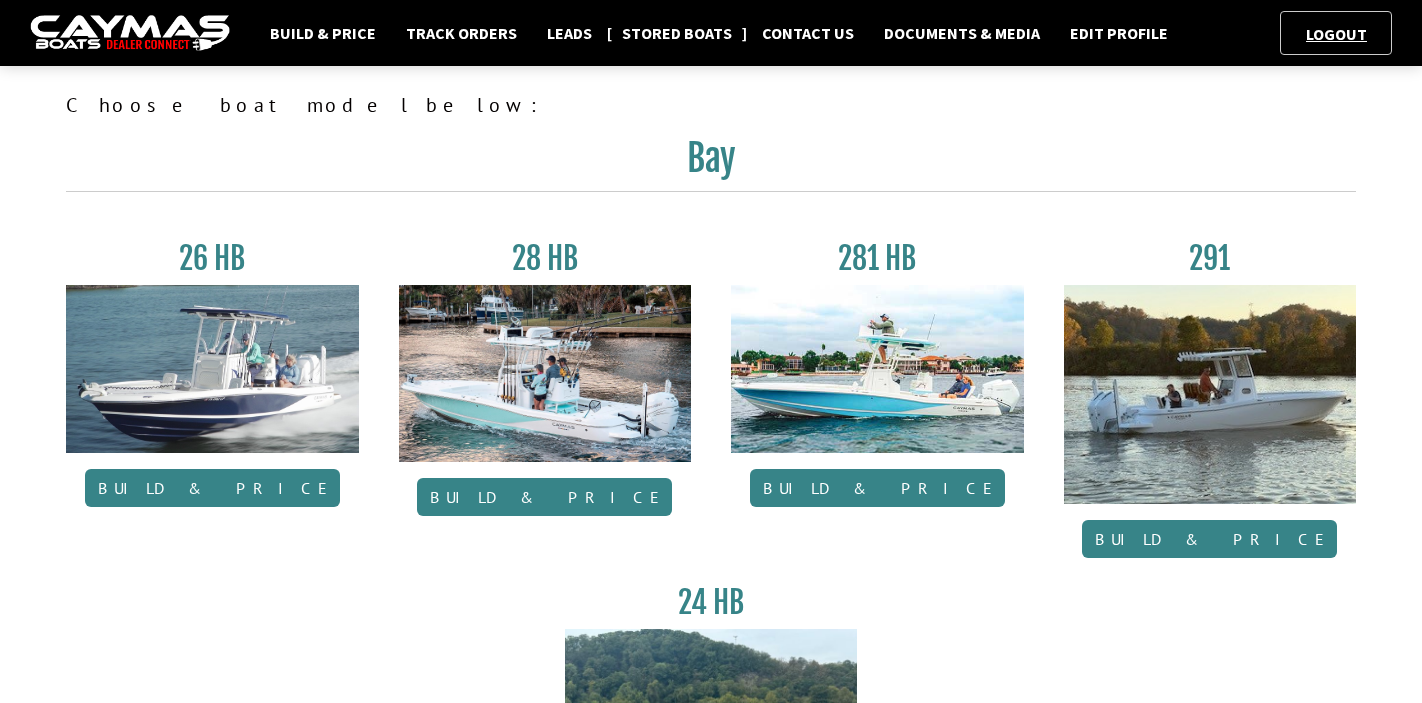 click on "Stored Boats" at bounding box center (677, 33) 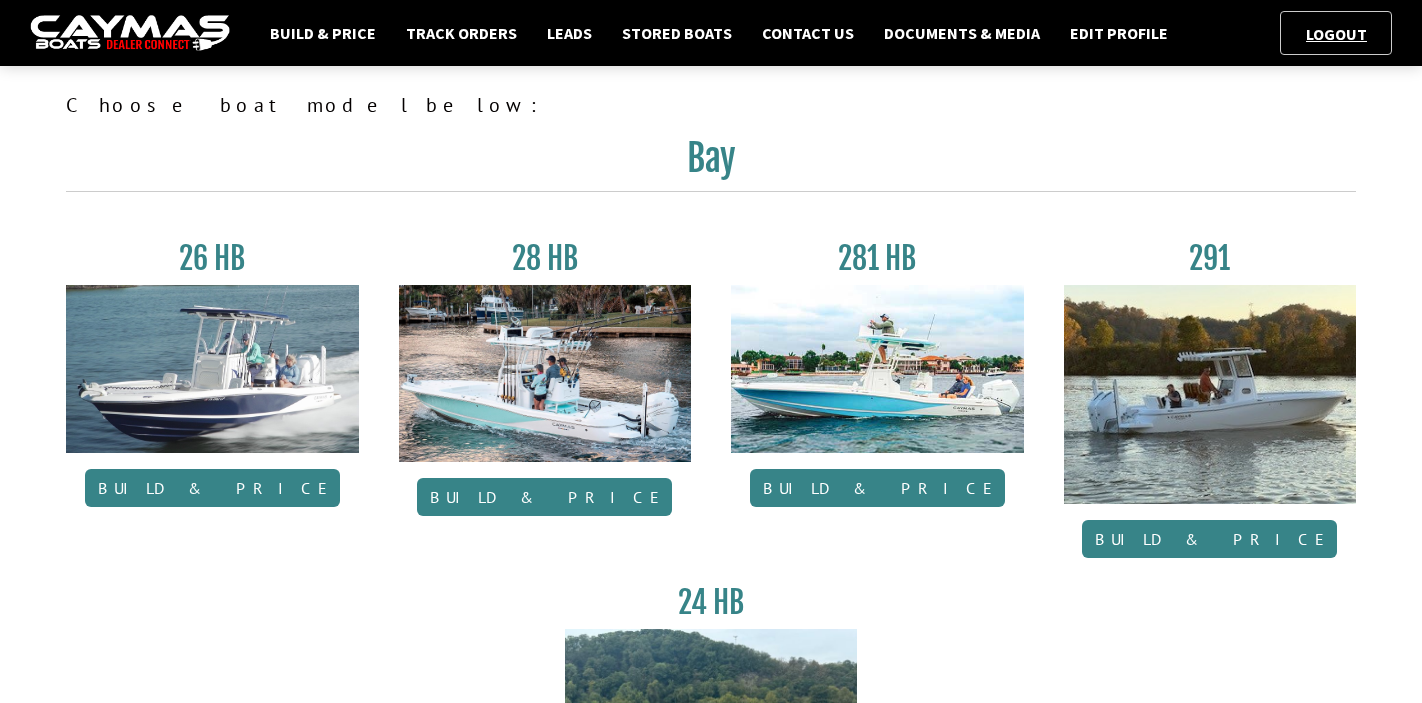 scroll, scrollTop: 0, scrollLeft: 0, axis: both 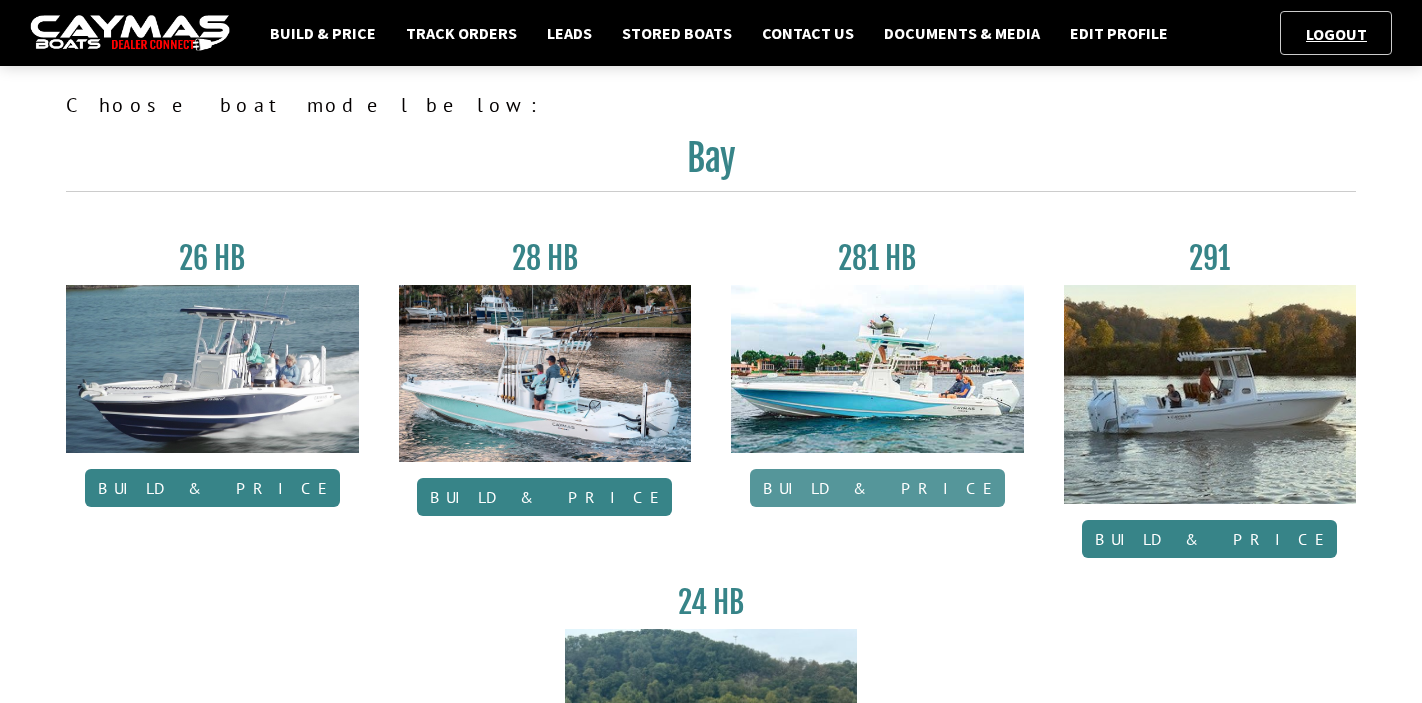 click on "Build & Price" at bounding box center (877, 488) 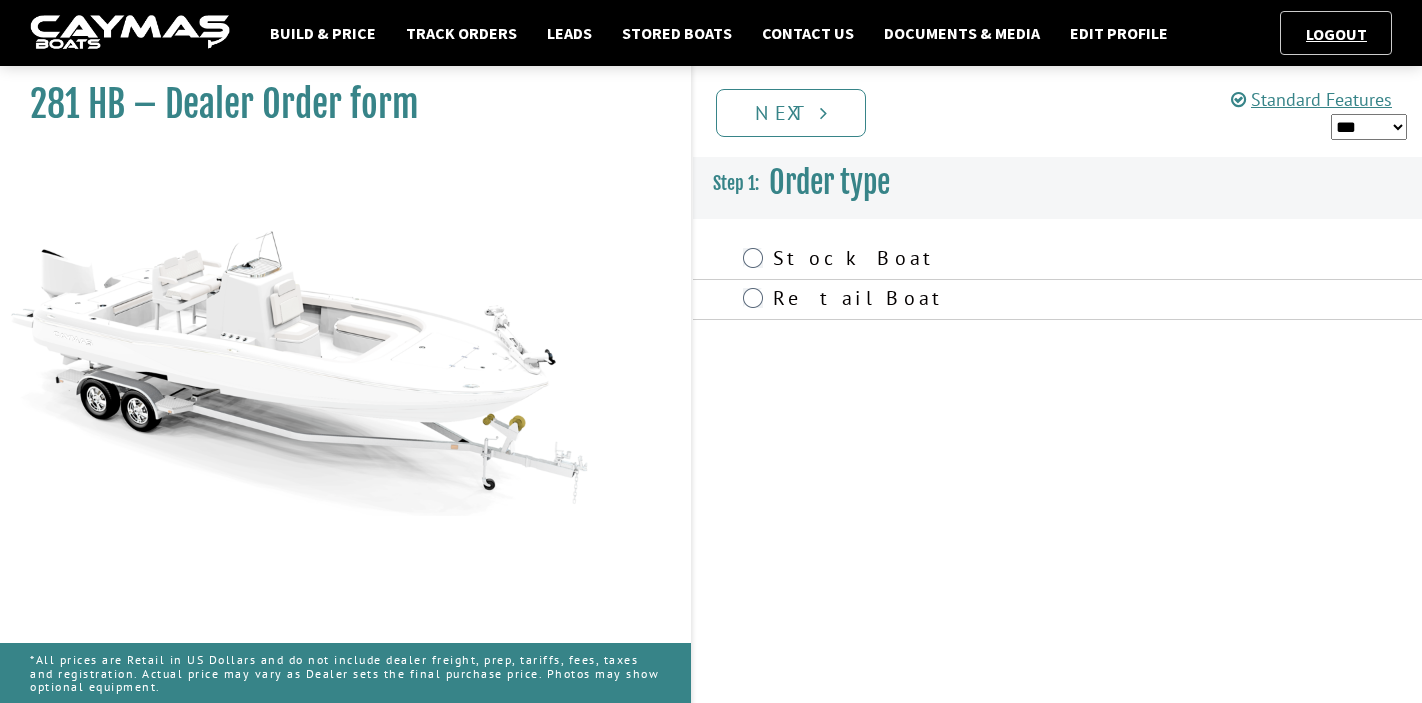 scroll, scrollTop: 0, scrollLeft: 0, axis: both 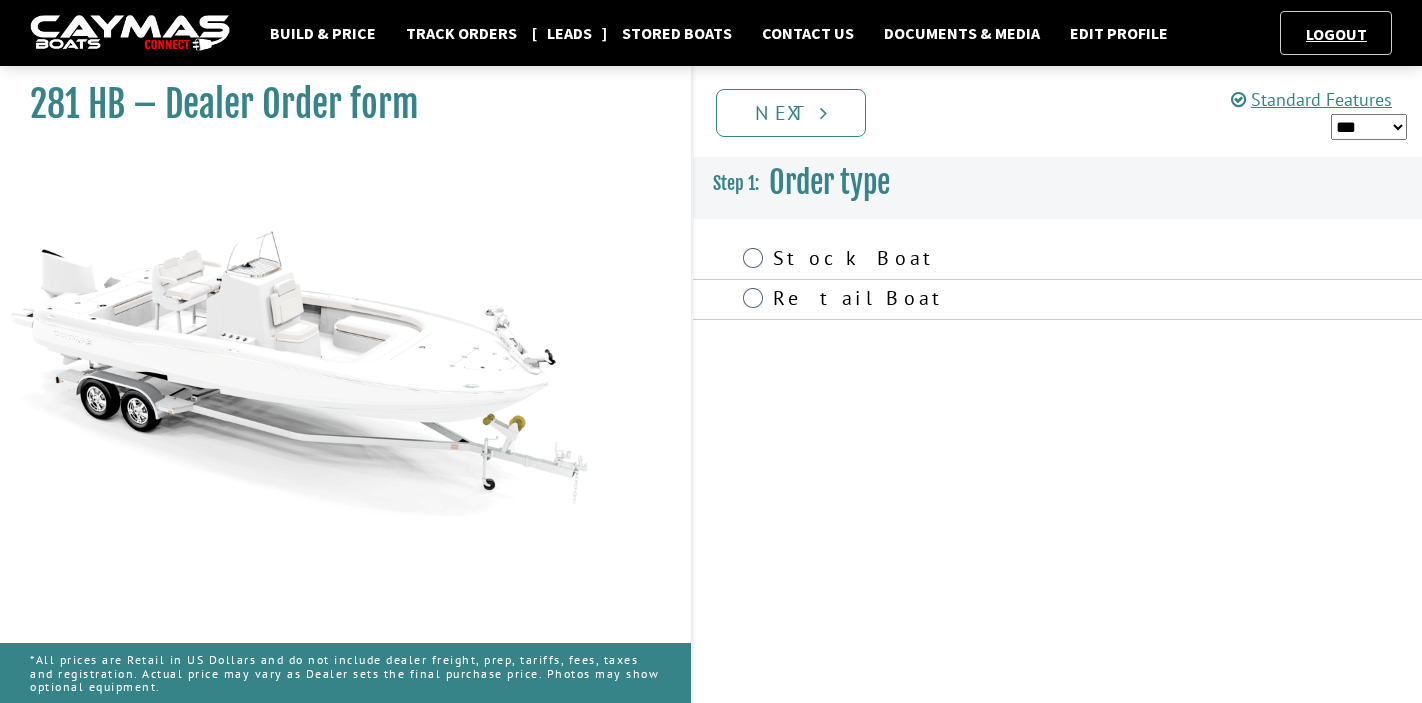 click on "Leads" at bounding box center (569, 33) 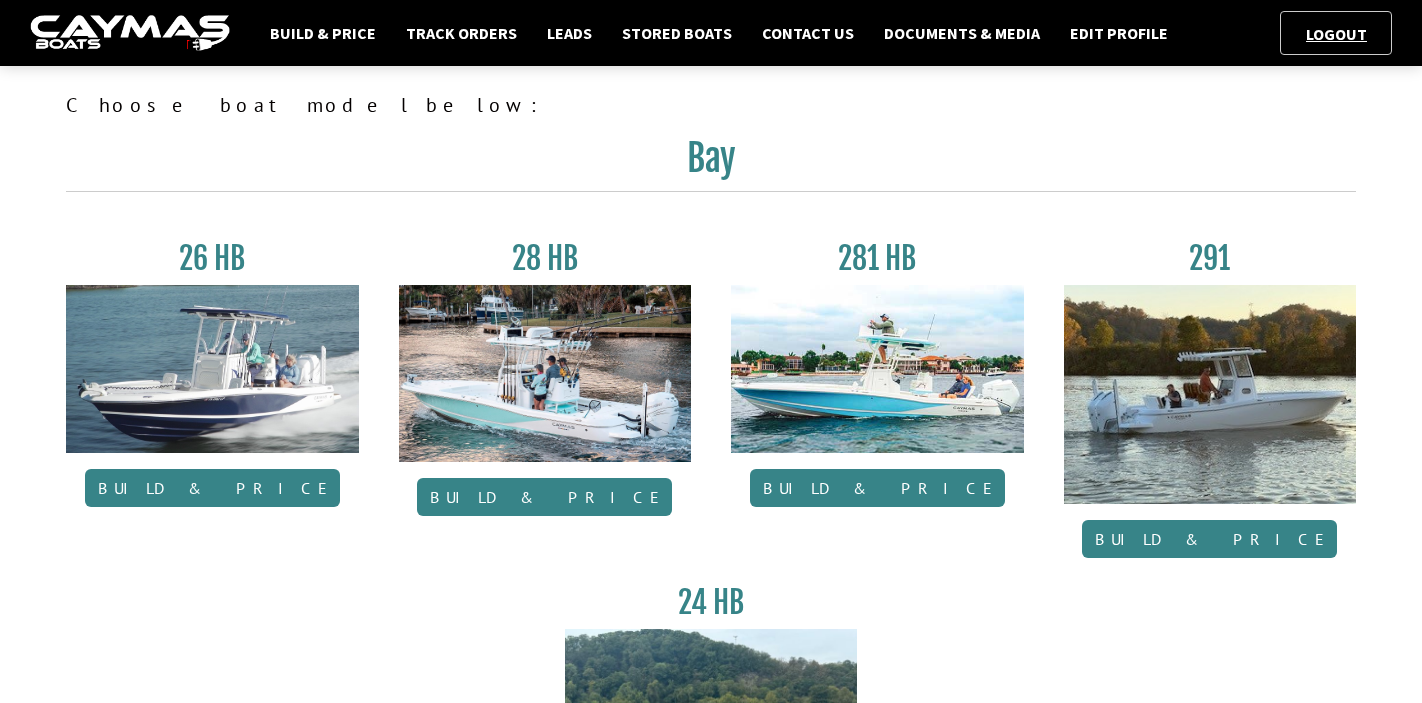 scroll, scrollTop: 0, scrollLeft: 0, axis: both 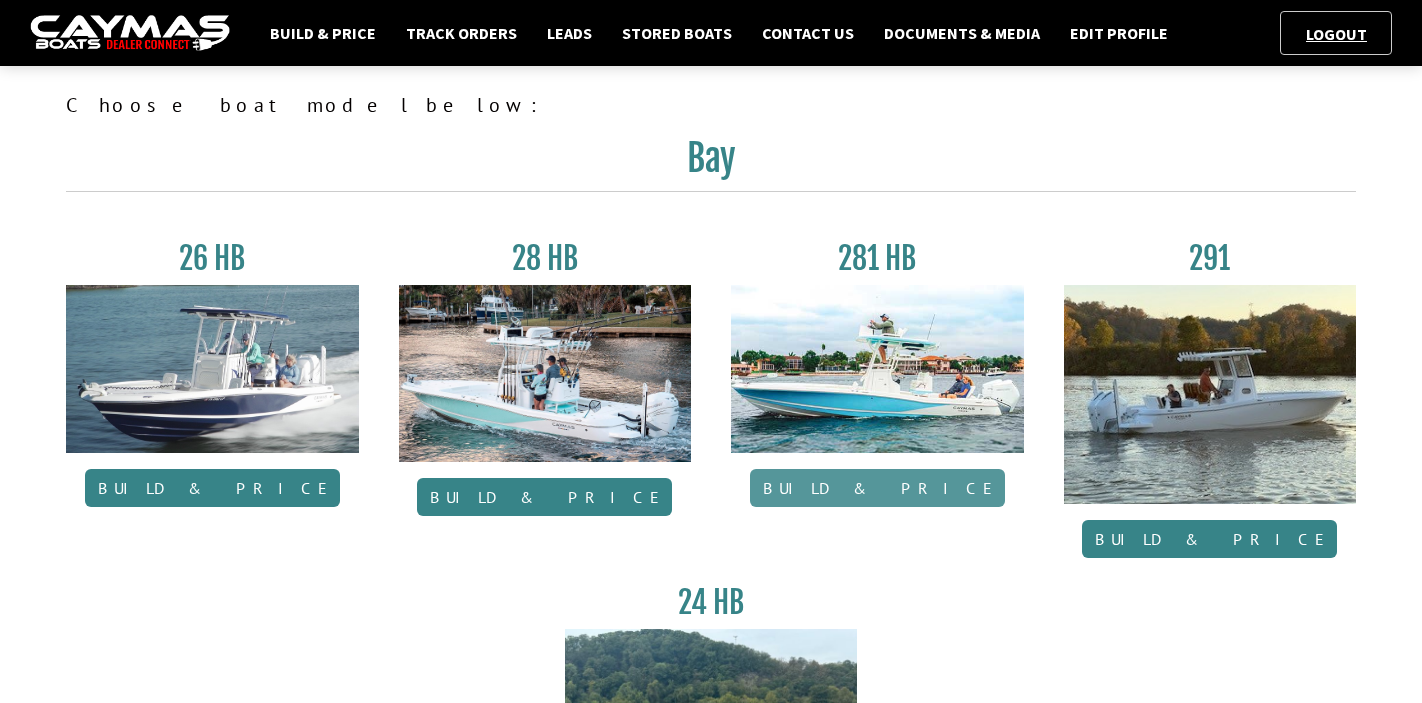 click on "Build & Price" at bounding box center (877, 488) 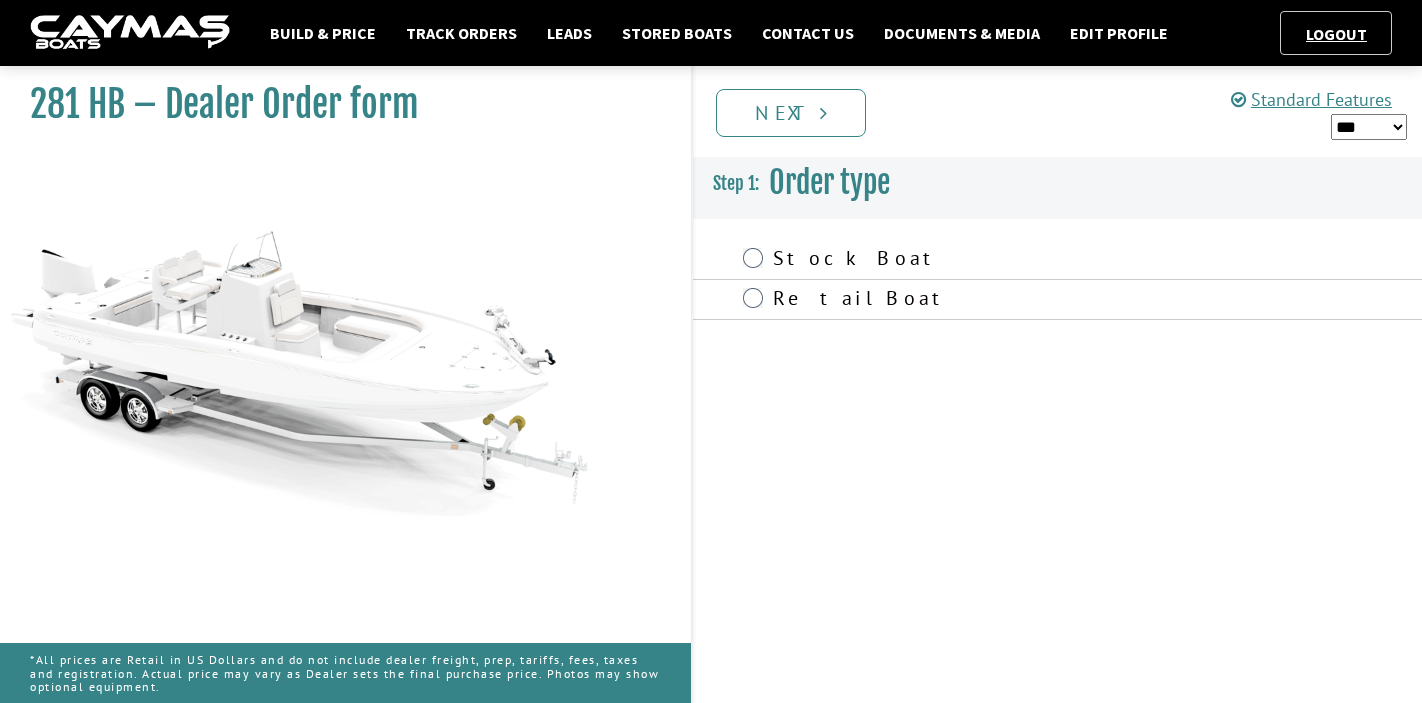 scroll, scrollTop: 0, scrollLeft: 0, axis: both 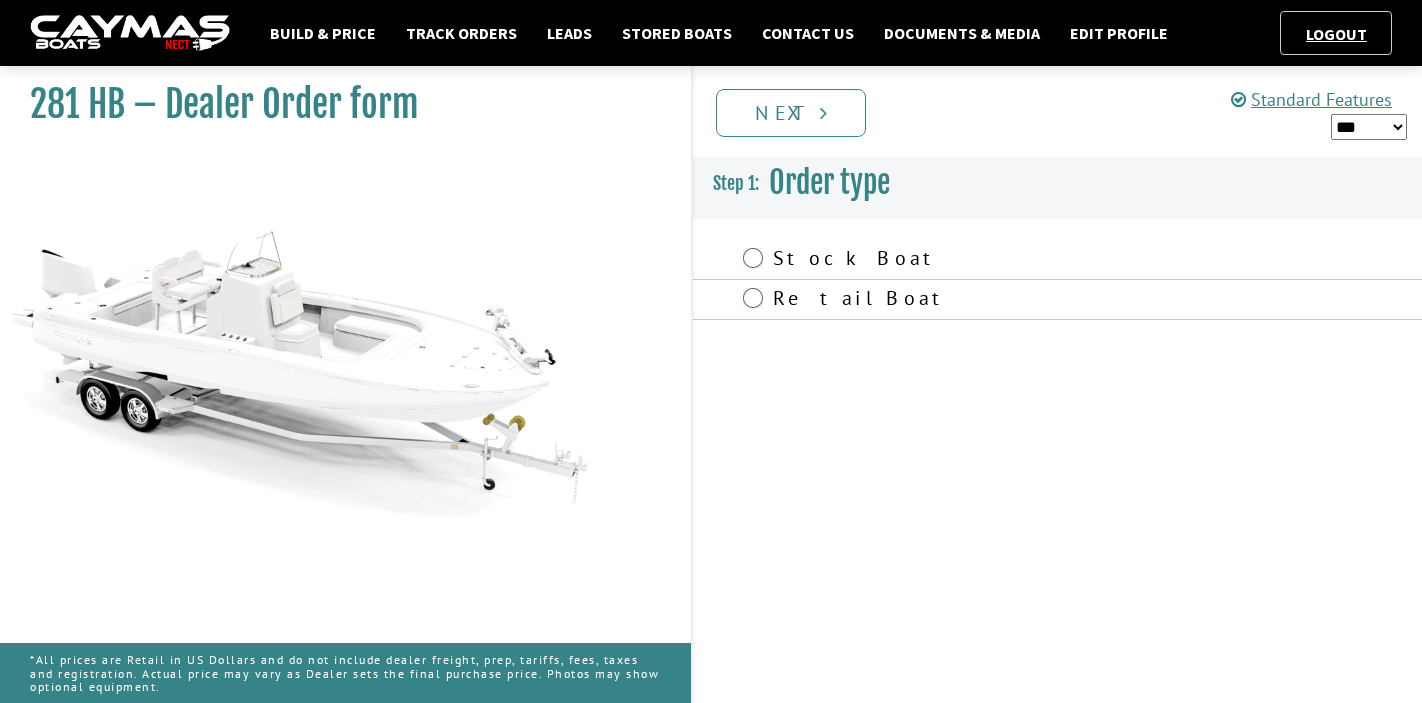 click on "Retail Boat" at bounding box center [967, 300] 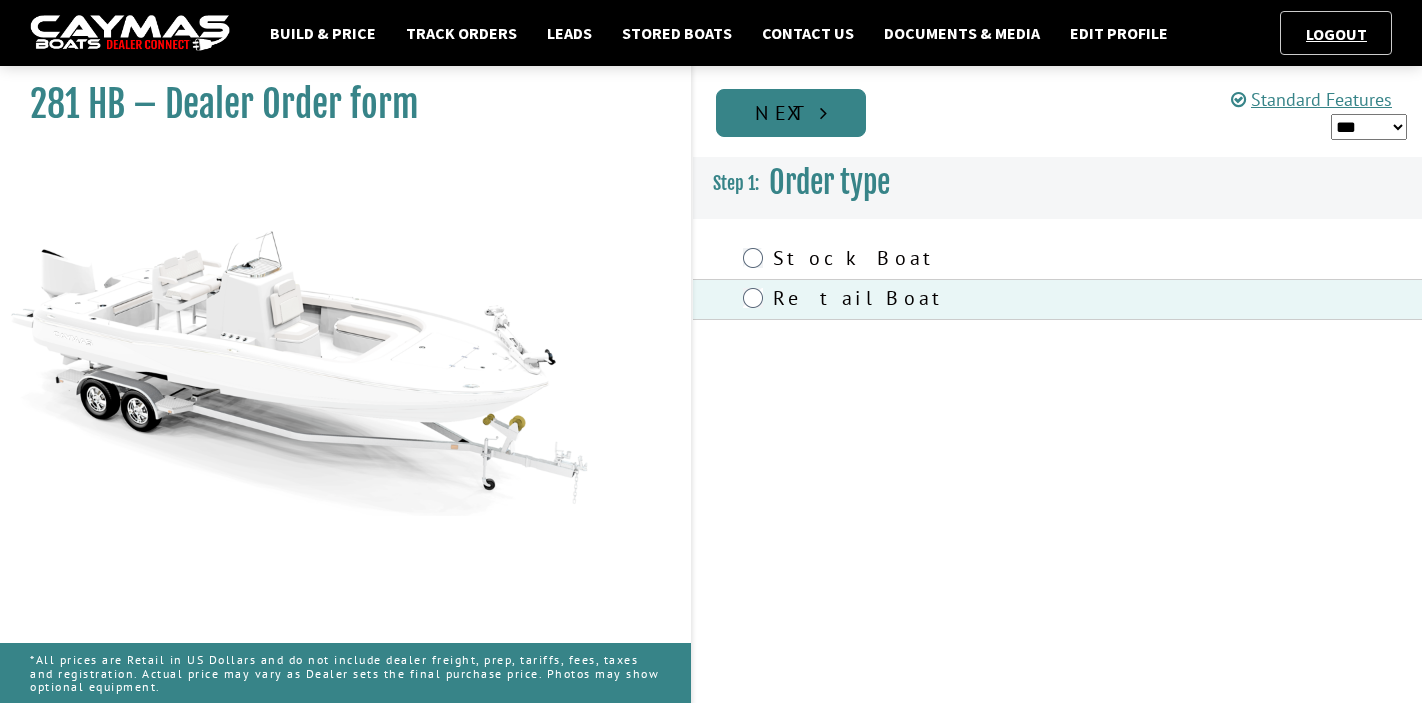 click on "Next" at bounding box center (791, 113) 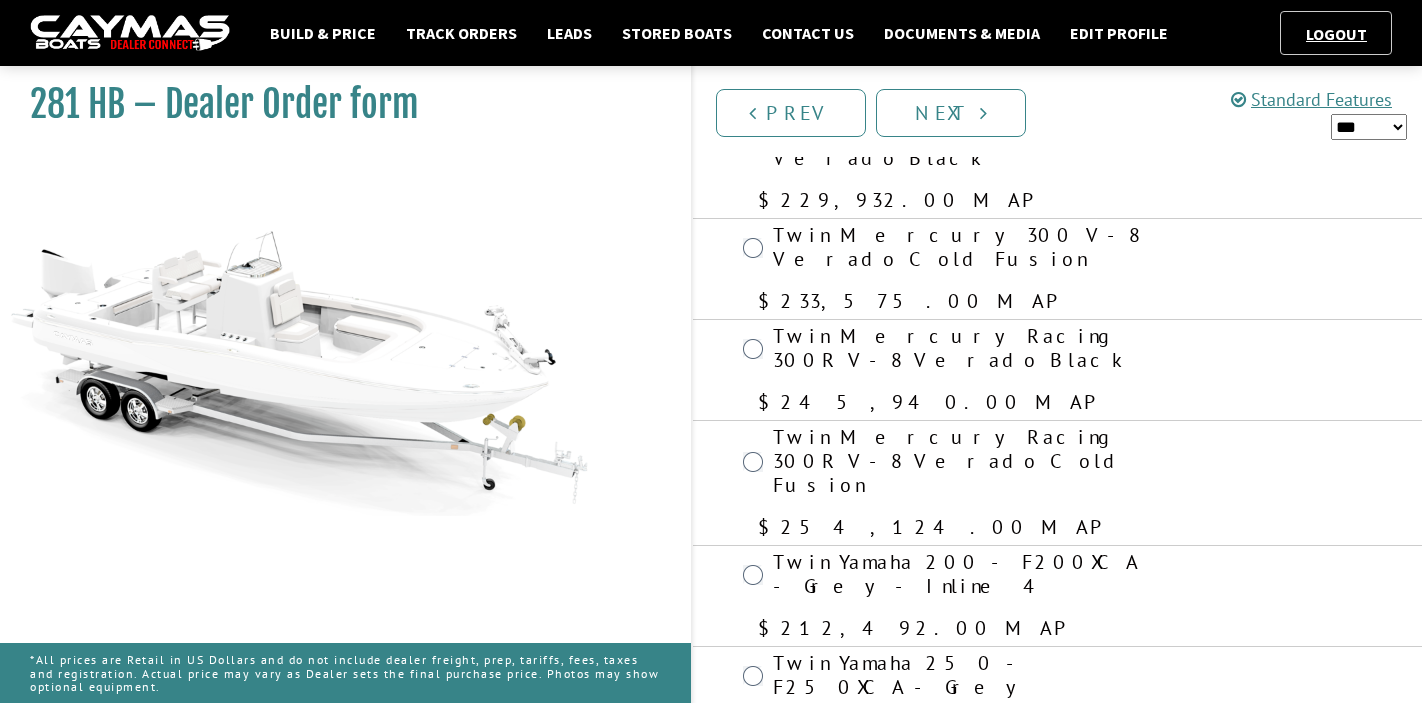 scroll, scrollTop: 124, scrollLeft: 0, axis: vertical 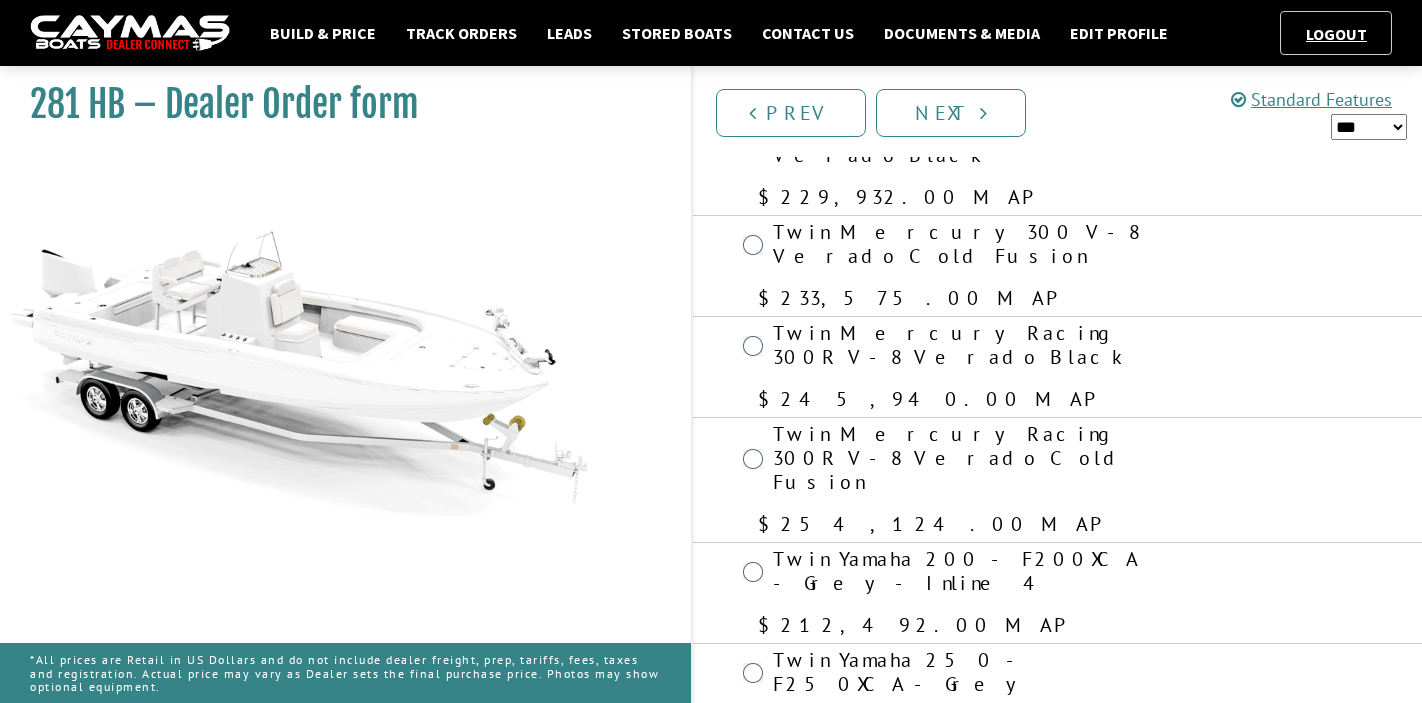 click on "Twin Yamaha 300 White F300XSB2 with integrated electric steering" at bounding box center [967, 948] 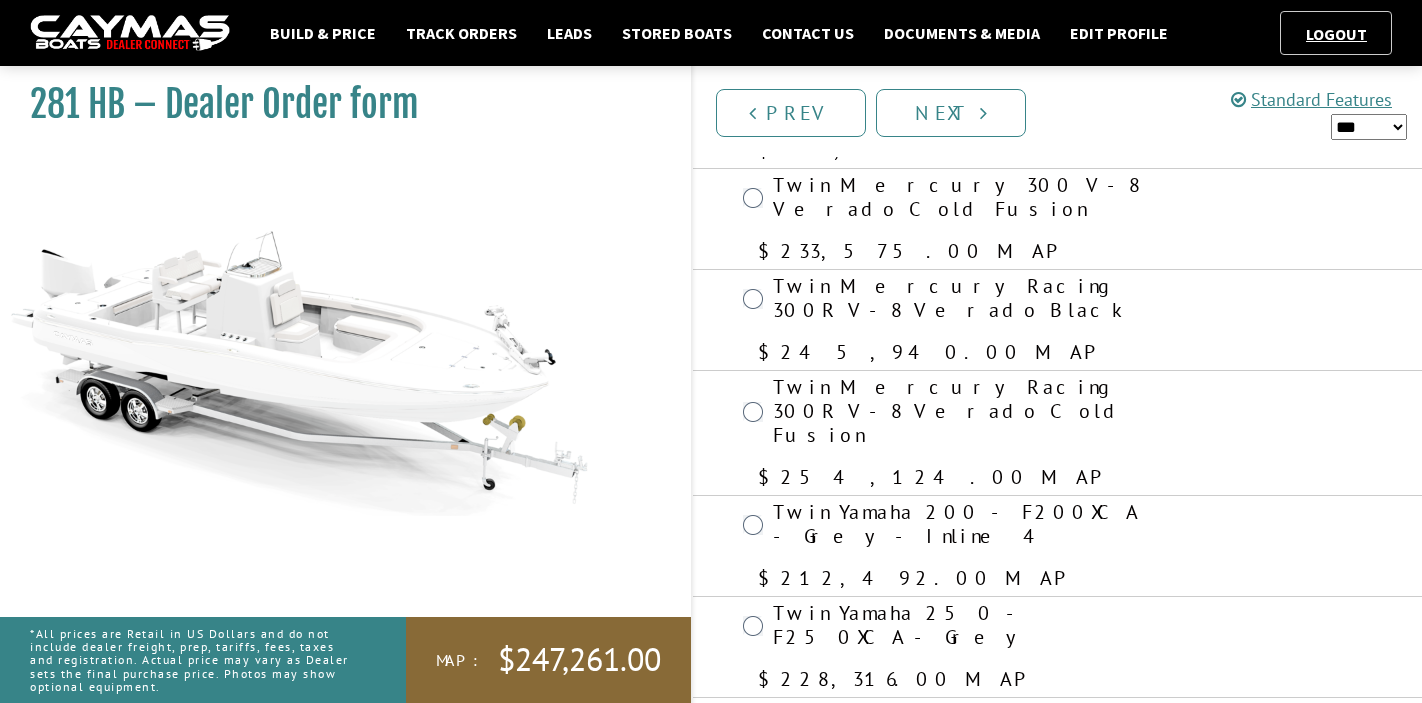 scroll, scrollTop: 0, scrollLeft: 0, axis: both 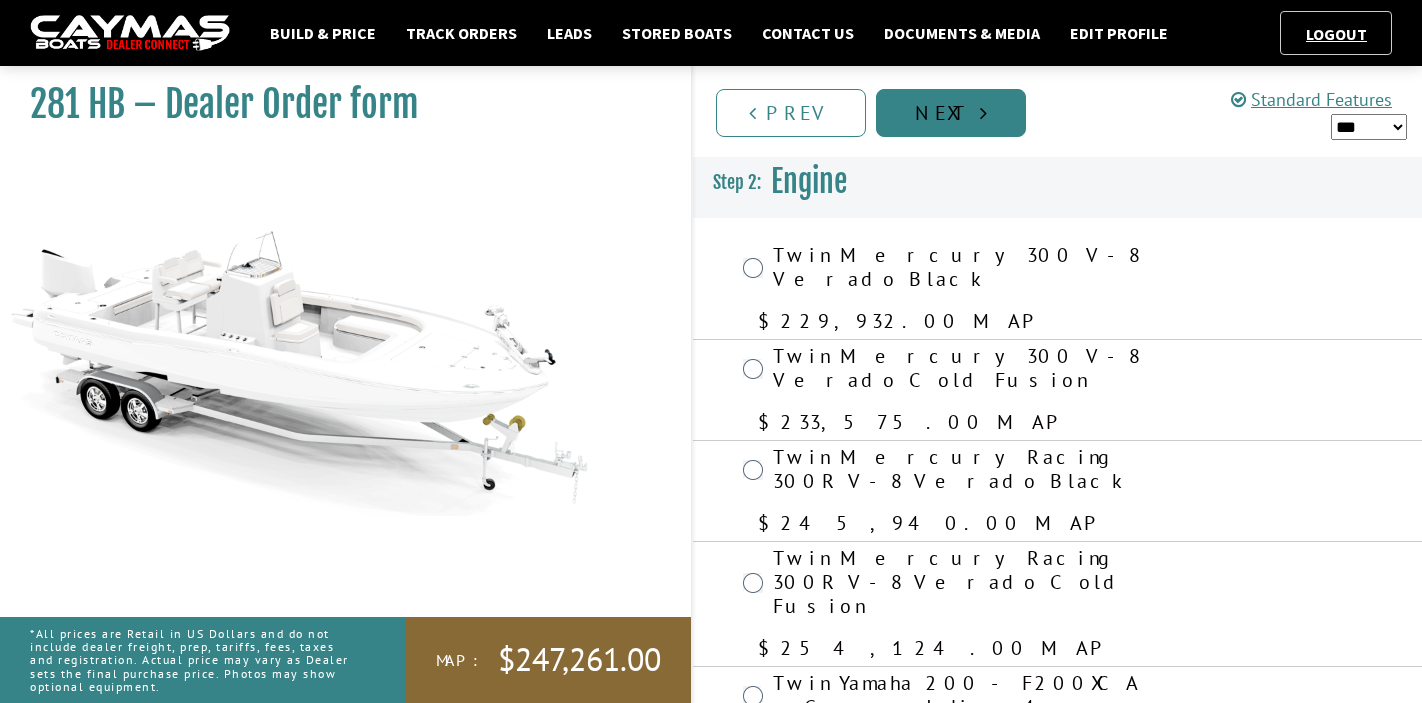 click on "Next" at bounding box center (951, 113) 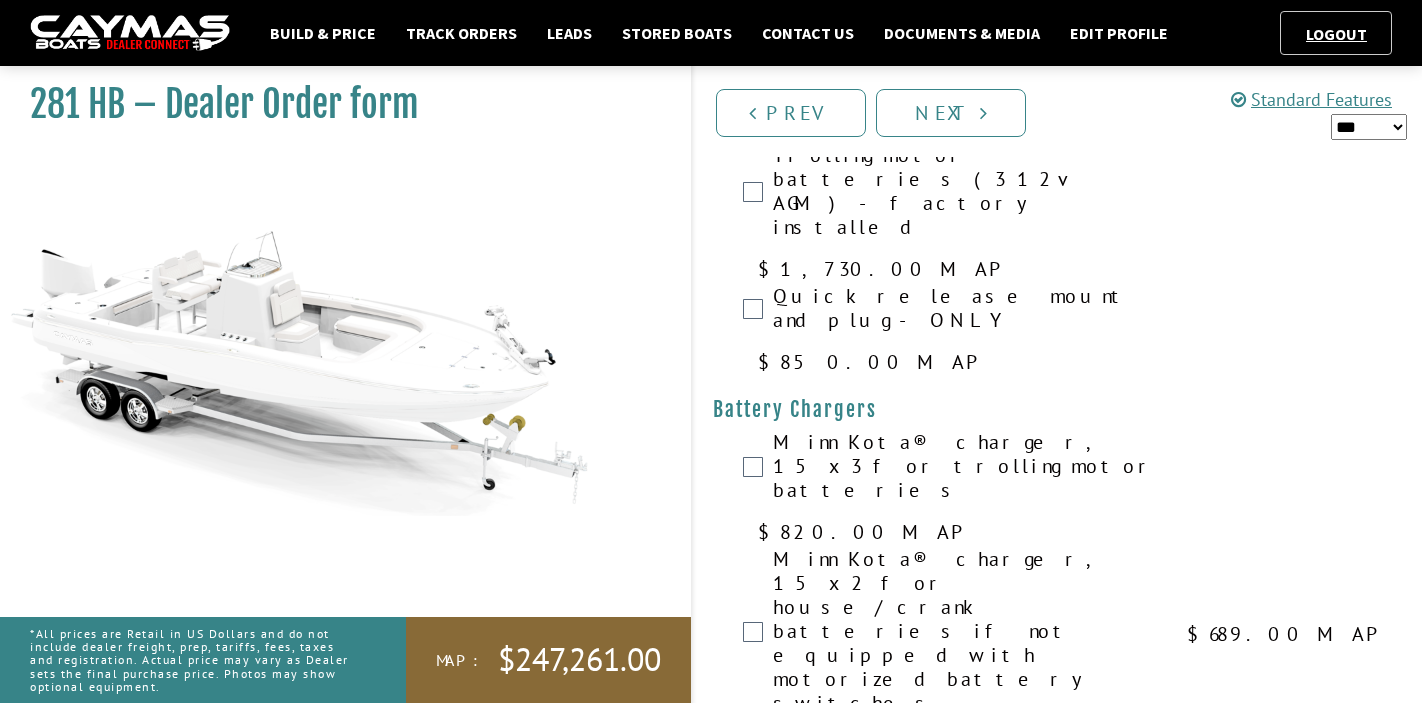 scroll, scrollTop: 294, scrollLeft: 0, axis: vertical 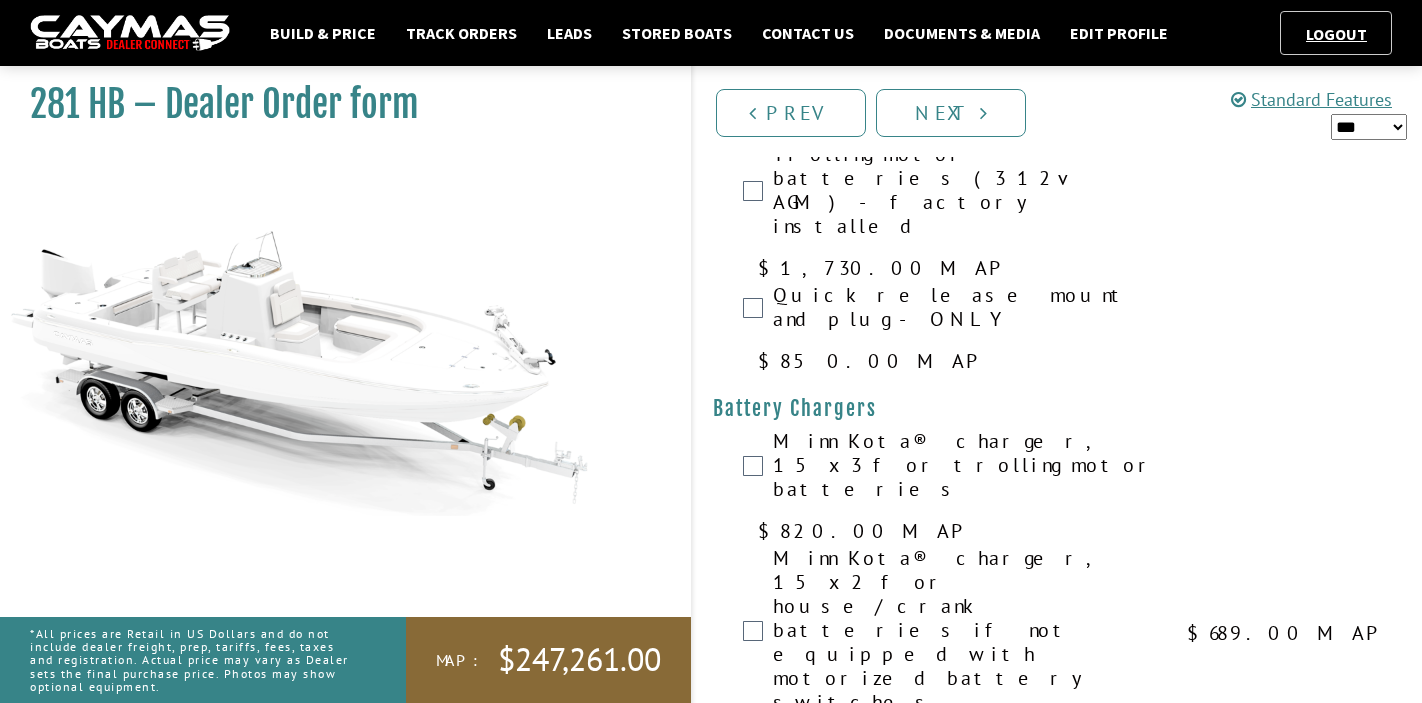 click on "Motorized battery switches, battery parallel, 3 bank charger, voltage display, and 1 AGM house battery" at bounding box center (967, 987) 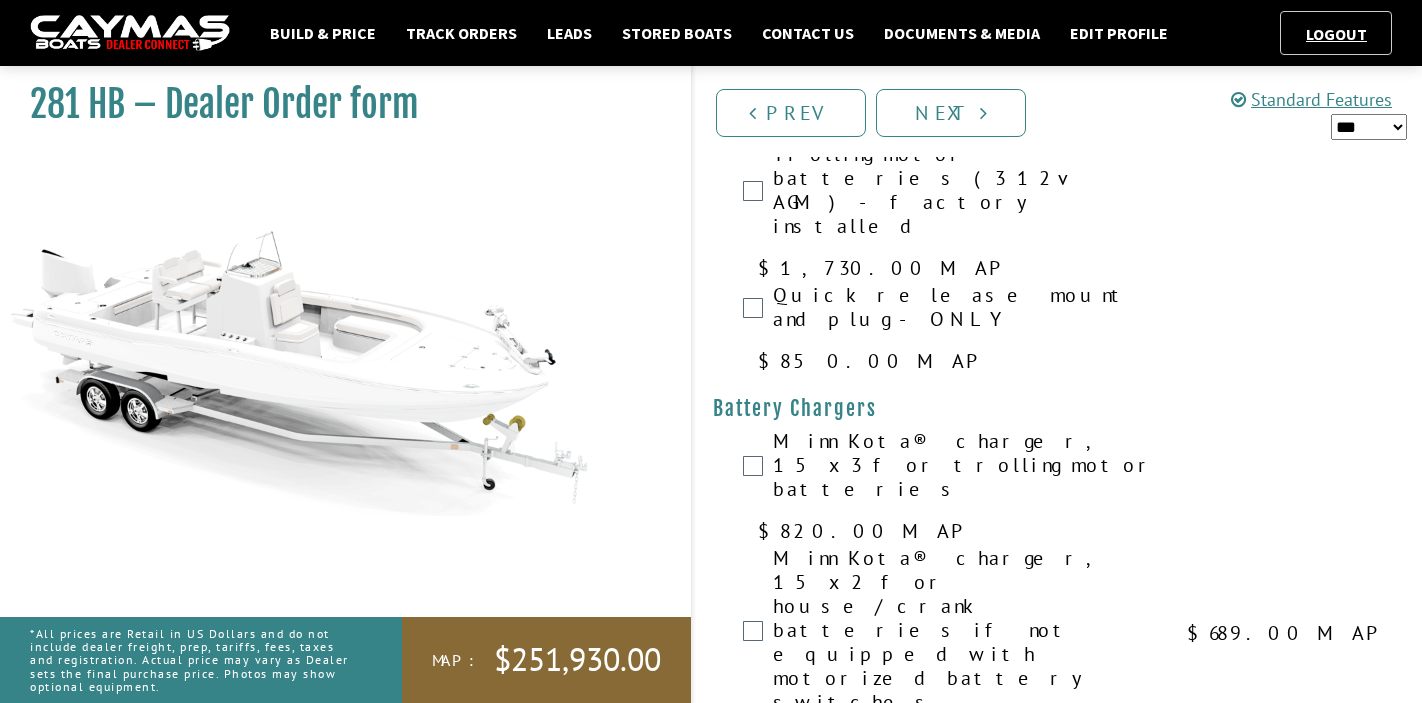 click on "Motorized battery switches, battery parallel, 3 bank charger, voltage display, and 1 AGM house battery" at bounding box center (967, 987) 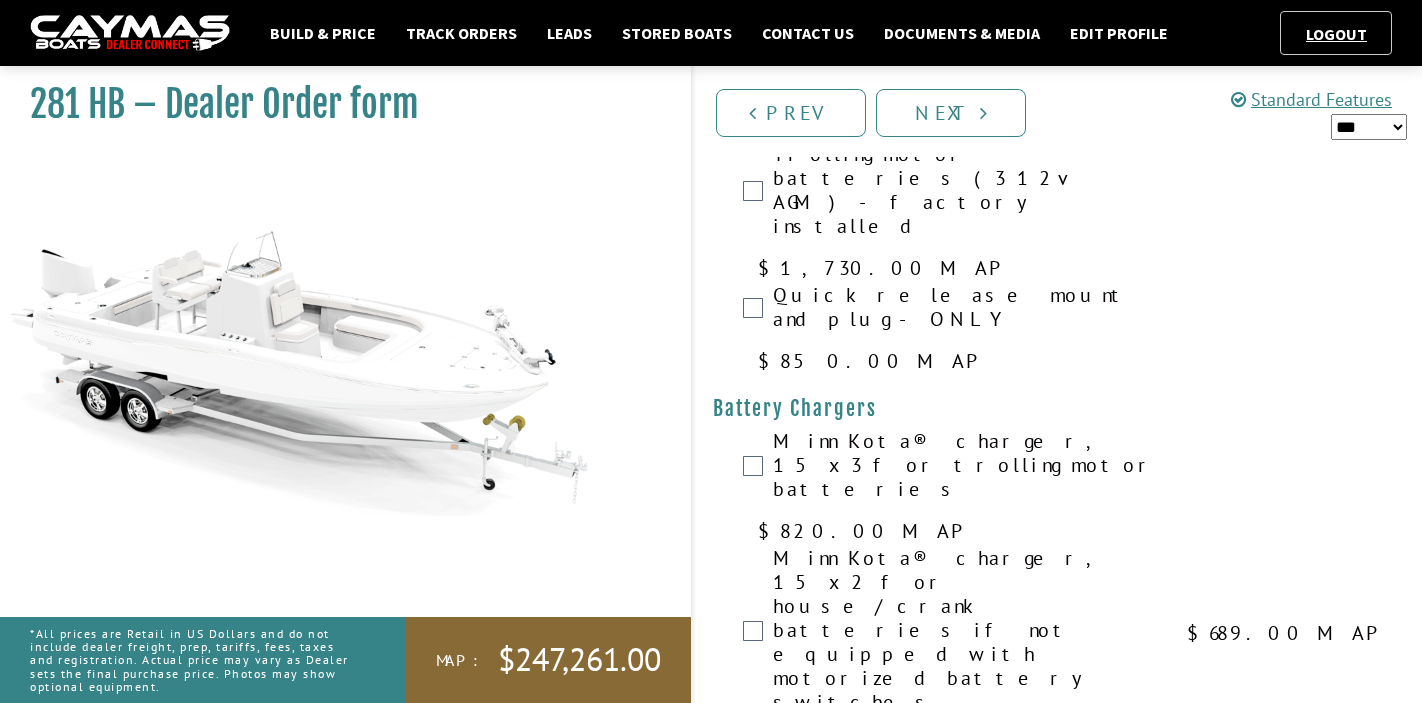 click on "Motorized battery switches, battery parallel, 3 bank charger, voltage display, and 1 AGM house battery" at bounding box center [967, 987] 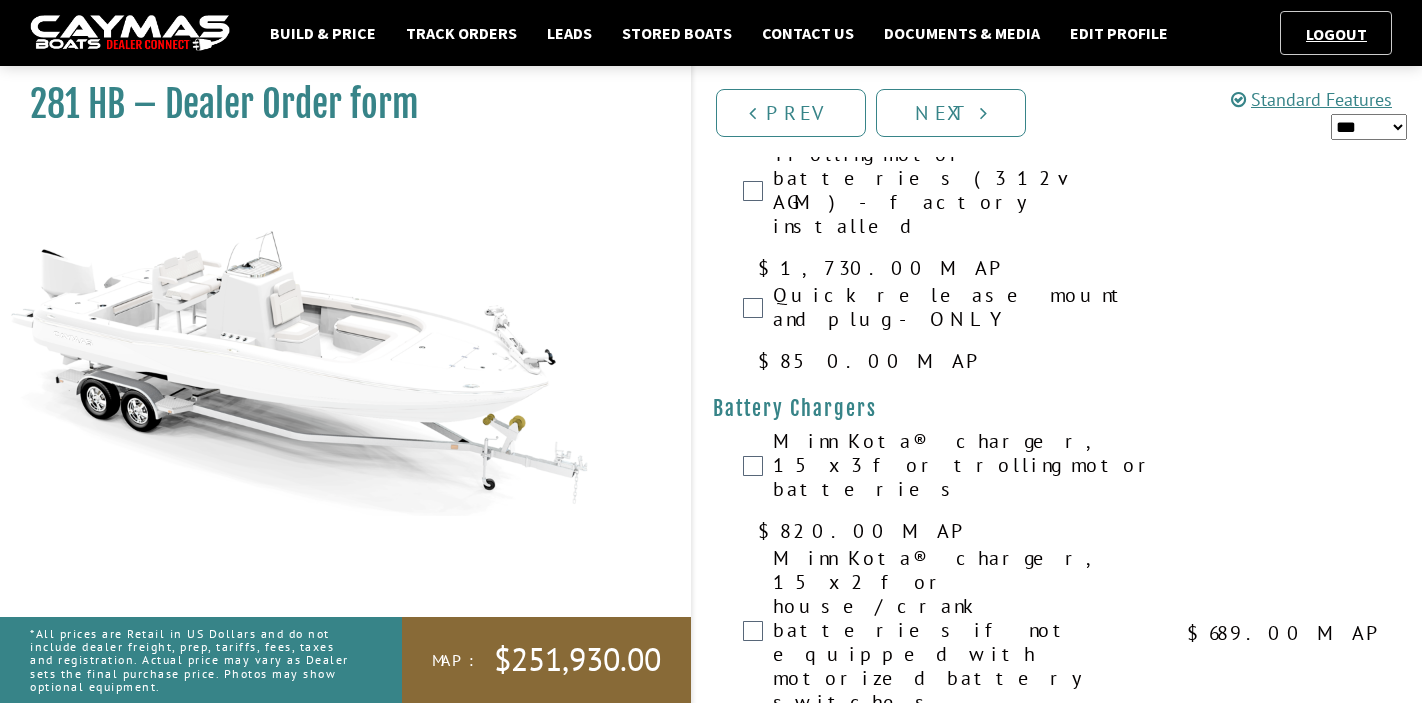 click on "Motorized battery switches, battery parallel, 4 bank charger, voltage display, and 2 AGM house batteries" at bounding box center [967, 1176] 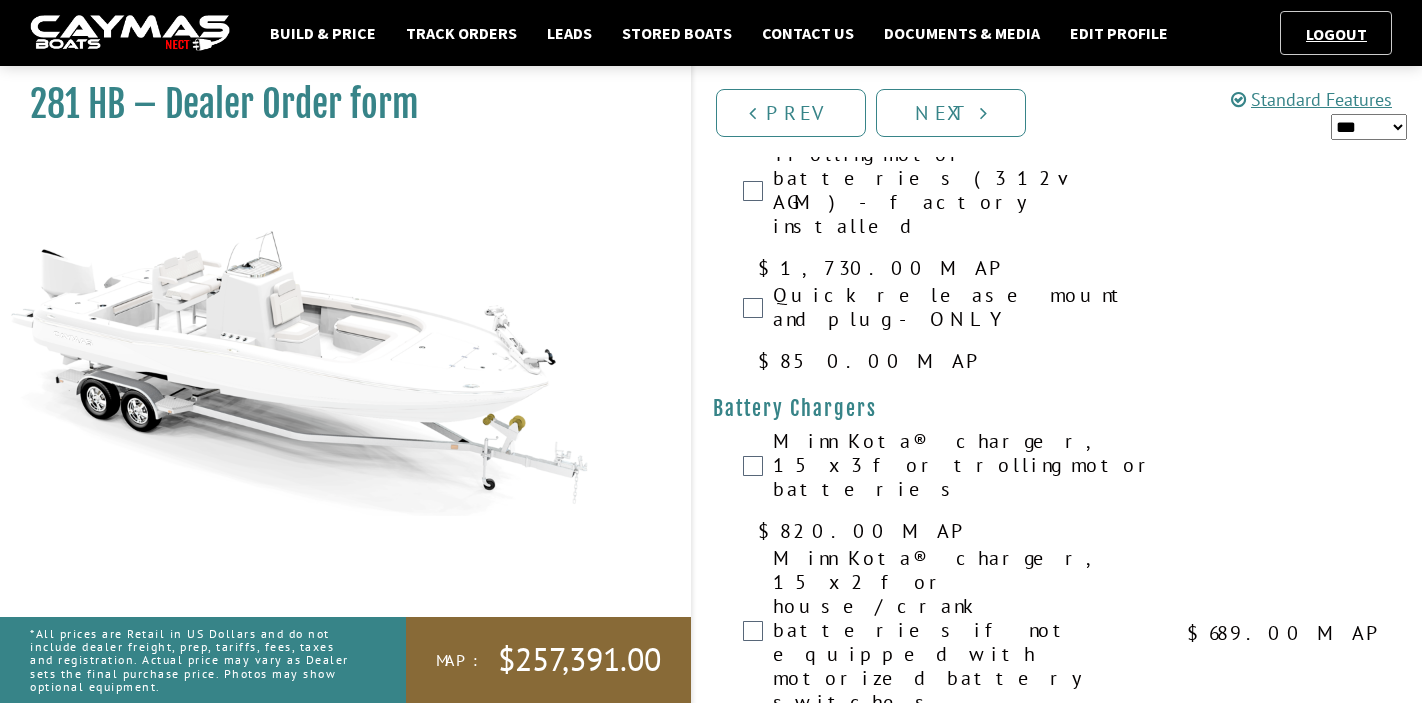 click on "Motorized battery switches, battery parallel, 3 bank charger, voltage display, and 1 AGM house battery" at bounding box center (967, 987) 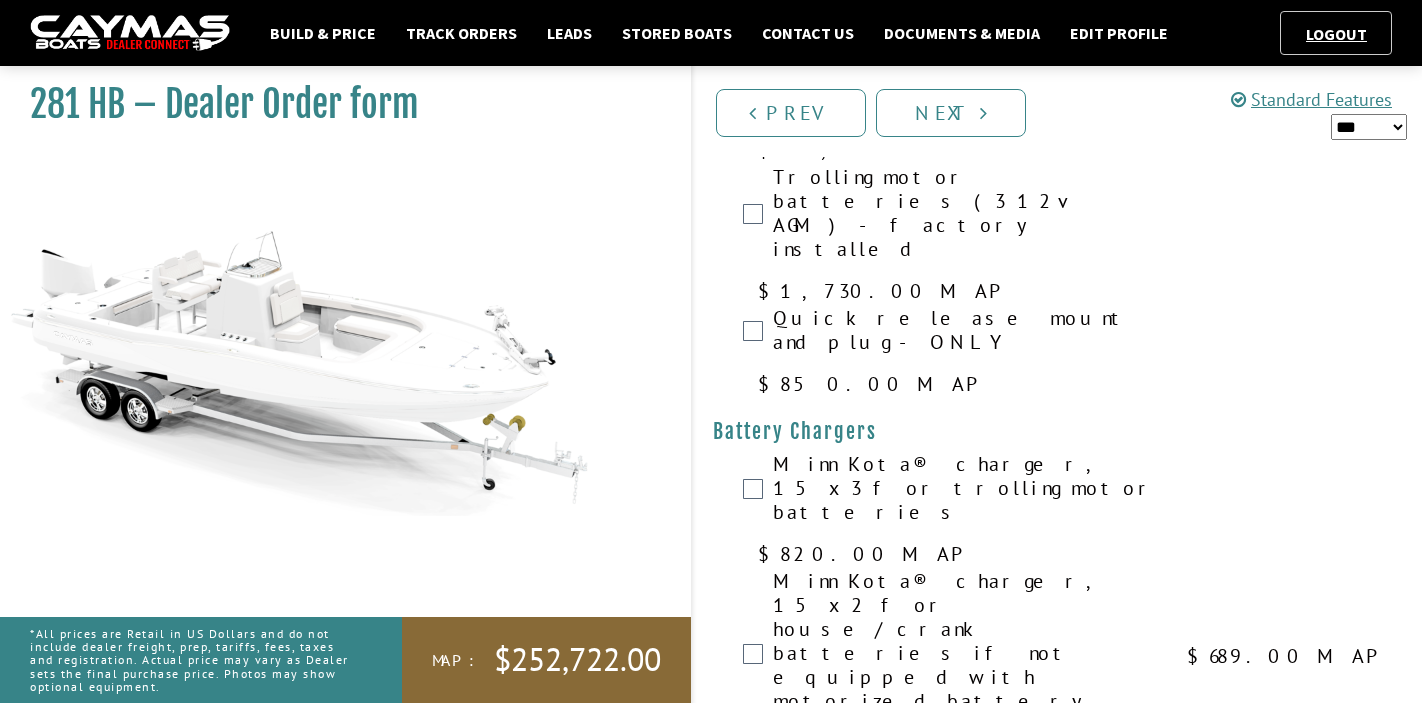 scroll, scrollTop: 293, scrollLeft: 0, axis: vertical 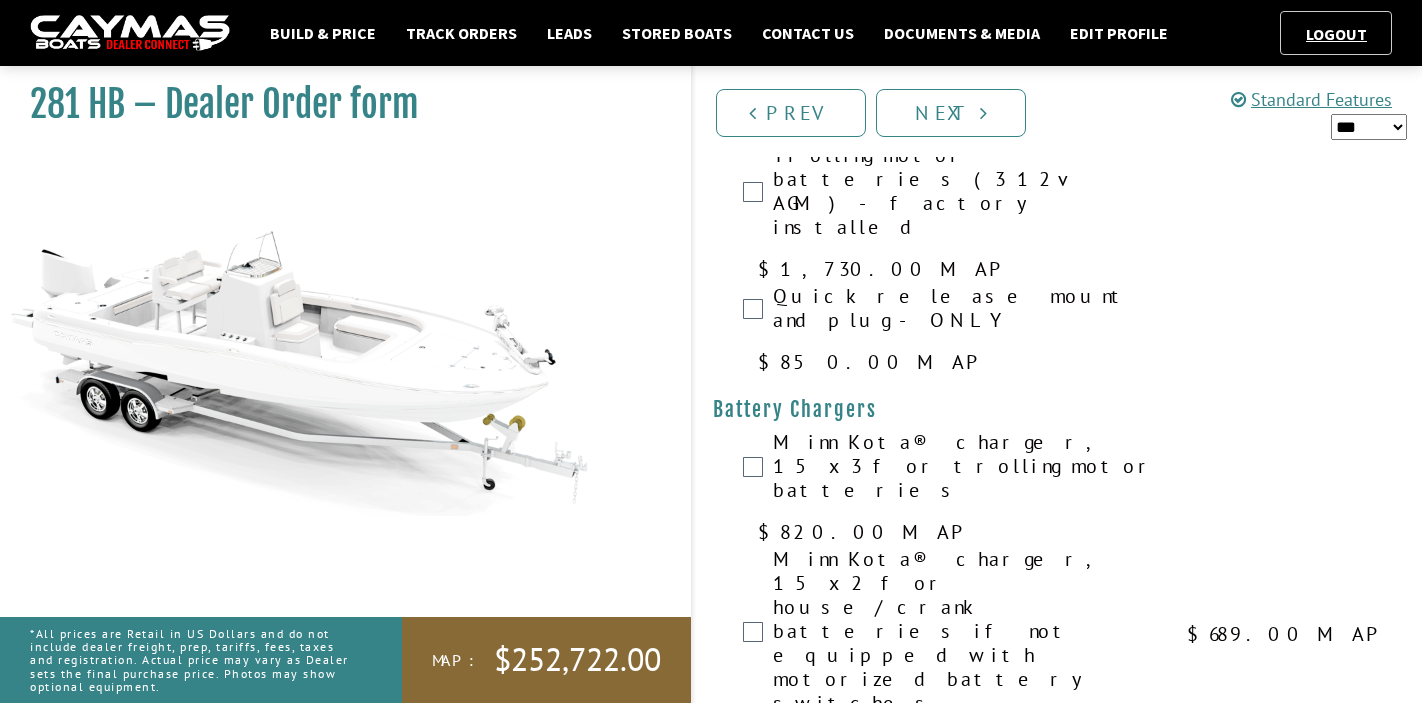 click on "Motorized battery switches, battery parallel, 3 bank charger, voltage display, and 1 AGM house battery" at bounding box center (967, 988) 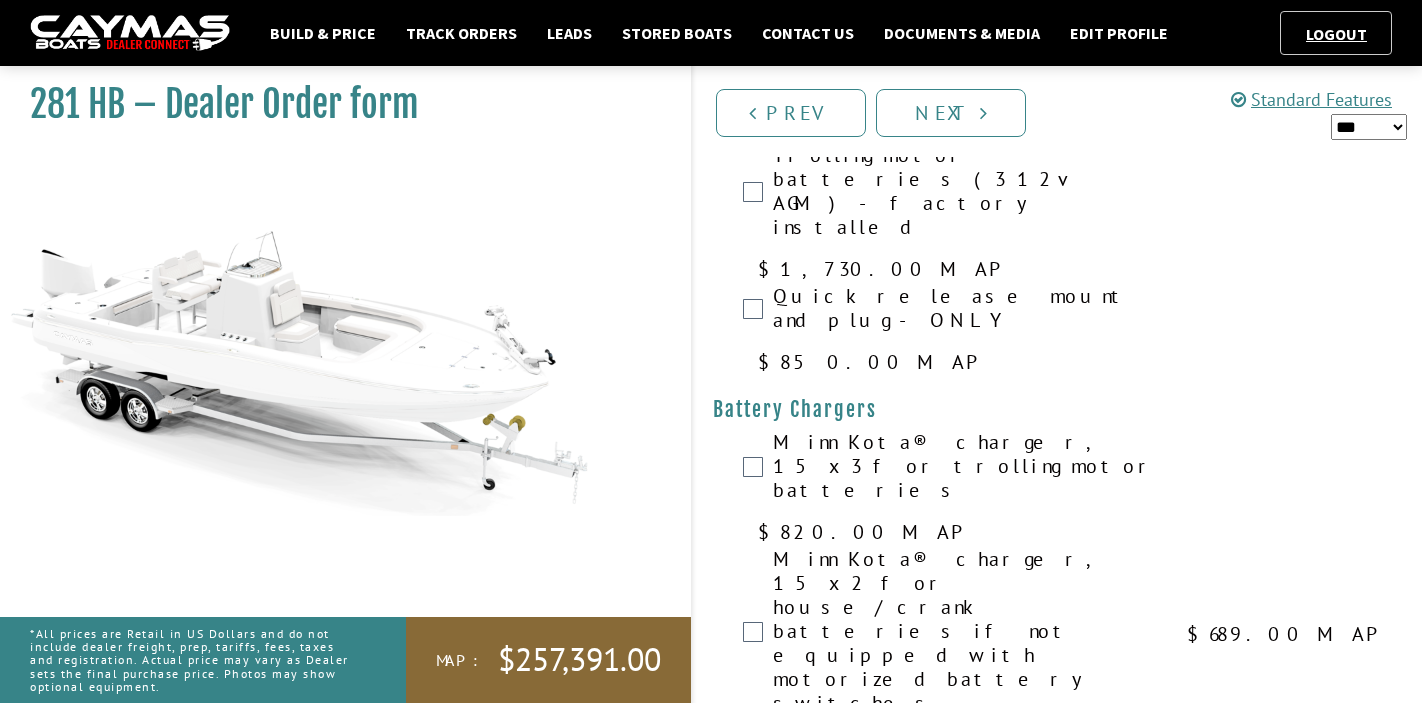 click on "Motorized battery switches, battery parallel, 4 bank charger, voltage display, and 2 AGM house batteries" at bounding box center [967, 1177] 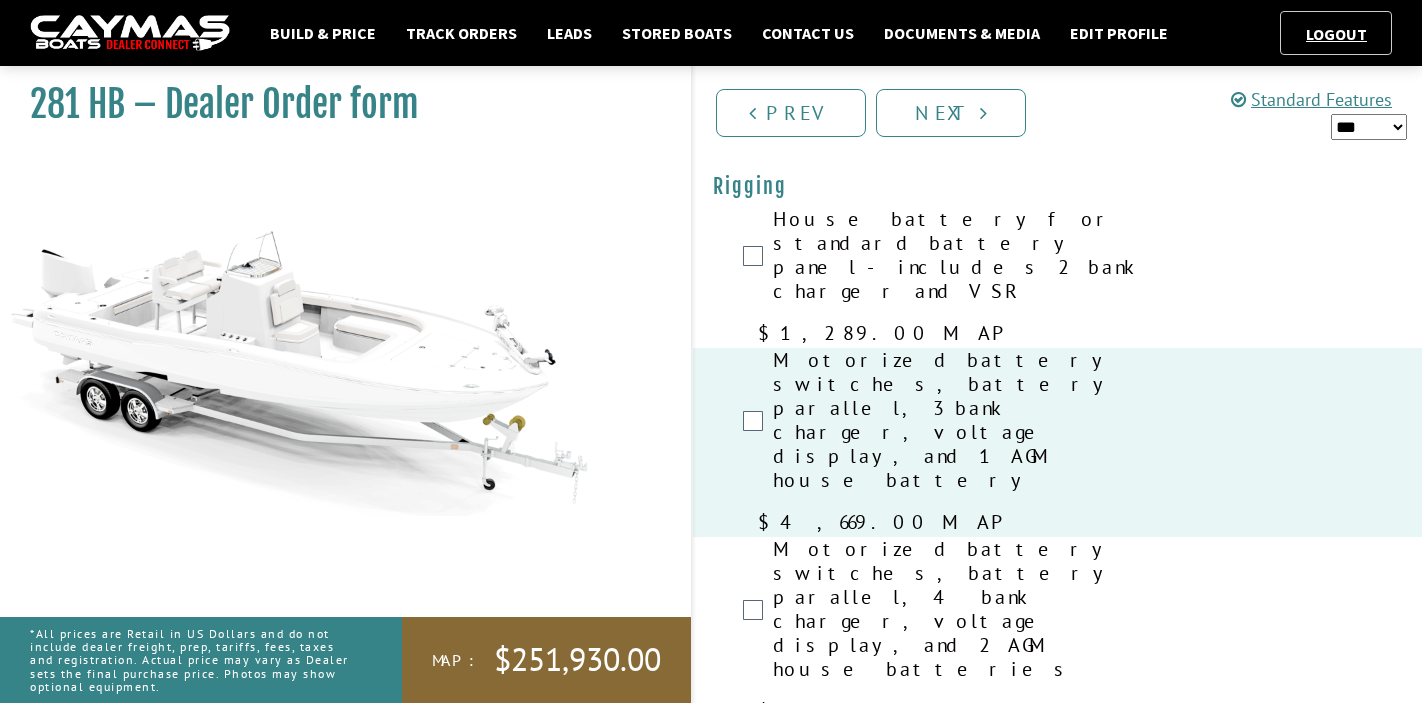 scroll, scrollTop: 863, scrollLeft: 0, axis: vertical 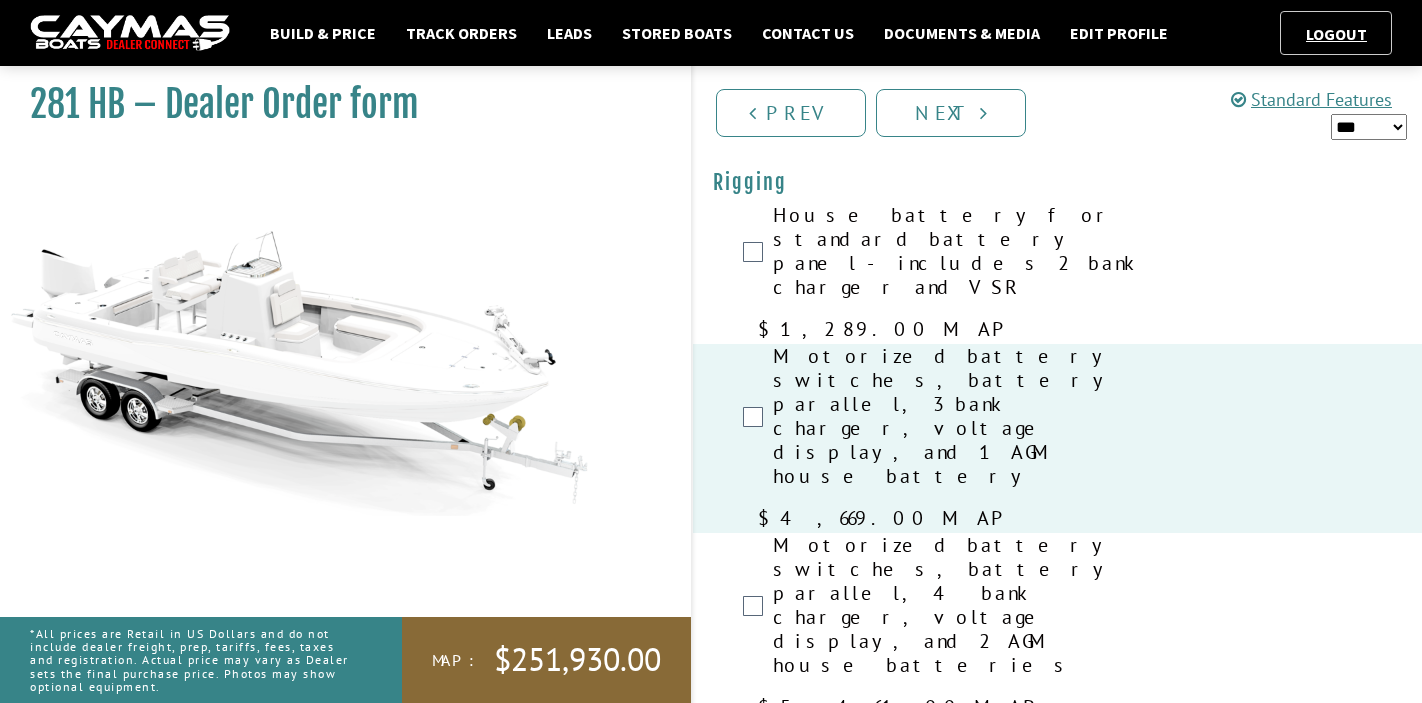 click on "Power Pole® Blade Series 10’ – white – port" at bounding box center [967, 1914] 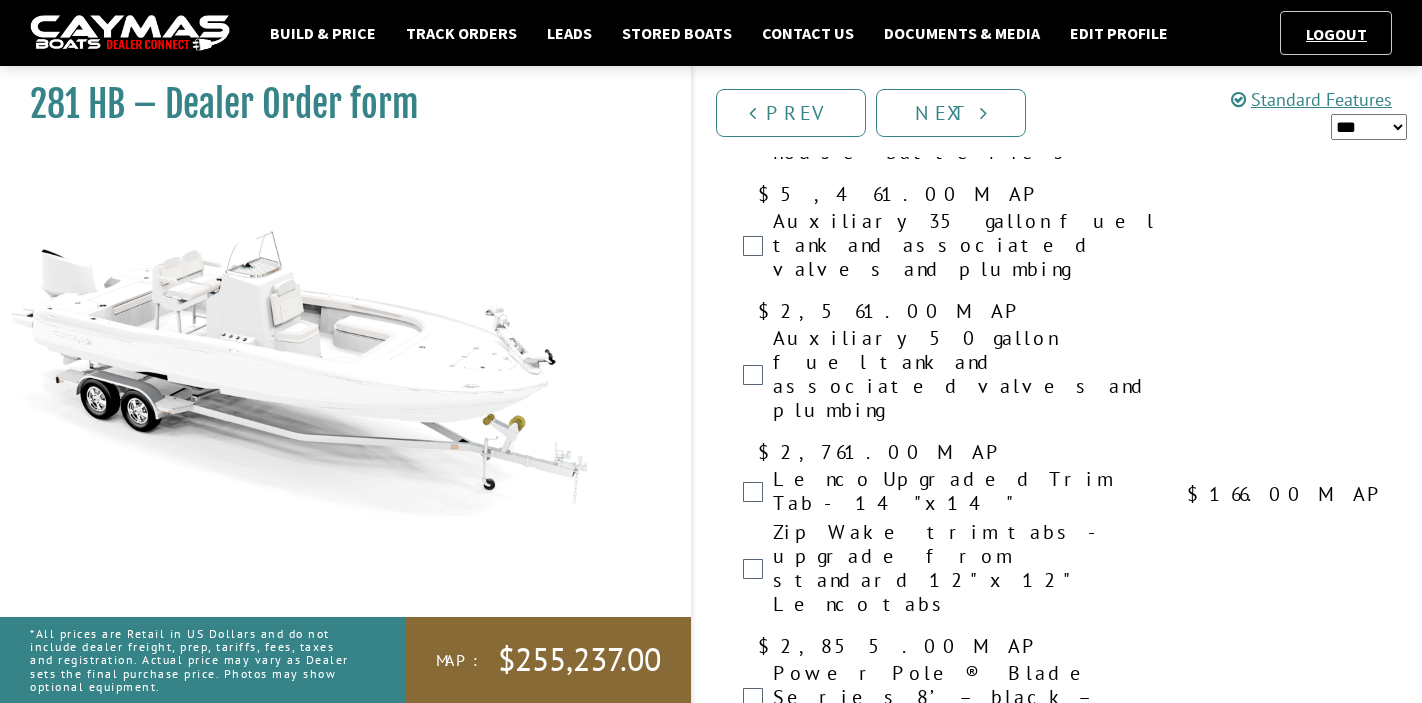 scroll, scrollTop: 1382, scrollLeft: 0, axis: vertical 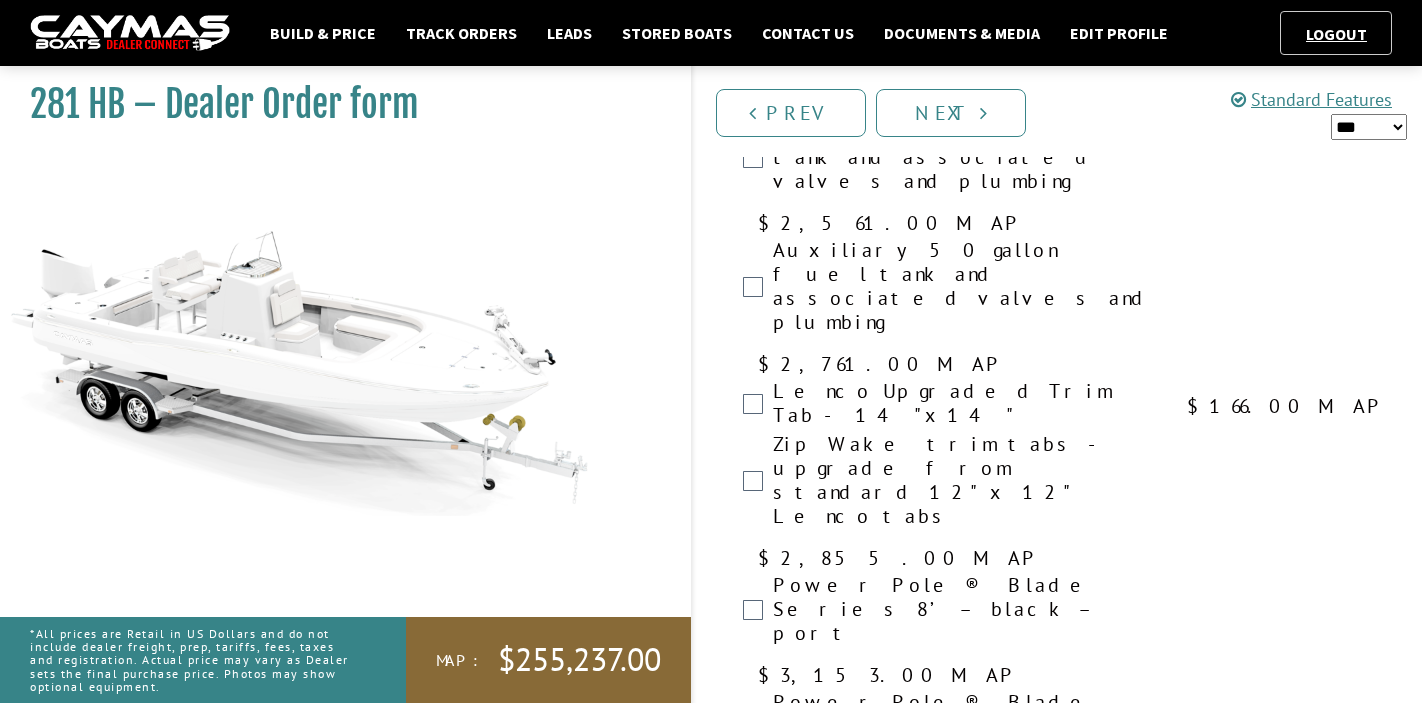 click on "Freshwater system - includes 16 gal tank, pump, fill, and outlet" at bounding box center [967, 2720] 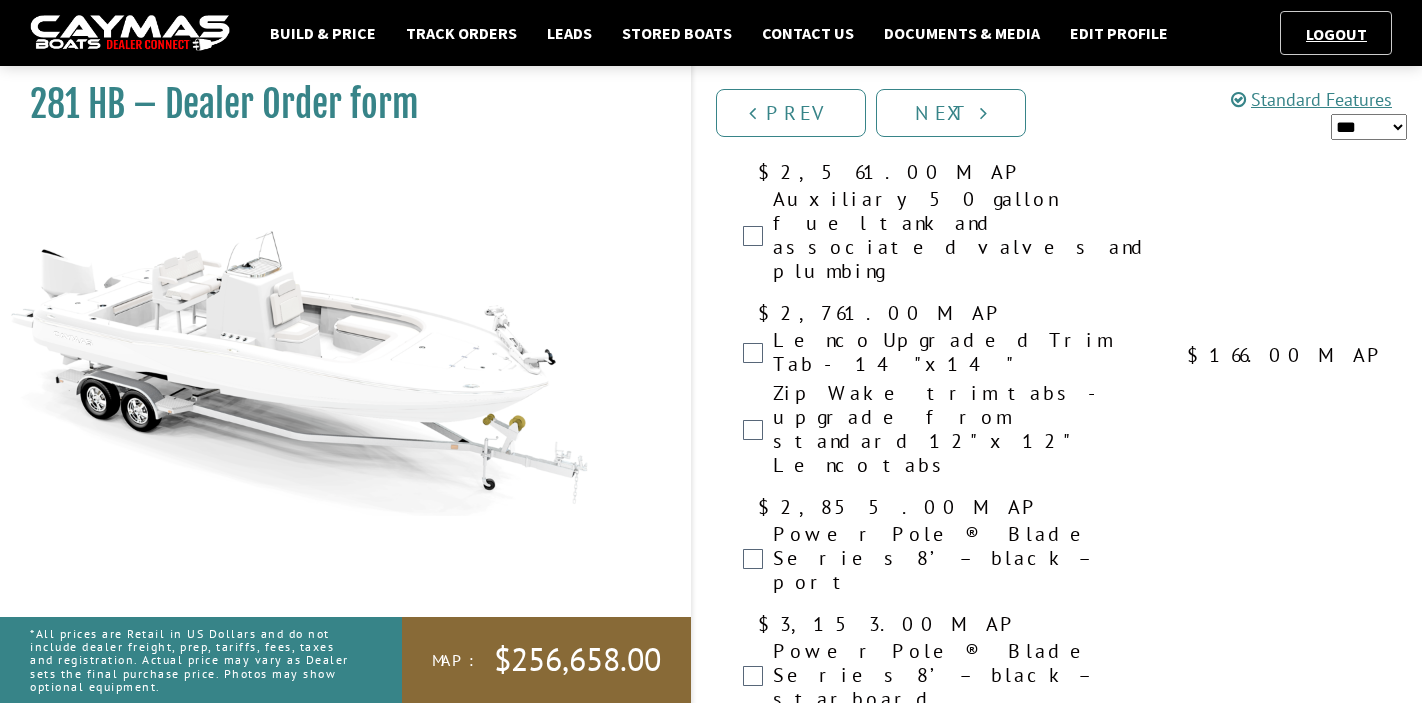 scroll, scrollTop: 1518, scrollLeft: 0, axis: vertical 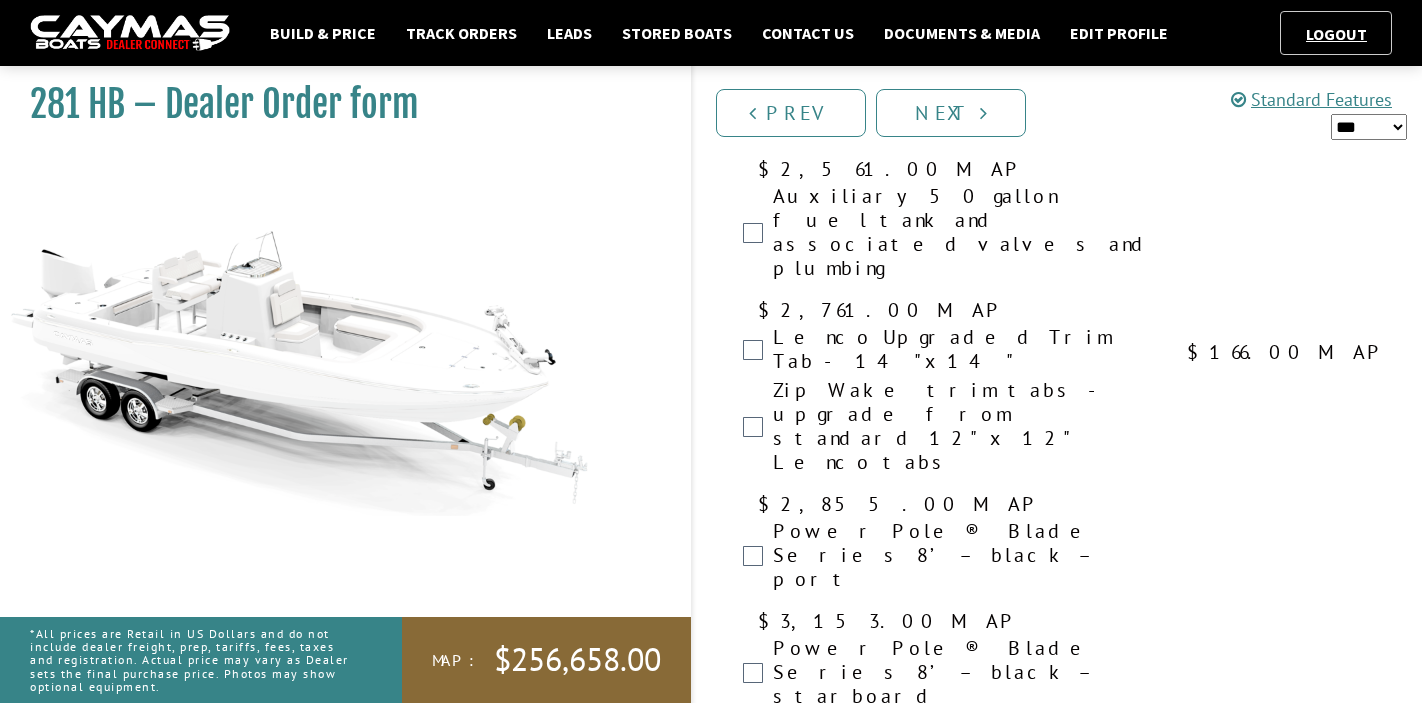 click on "Marine porcelain head with blackwater tank
$3,912.00 MAP
$3,912.00 MSRP
$2,543.00
$3,390.00" at bounding box center (1057, 694) 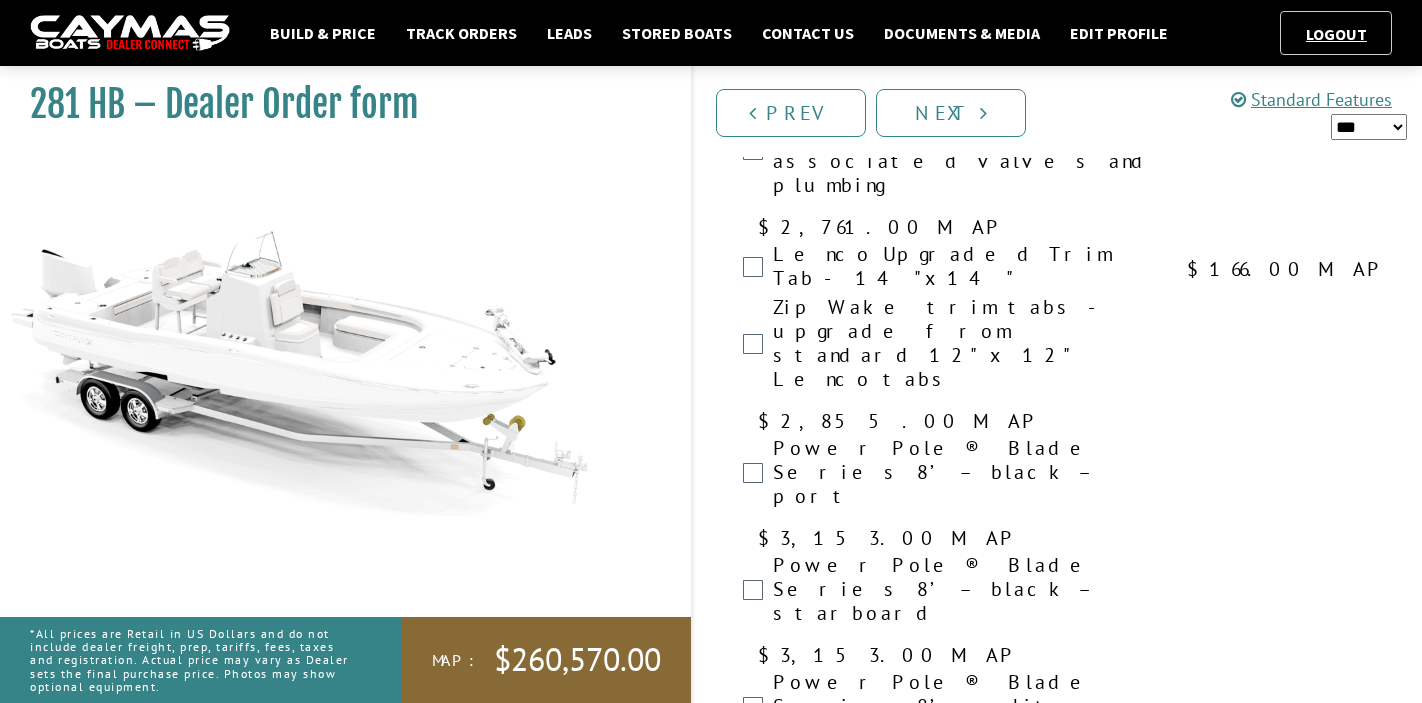 click on "Fiberglass hard top with custom powder coated frame in white, includes: JL® Audio MM50 stereo and (8) JL® Audio 6.5" M3 speakers, 7 rod holders, electronics box, dome lights, 3 LED spreader lights and PFD storage" at bounding box center [967, 2889] 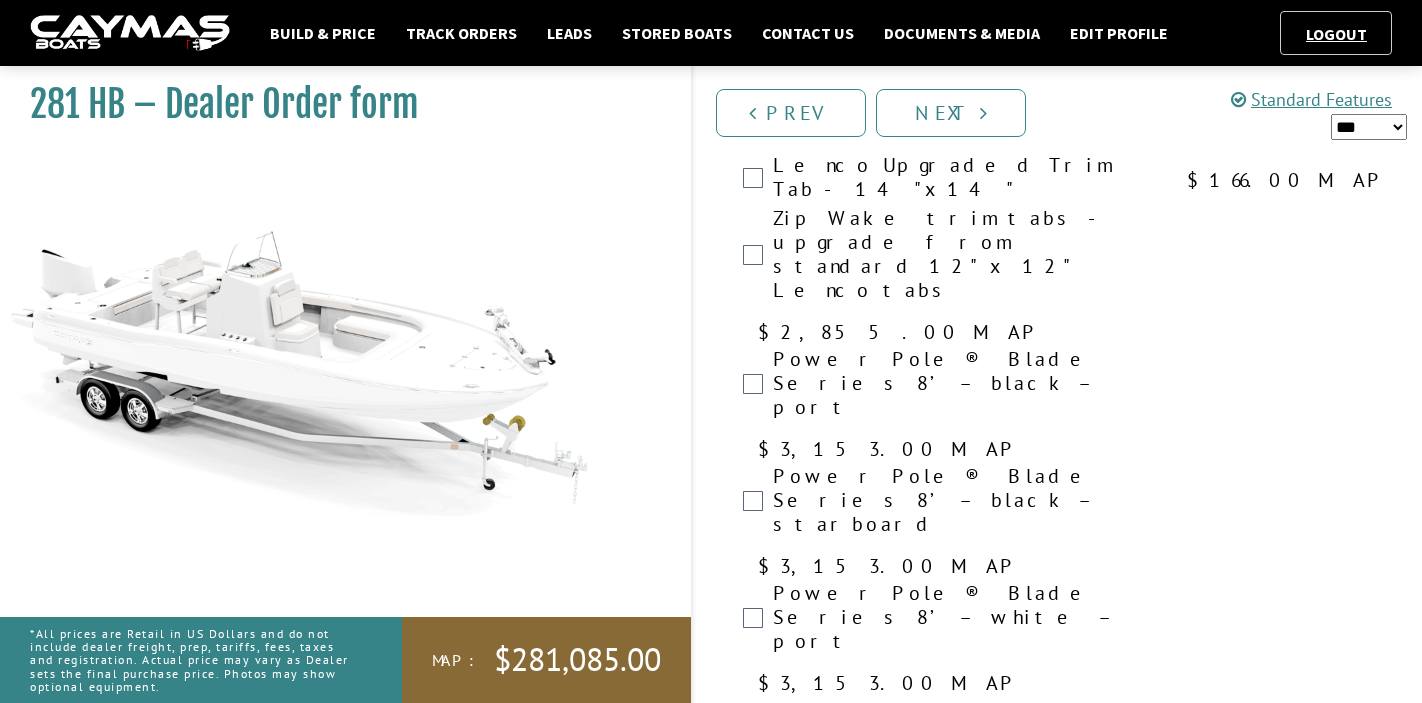 scroll, scrollTop: 1693, scrollLeft: 0, axis: vertical 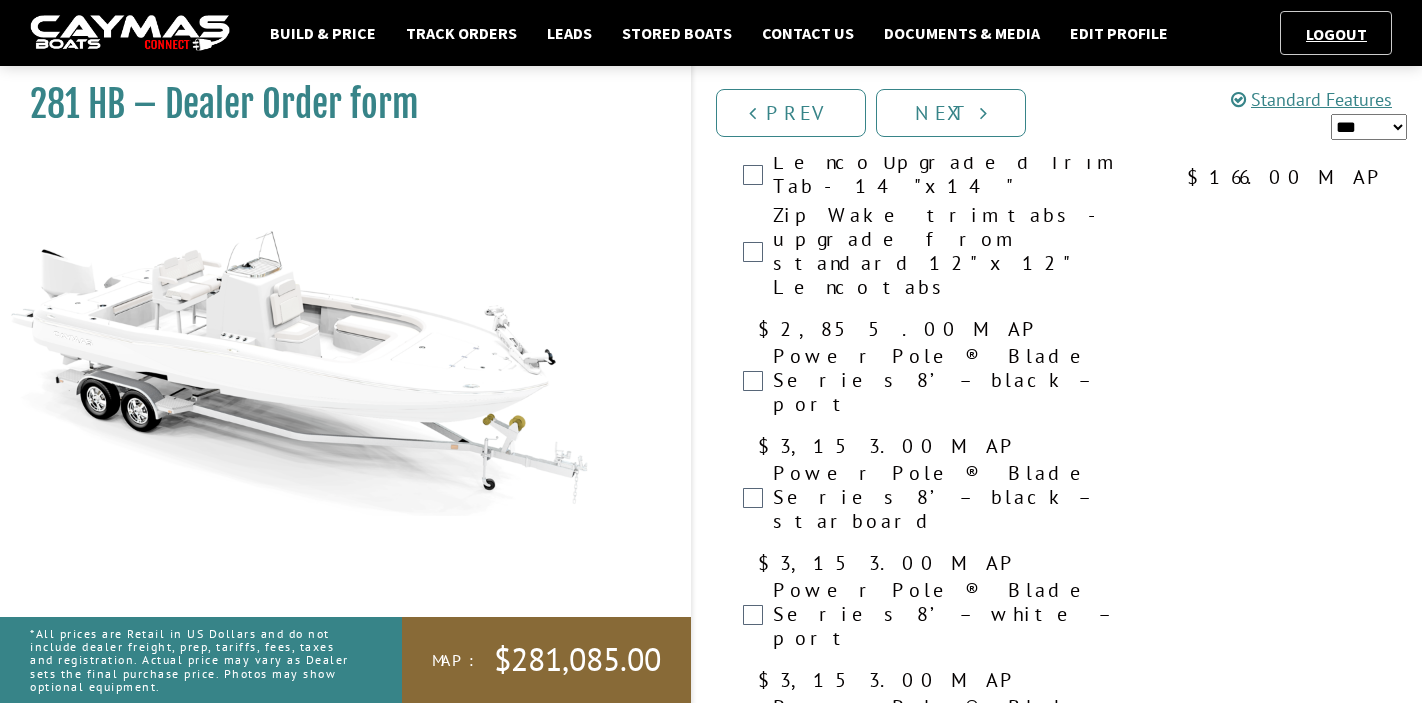 click on "3-sided glass enclosure integrated into hardtop frame - requires hardtop option and removes standard tempered glass windshield. Not available with second station option." at bounding box center [967, 3094] 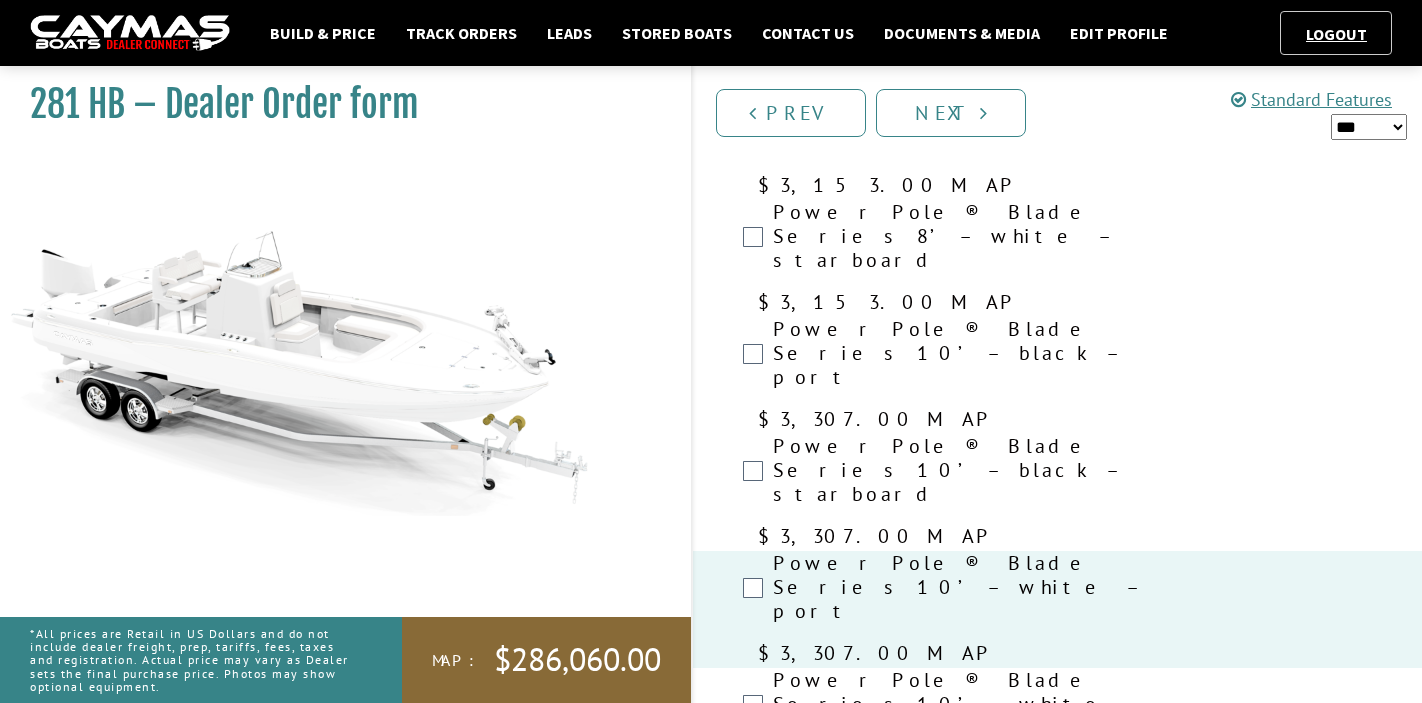 scroll, scrollTop: 2194, scrollLeft: 0, axis: vertical 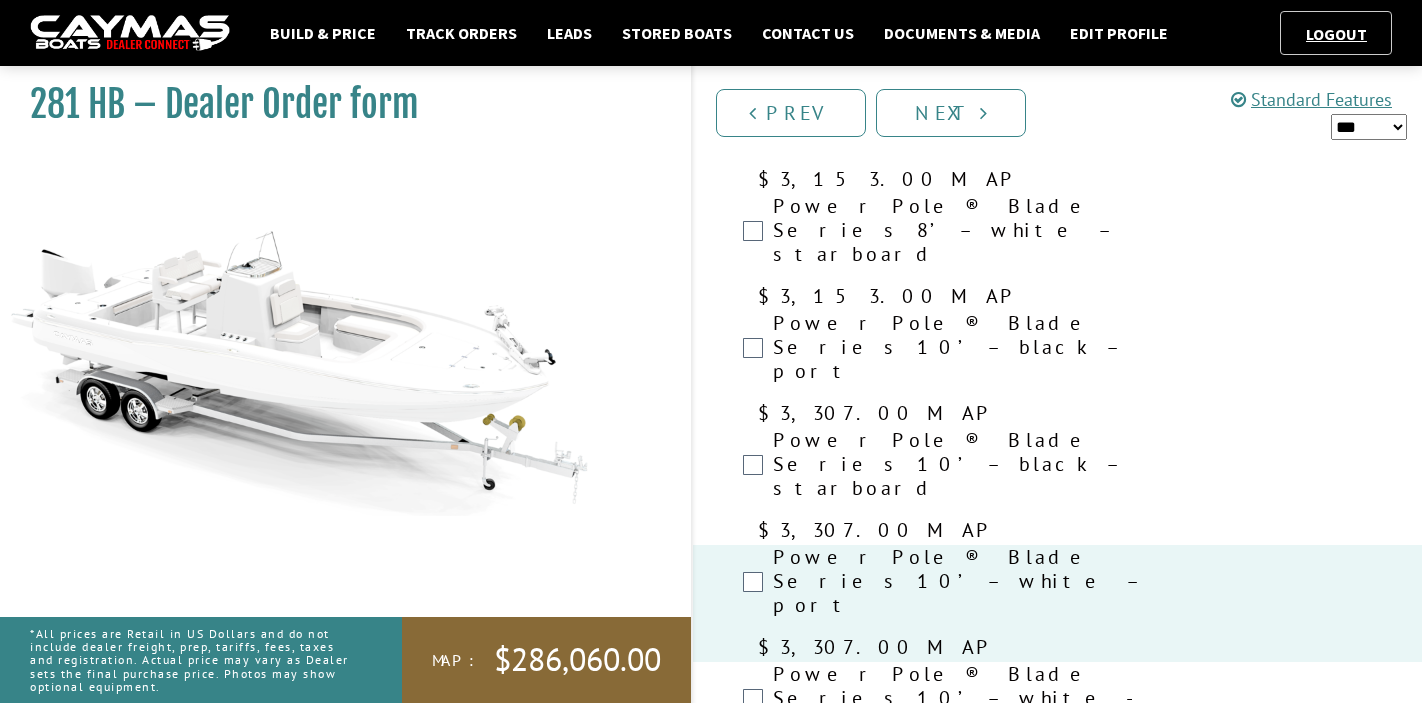 click on "JL® Audio upgrade package #2: MM100 head unit, (4) 6.5" M6 speakers, (4) 8.8" M6 speakers,  (2) Amps – requires hard top option" at bounding box center (967, 3827) 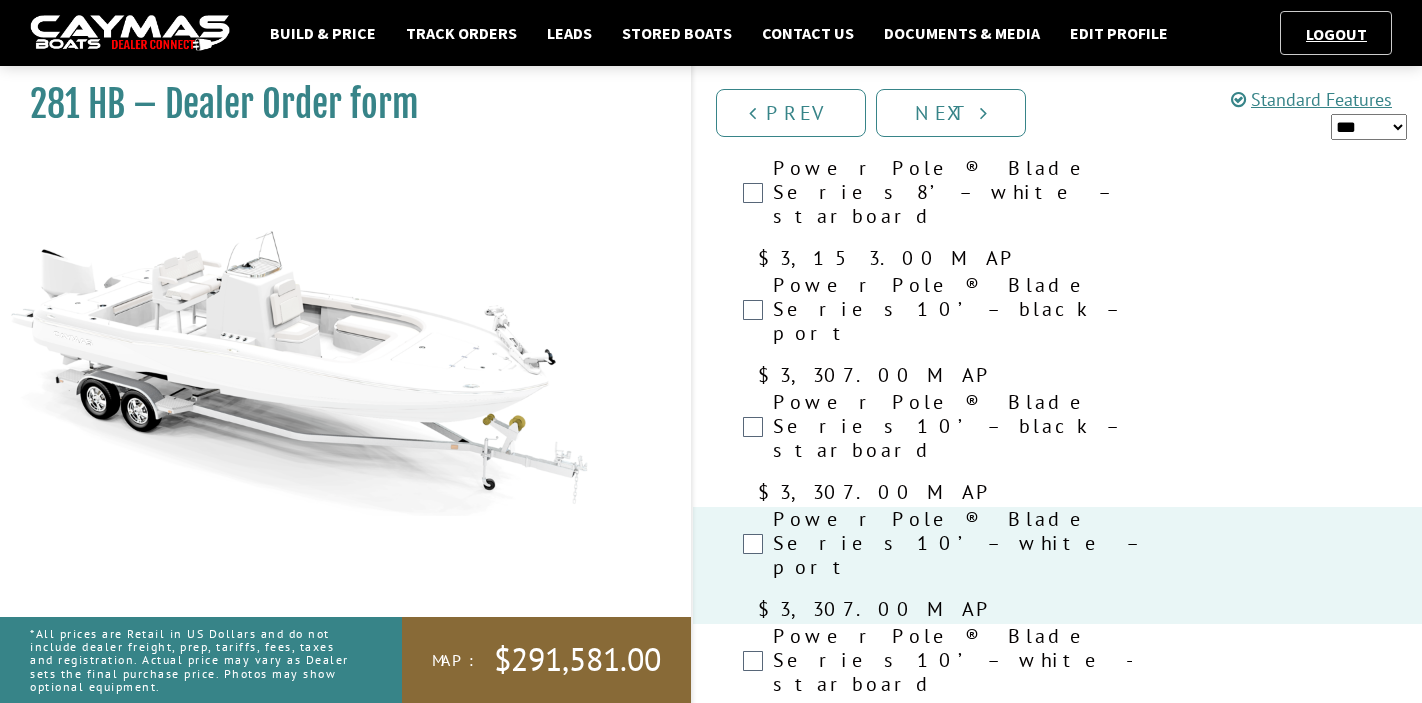 scroll, scrollTop: 2253, scrollLeft: 0, axis: vertical 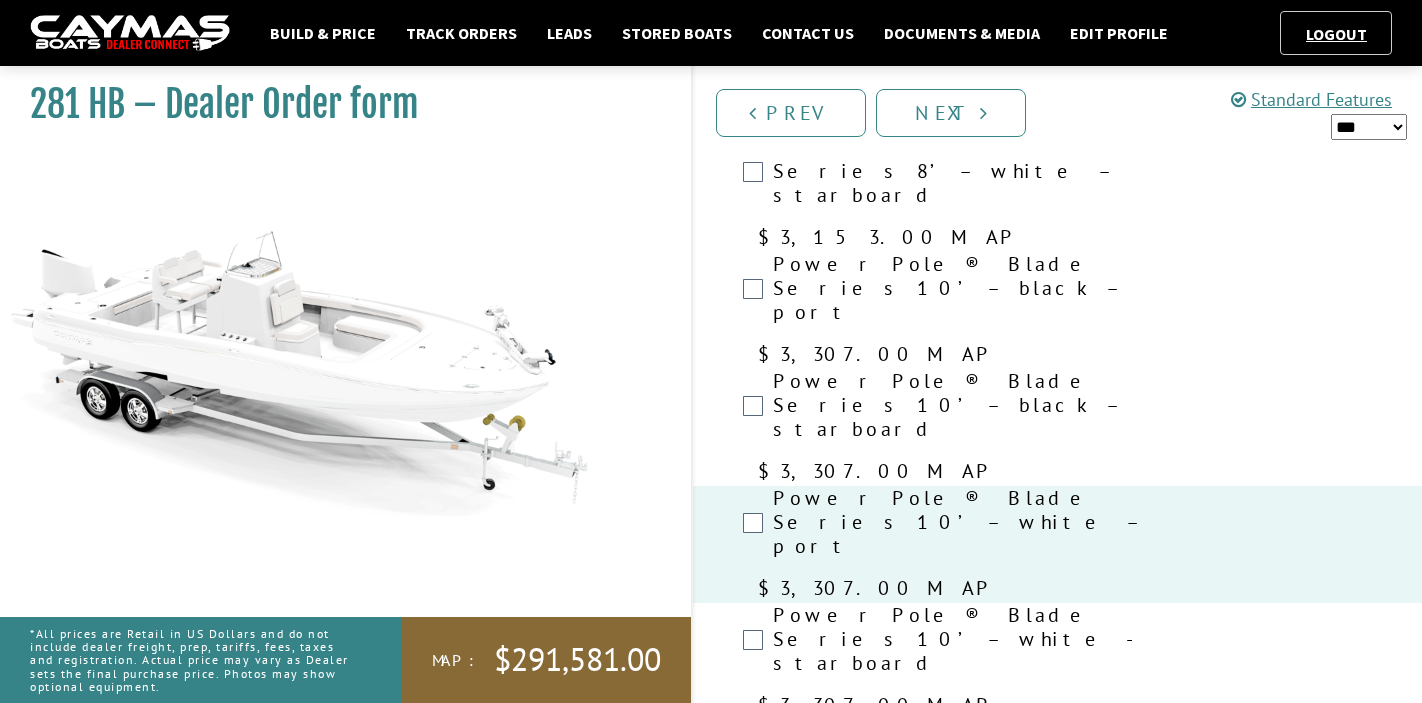 click on "Fusion MS-RA670 head unit in place of JL MM105 - requires upgrade #1 or #2" at bounding box center [967, 3945] 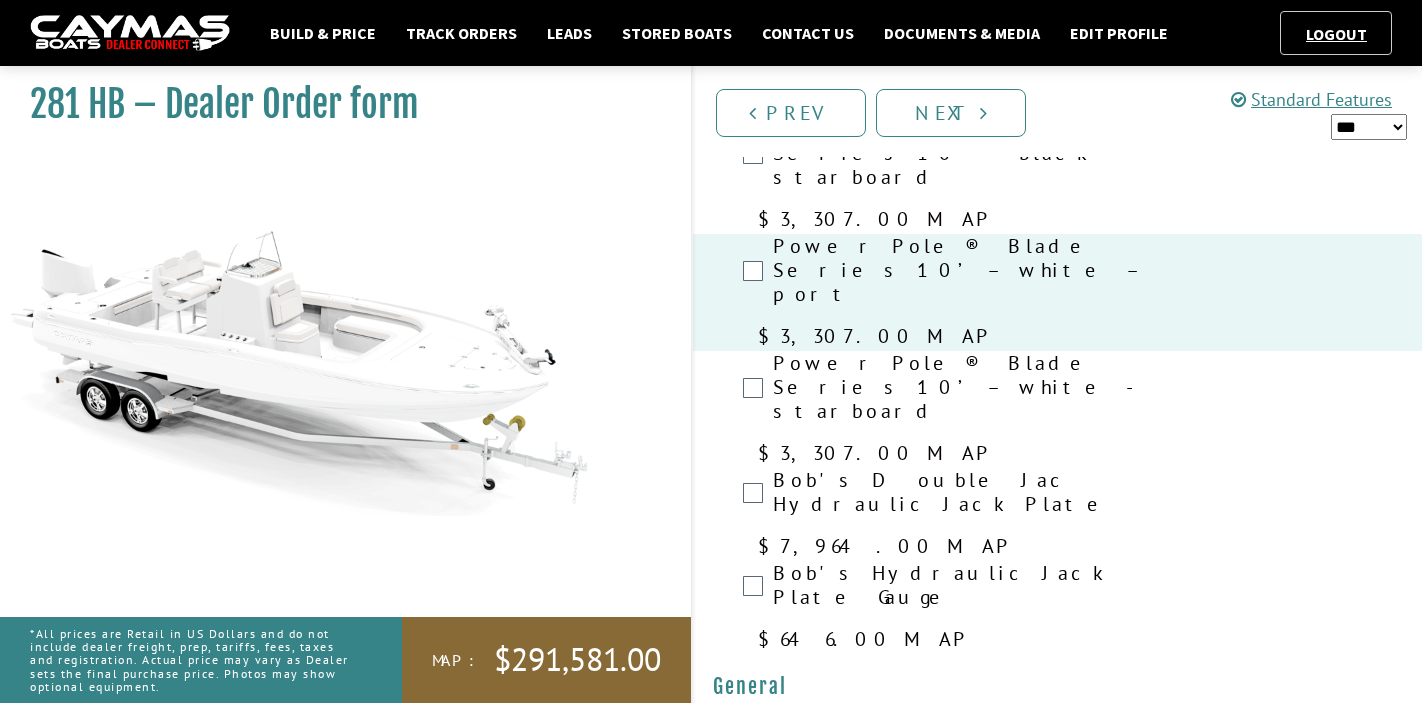 scroll, scrollTop: 2516, scrollLeft: 0, axis: vertical 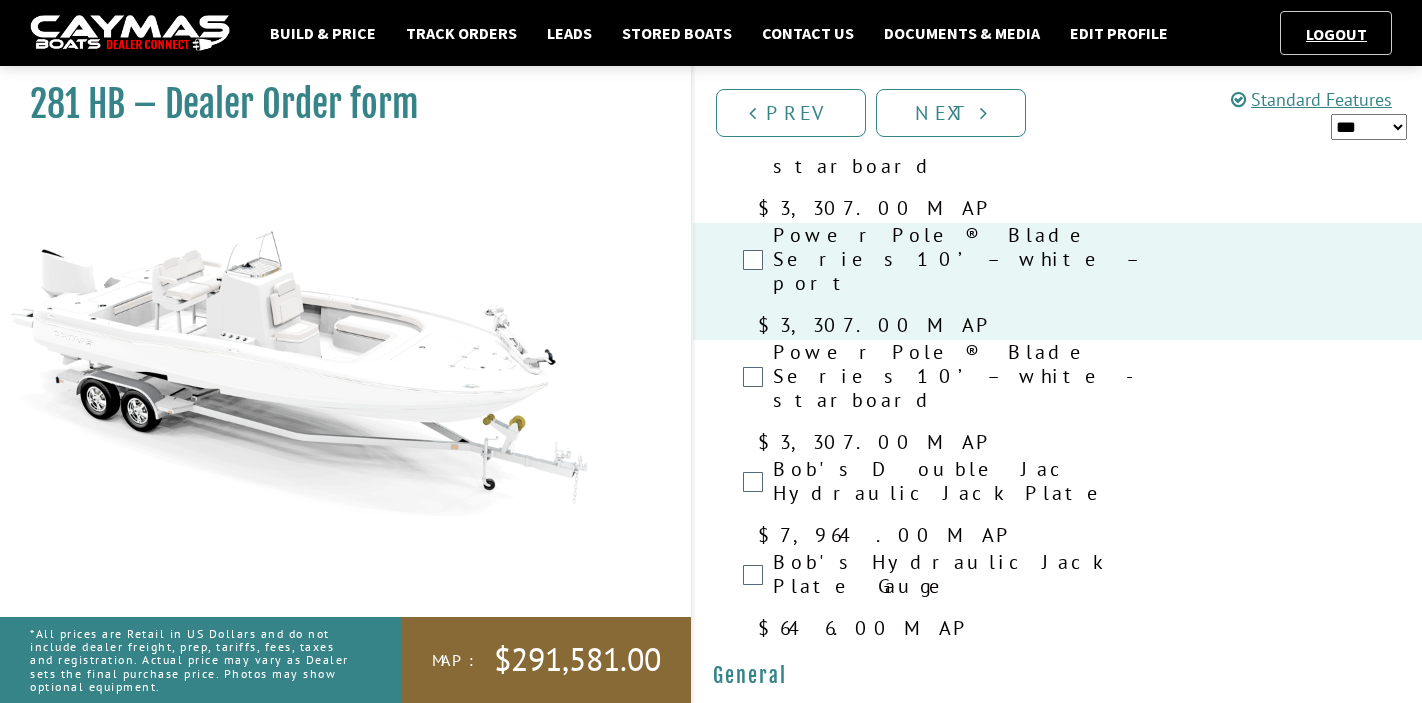 click on "Leaning post drawer and cutting board" at bounding box center [967, 3988] 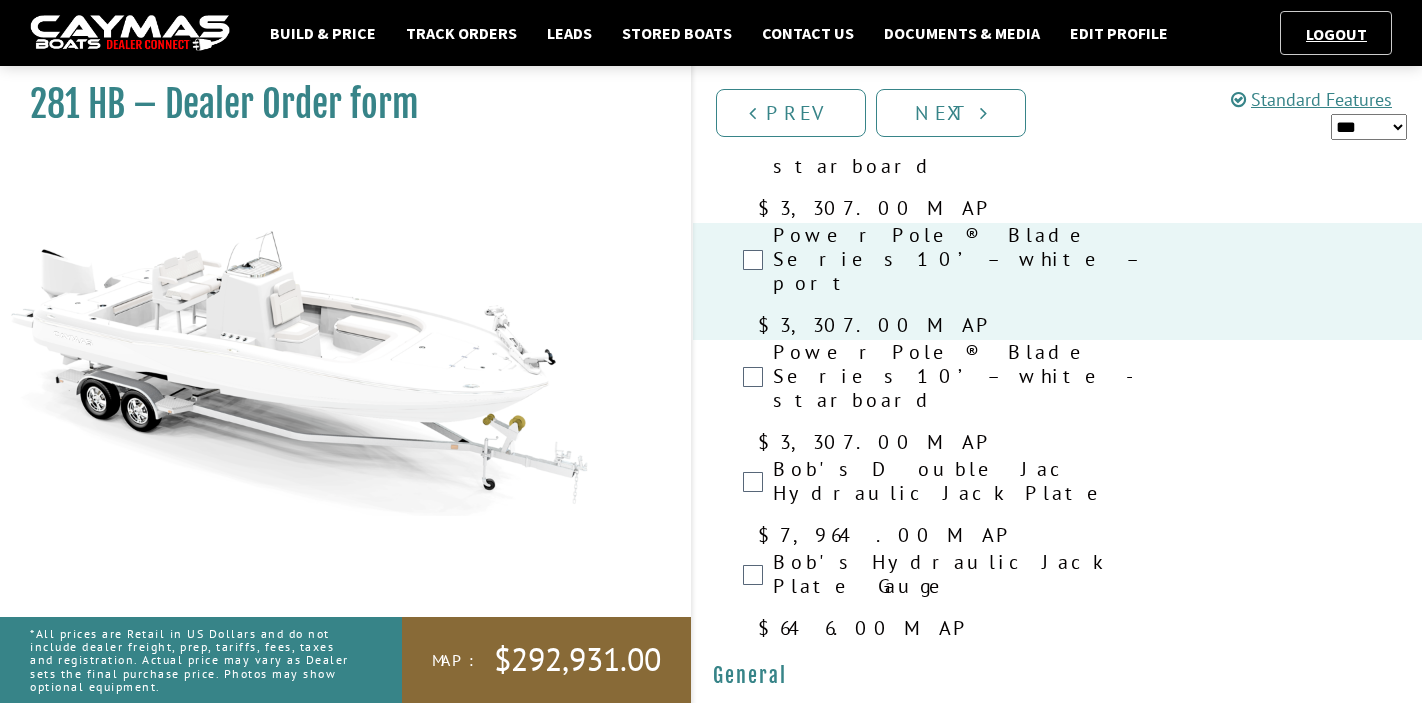 scroll, scrollTop: 2551, scrollLeft: 0, axis: vertical 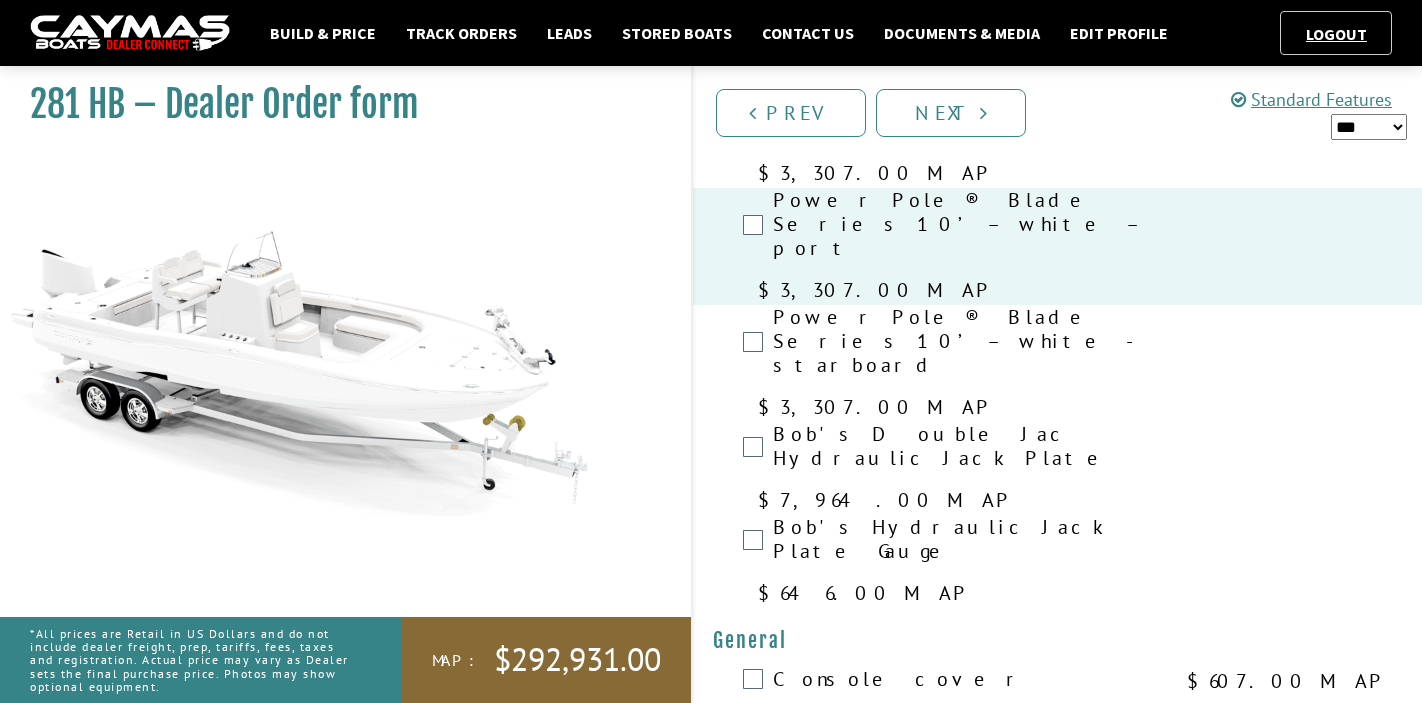 click on "Port livewell plumbed" at bounding box center (967, 4034) 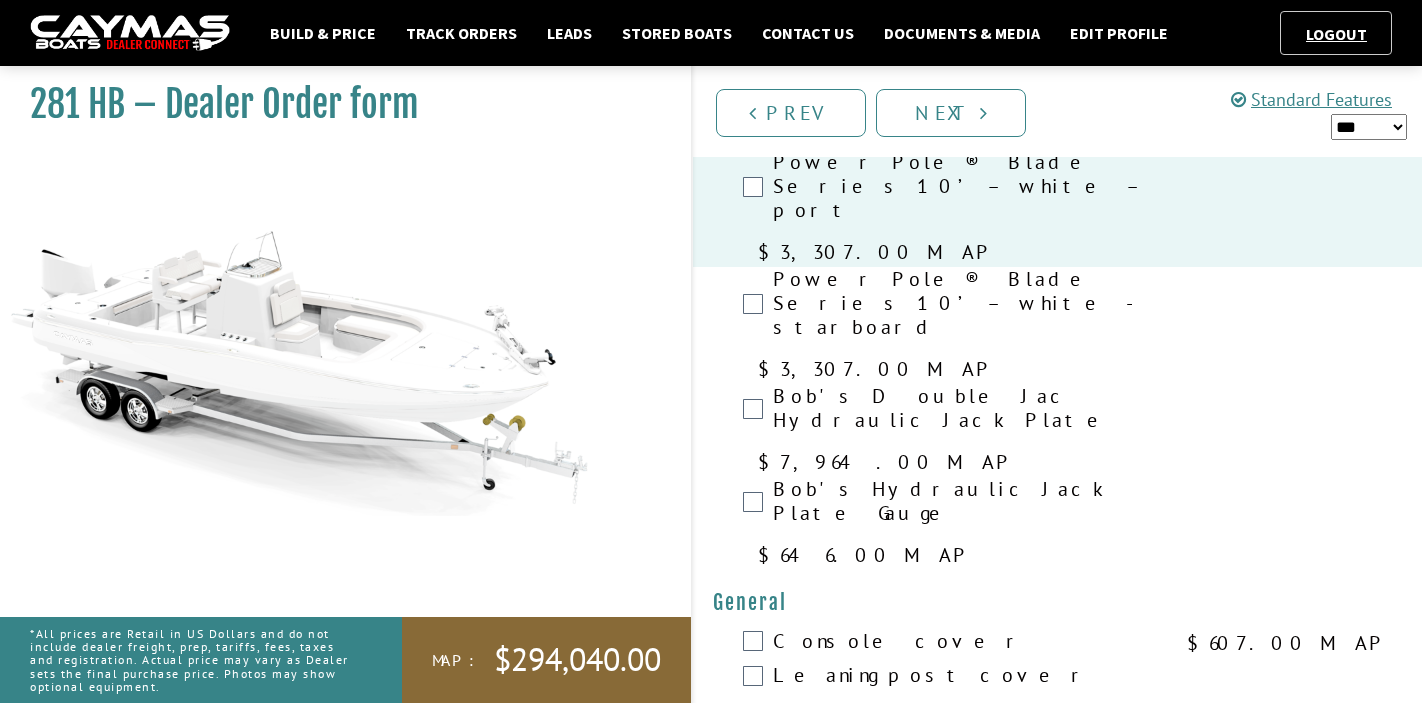 click on "Underwater lights" at bounding box center (967, 4065) 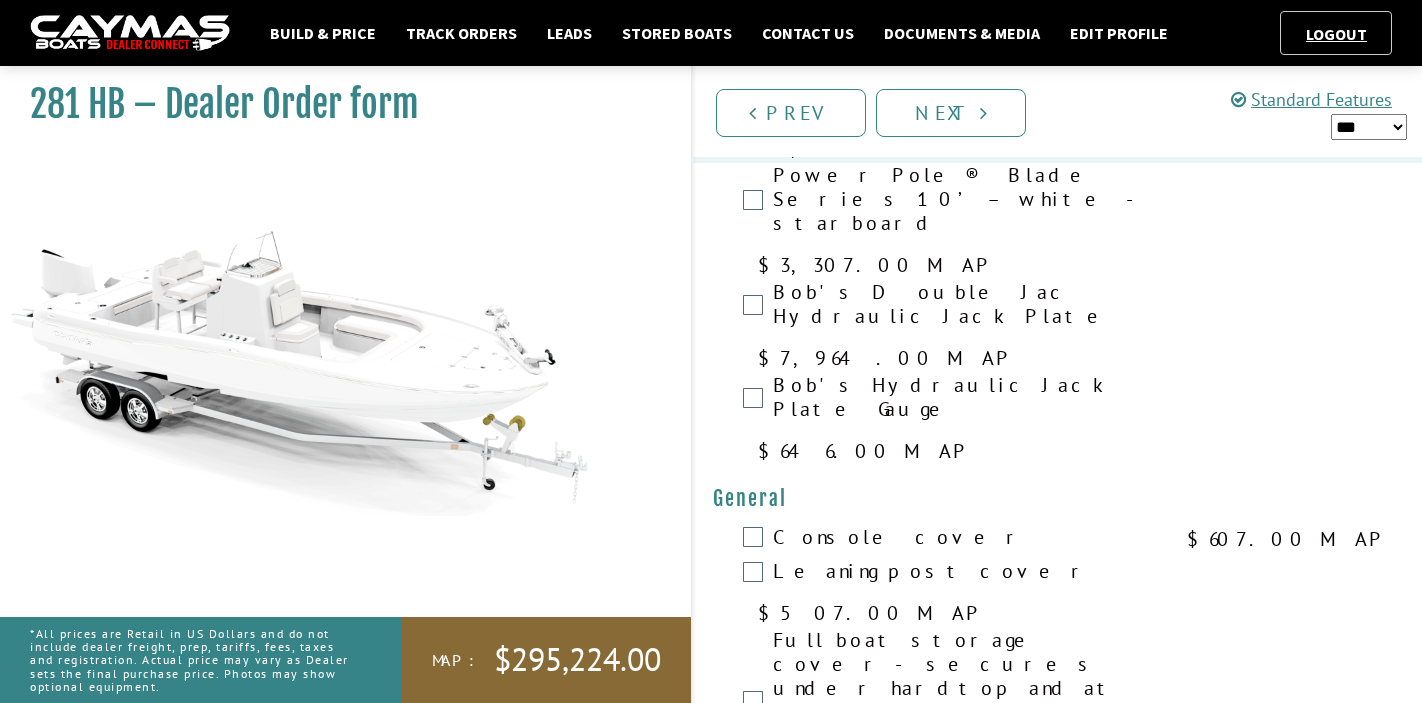 scroll, scrollTop: 2696, scrollLeft: 0, axis: vertical 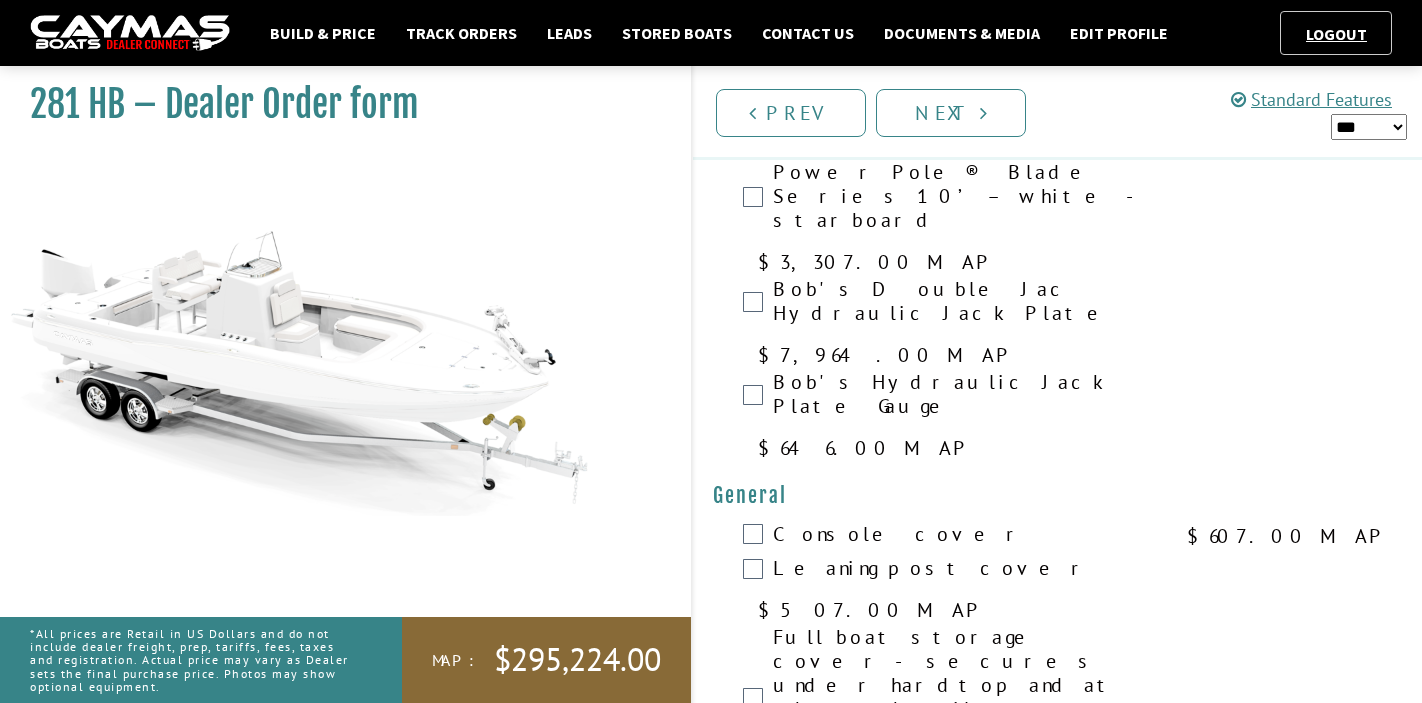 click on "Cooler slide only - dealer to provide Yeti 65 or equivalent" at bounding box center (967, 4261) 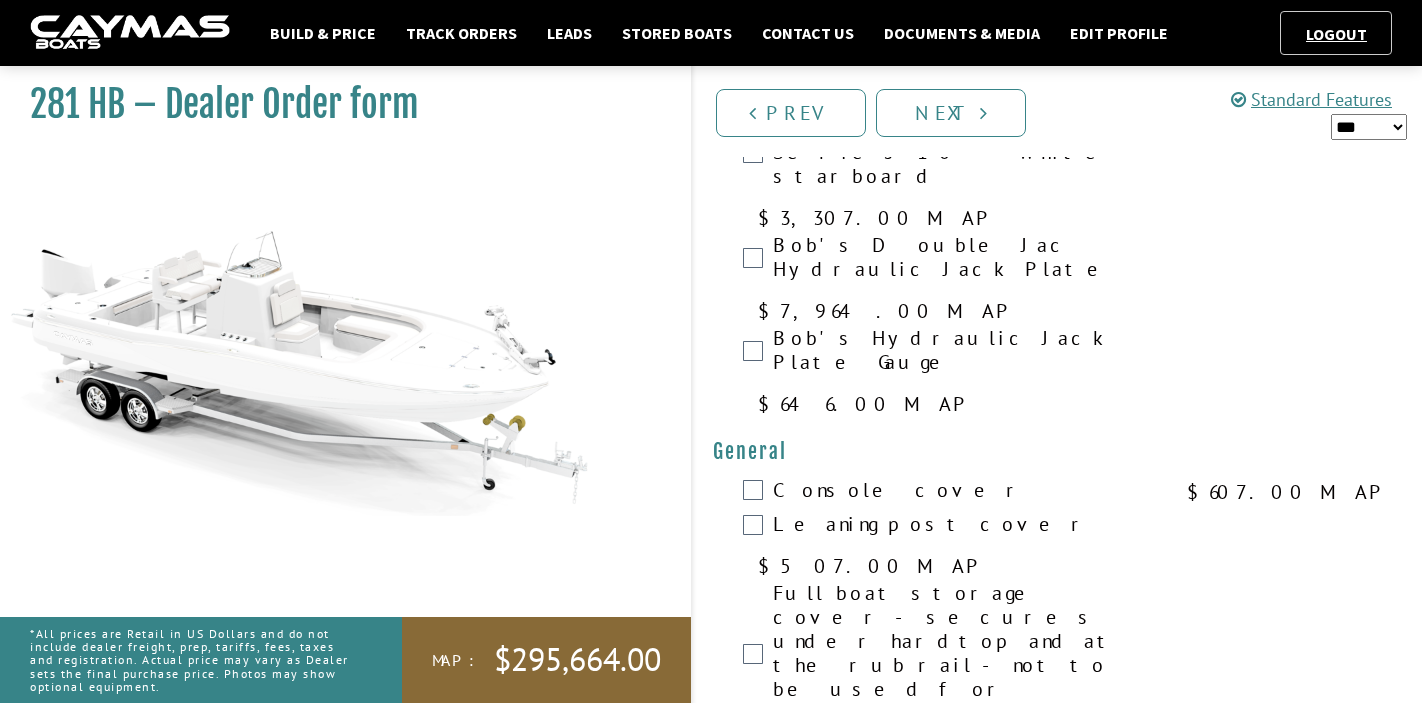 scroll, scrollTop: 2743, scrollLeft: 0, axis: vertical 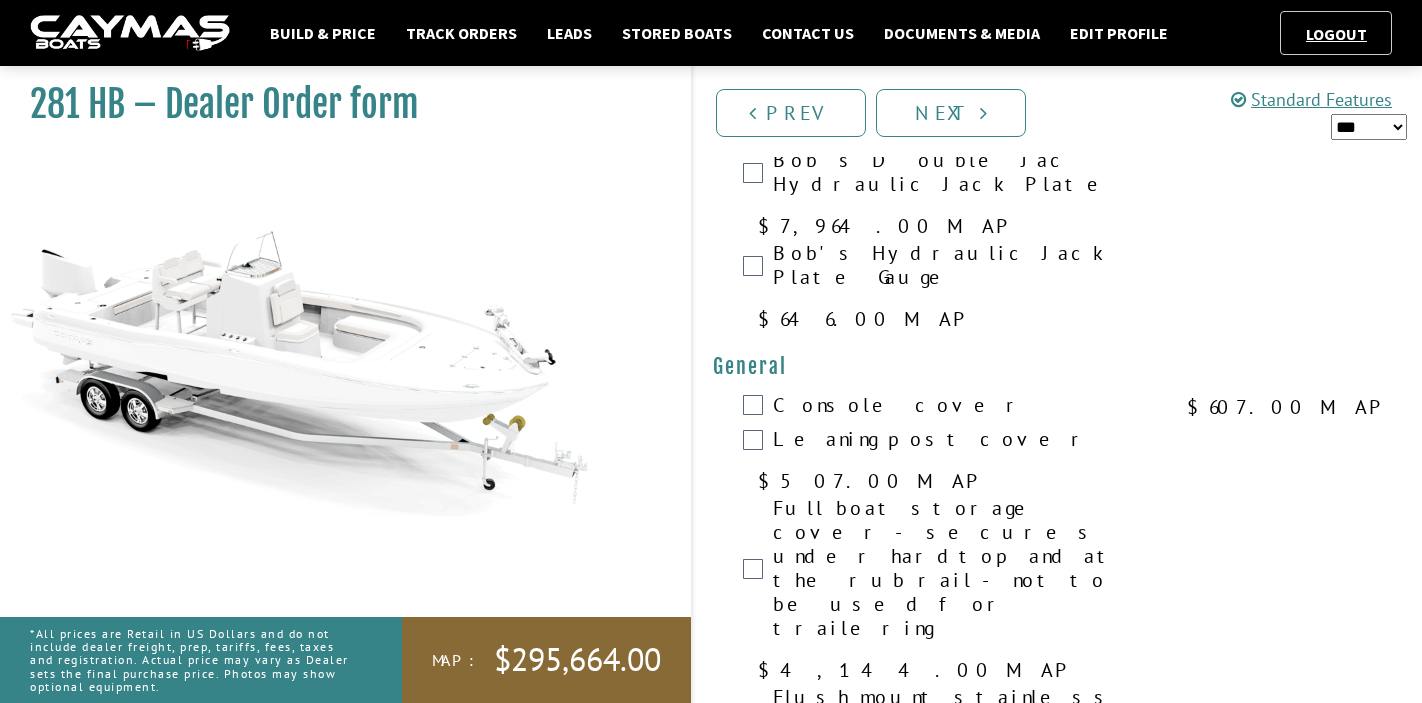 click on "Gray Surf Turf mats in place of standard teak color on cooler (if equipped), helm step pads, and helm storage pad" at bounding box center [967, 4471] 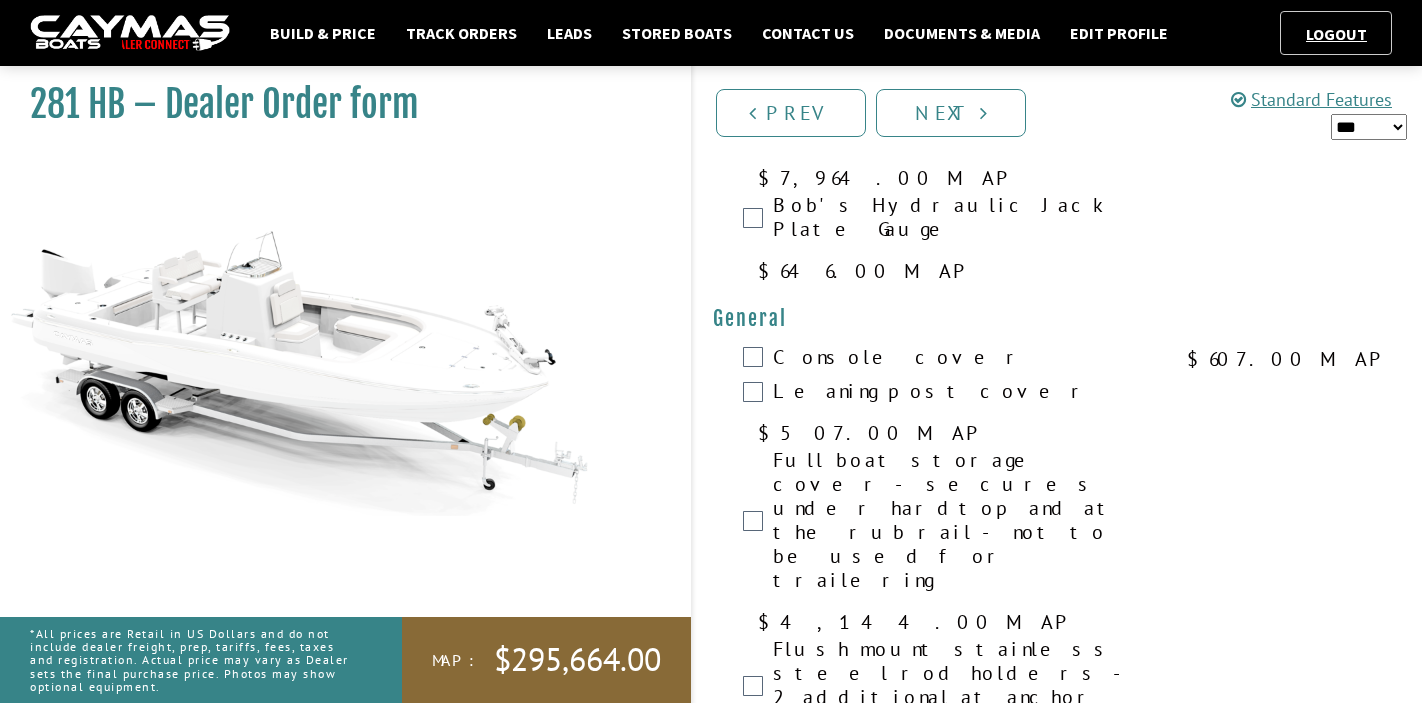 scroll, scrollTop: 2874, scrollLeft: 0, axis: vertical 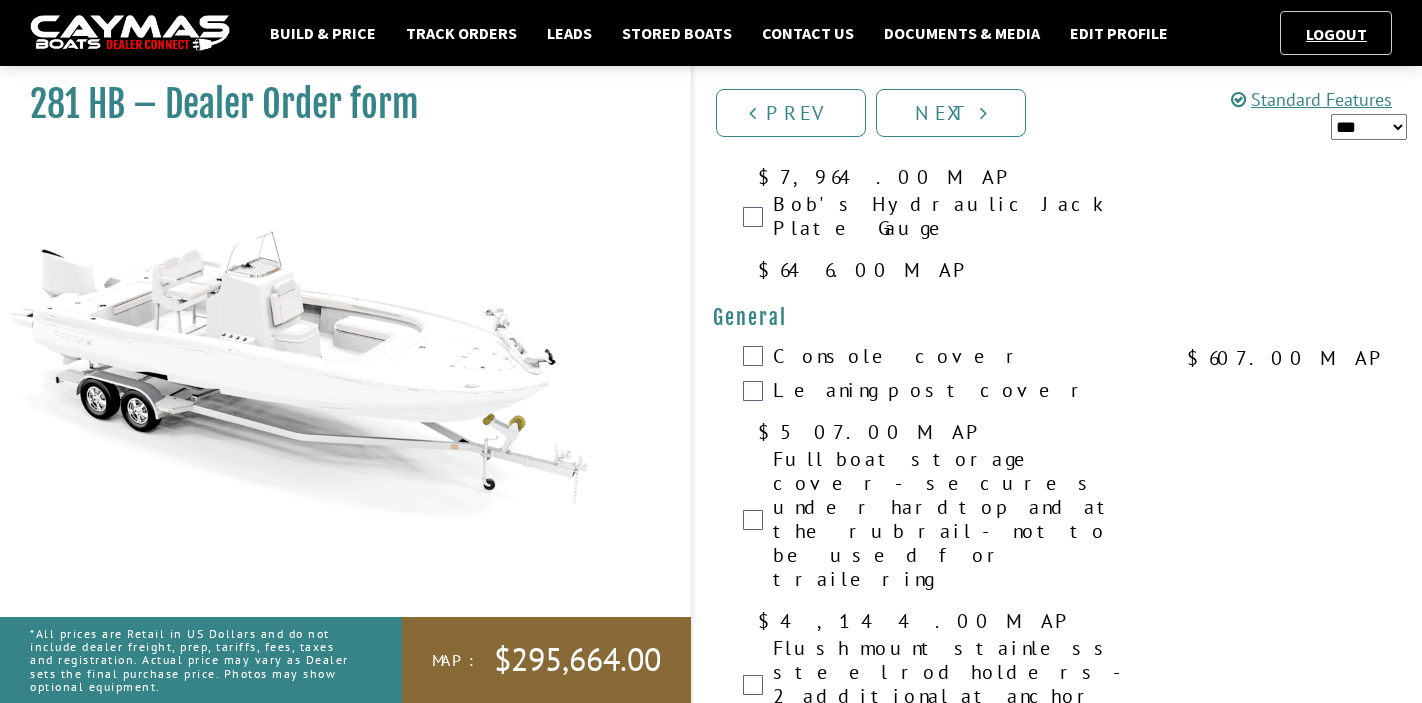 click on "Starboard swim platform with folding boarding ladder (not available with starboard side Power Pole)" at bounding box center [967, 4559] 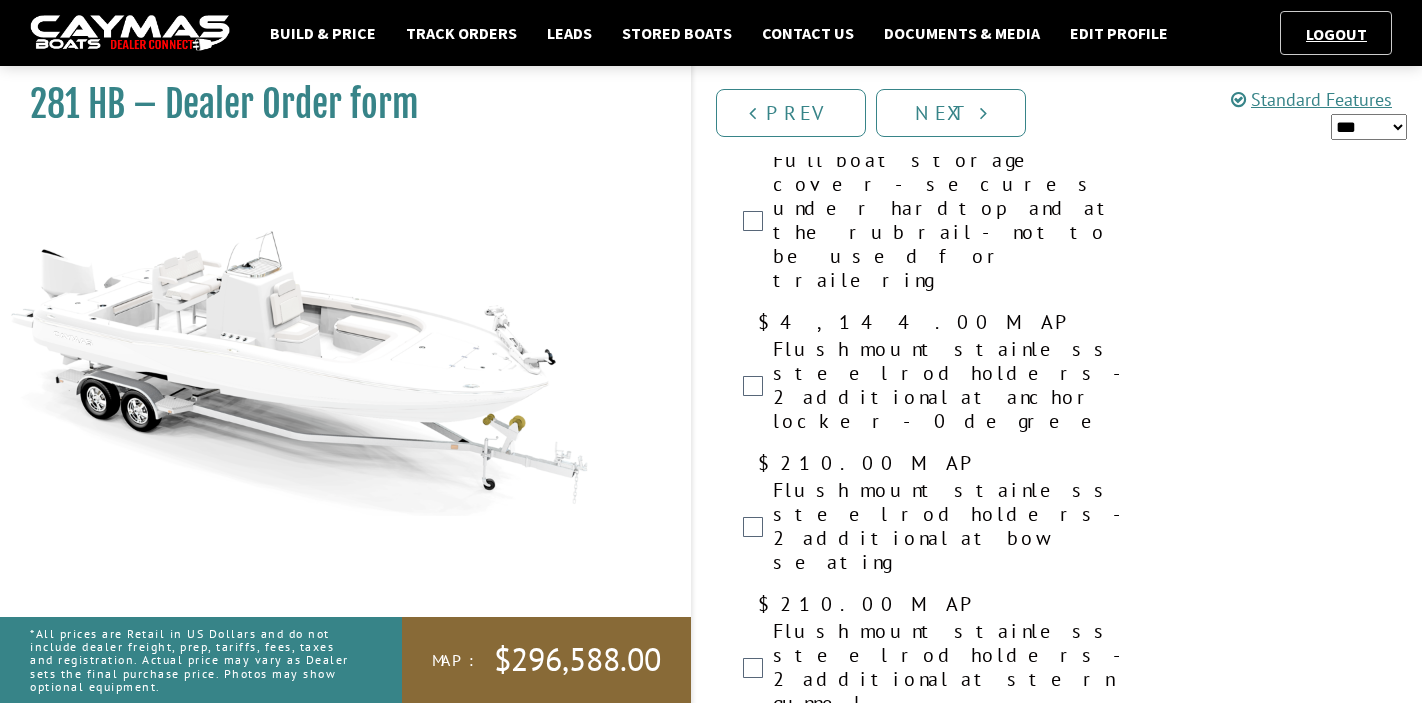scroll, scrollTop: 3176, scrollLeft: 0, axis: vertical 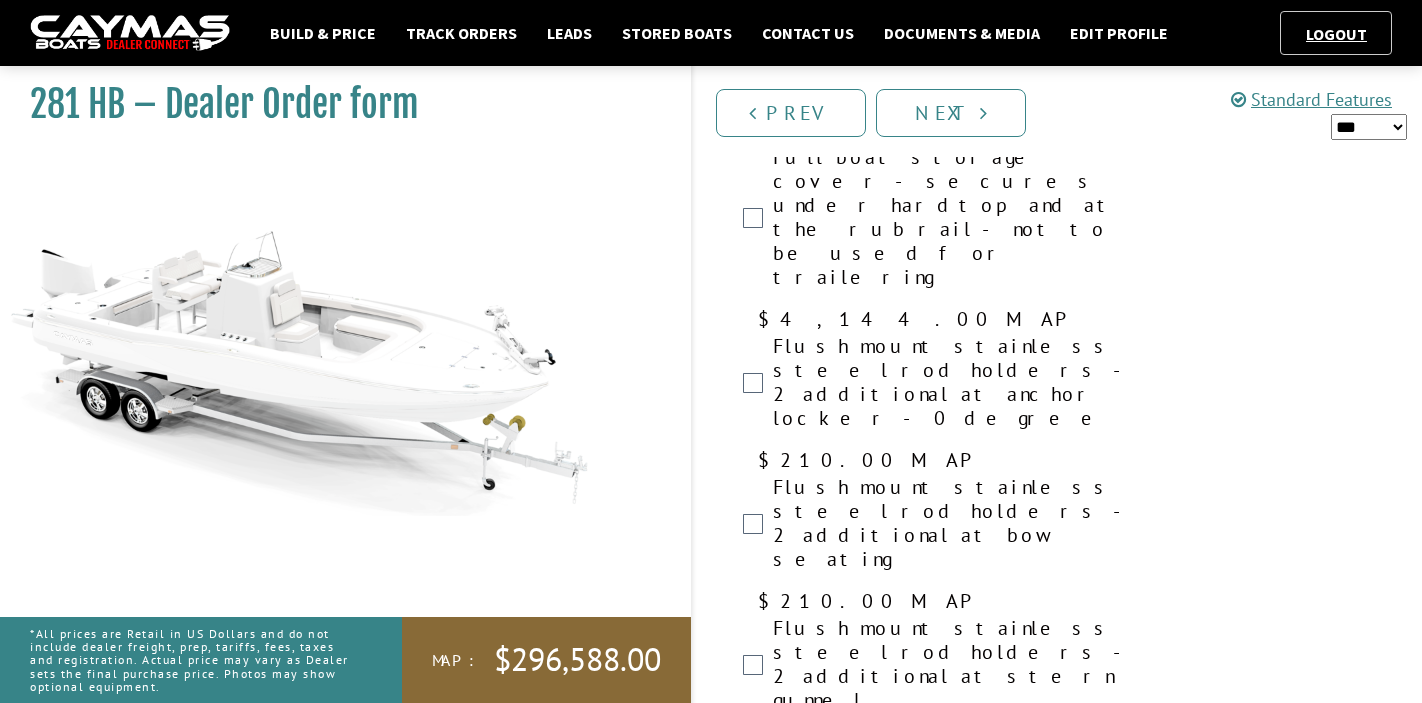 click on "GEMLUX hardware upgrade - GEMLUX screwless rod holders in place of standard, 4 rodholder/cupholders in place of bow cupholders" at bounding box center [967, 4910] 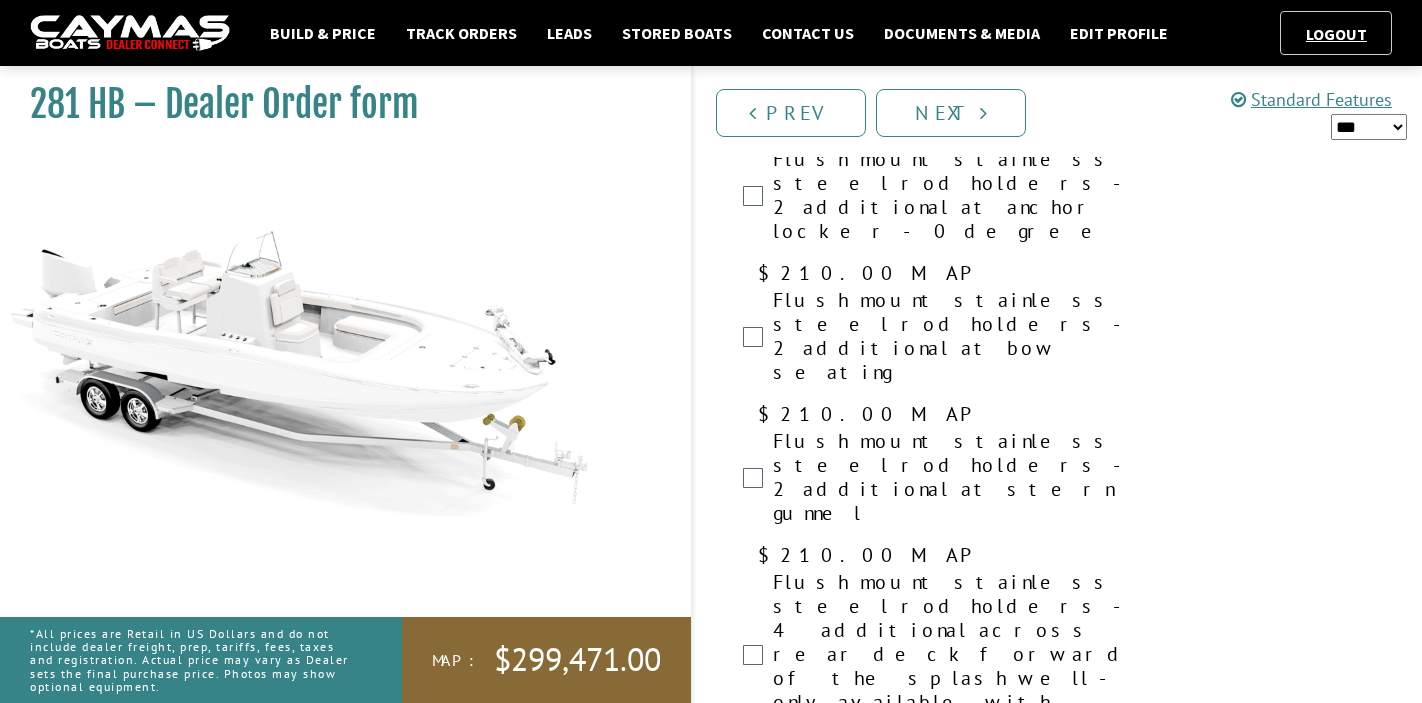 scroll, scrollTop: 3404, scrollLeft: 0, axis: vertical 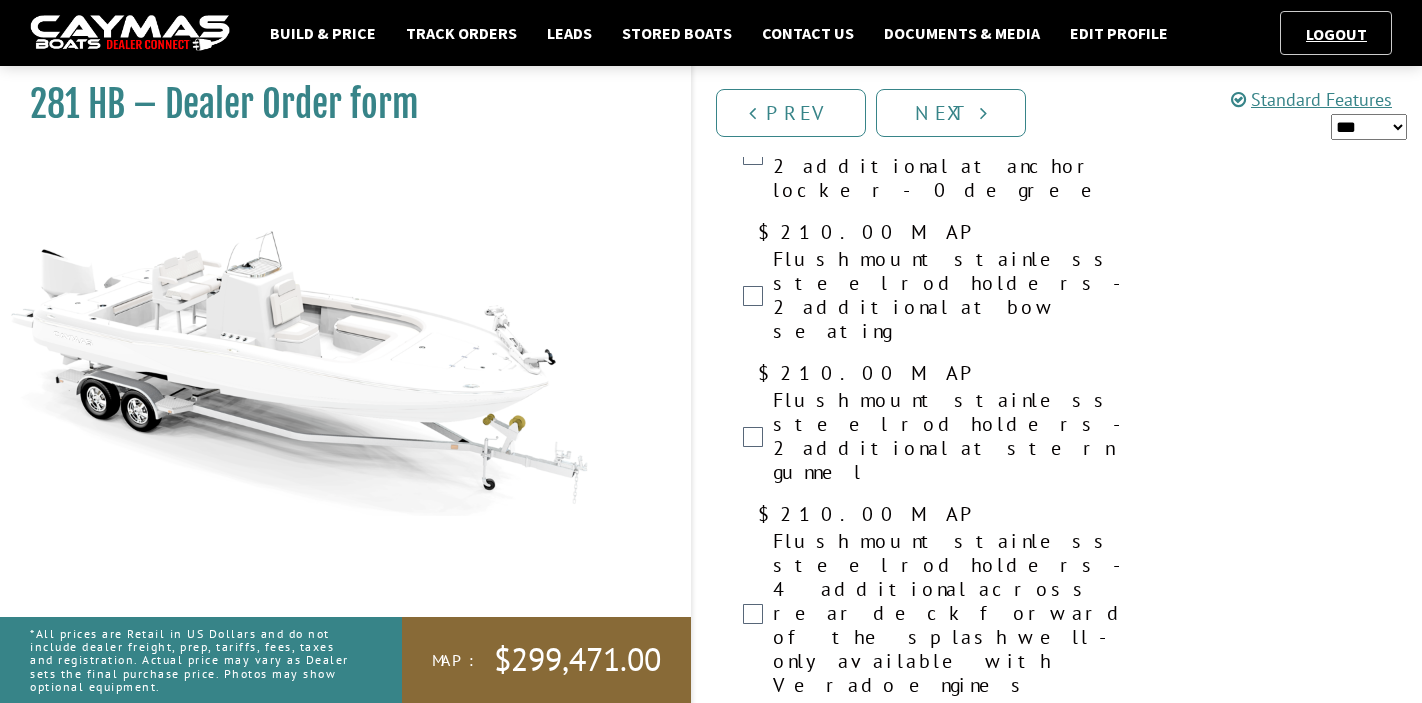 click on "White – Complete Upholstery Package, adds coaming bolsters, forward seating cushions, leaning post fold-down armrests, and 2 cupholders at bow seating" at bounding box center (967, 5089) 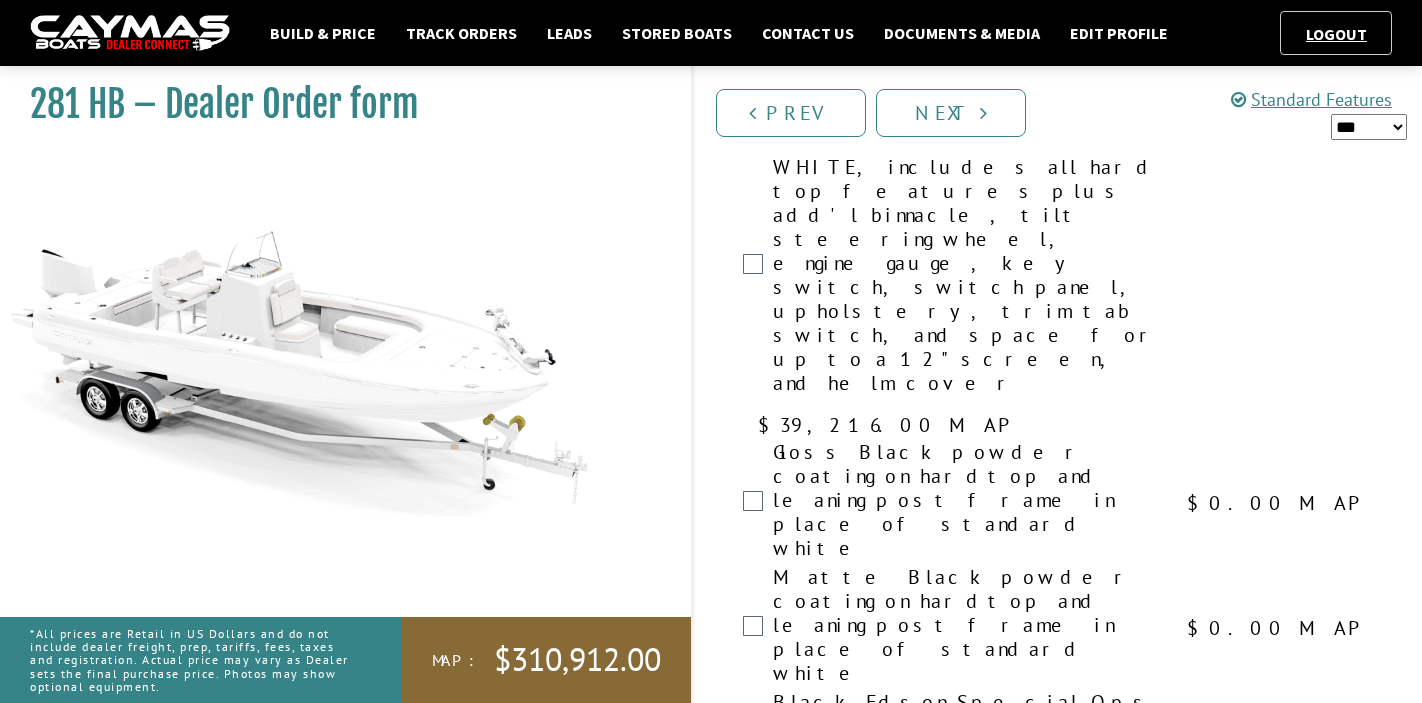 scroll, scrollTop: 4851, scrollLeft: 0, axis: vertical 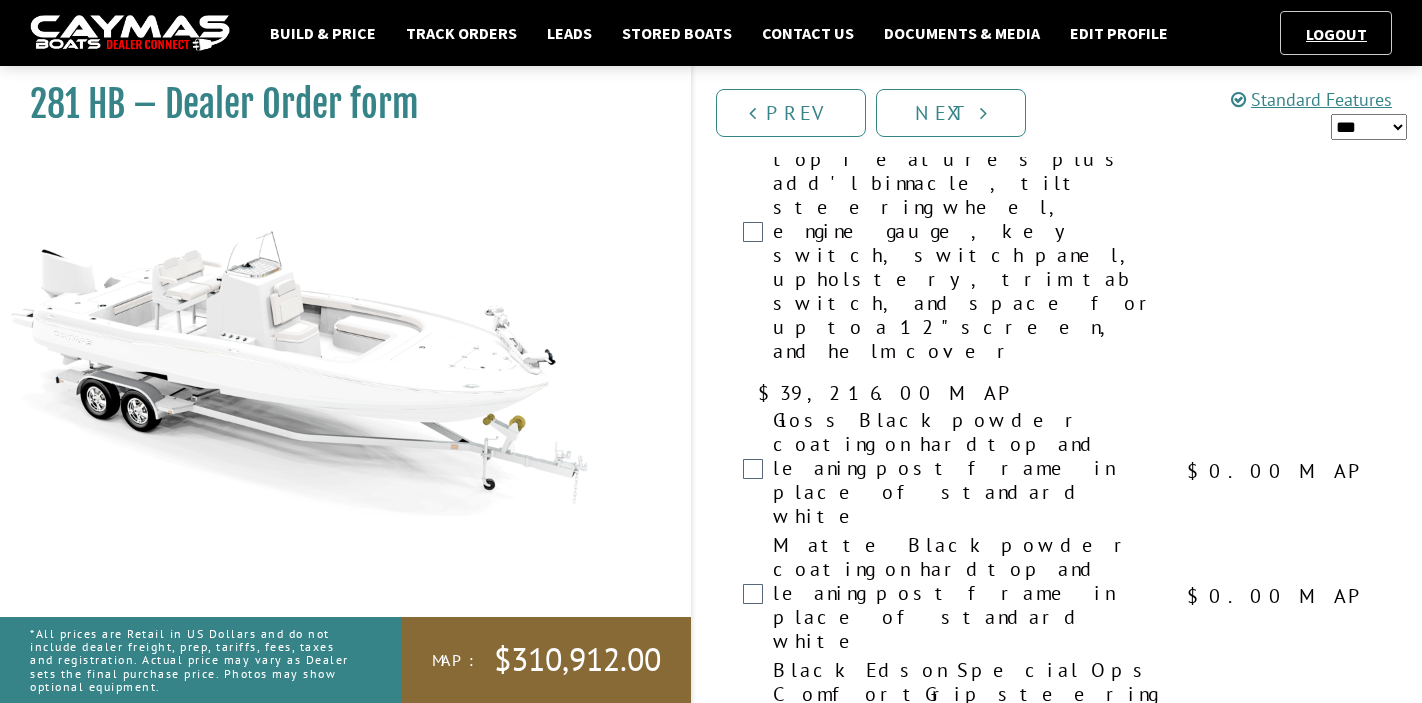 click on "(2) Garmin® GPSMAP 8612xsv at helm" at bounding box center [967, 6986] 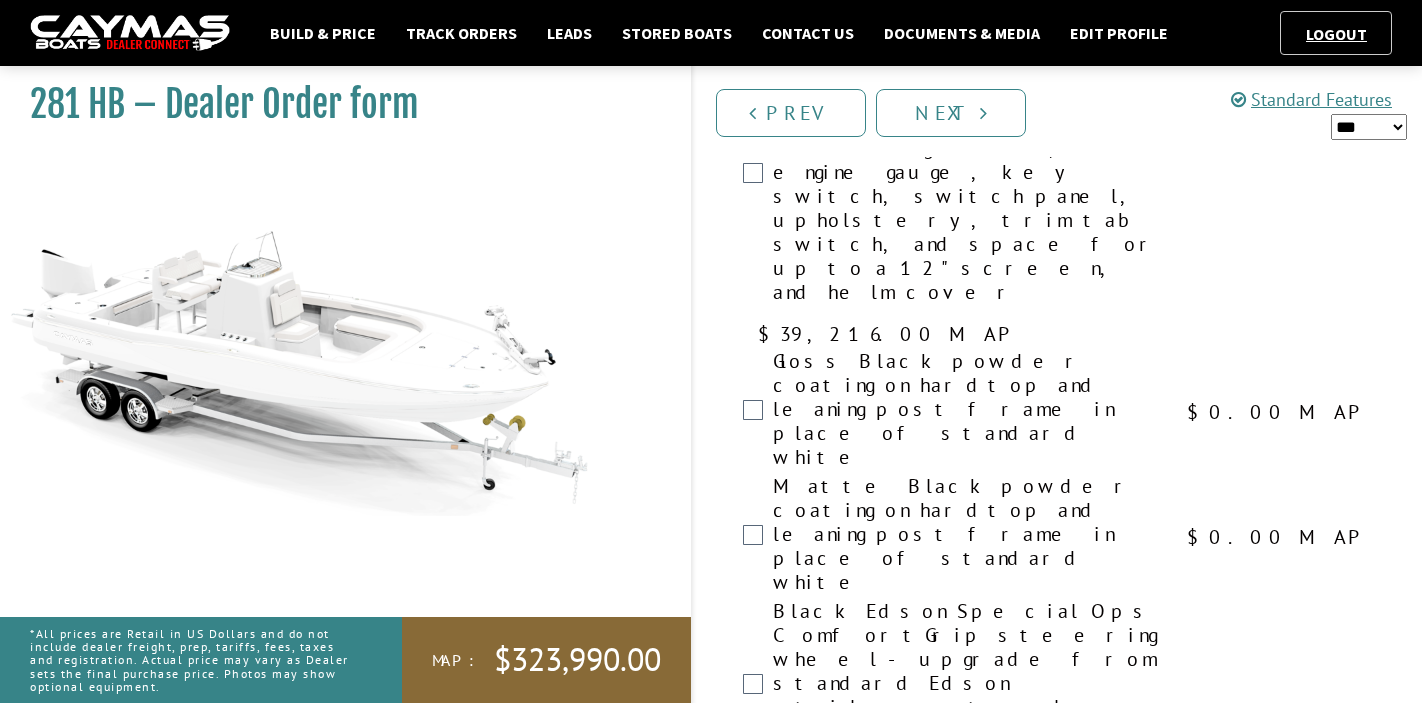 scroll, scrollTop: 4916, scrollLeft: 0, axis: vertical 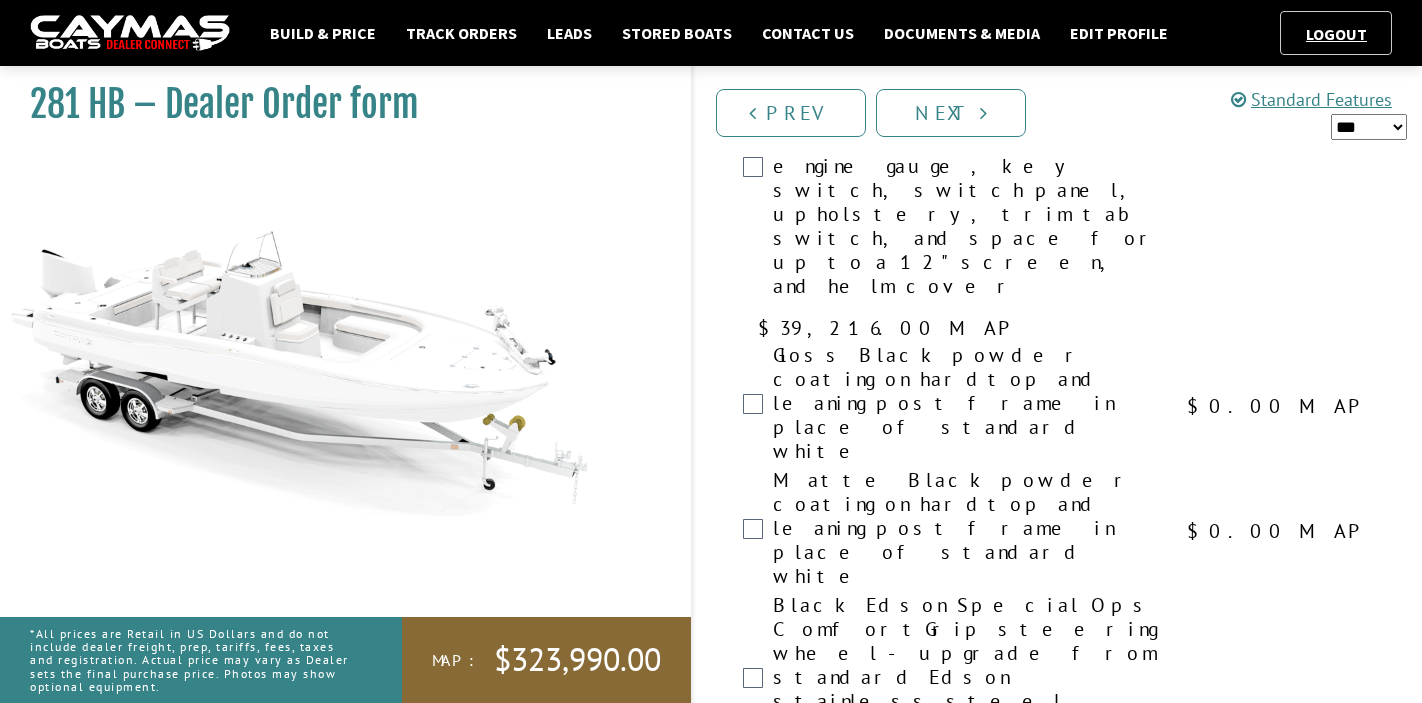 click on "Garmin Sirius Weather/Radio & Fish Mapping (GXM 54) - special trial offers available" at bounding box center (967, 7236) 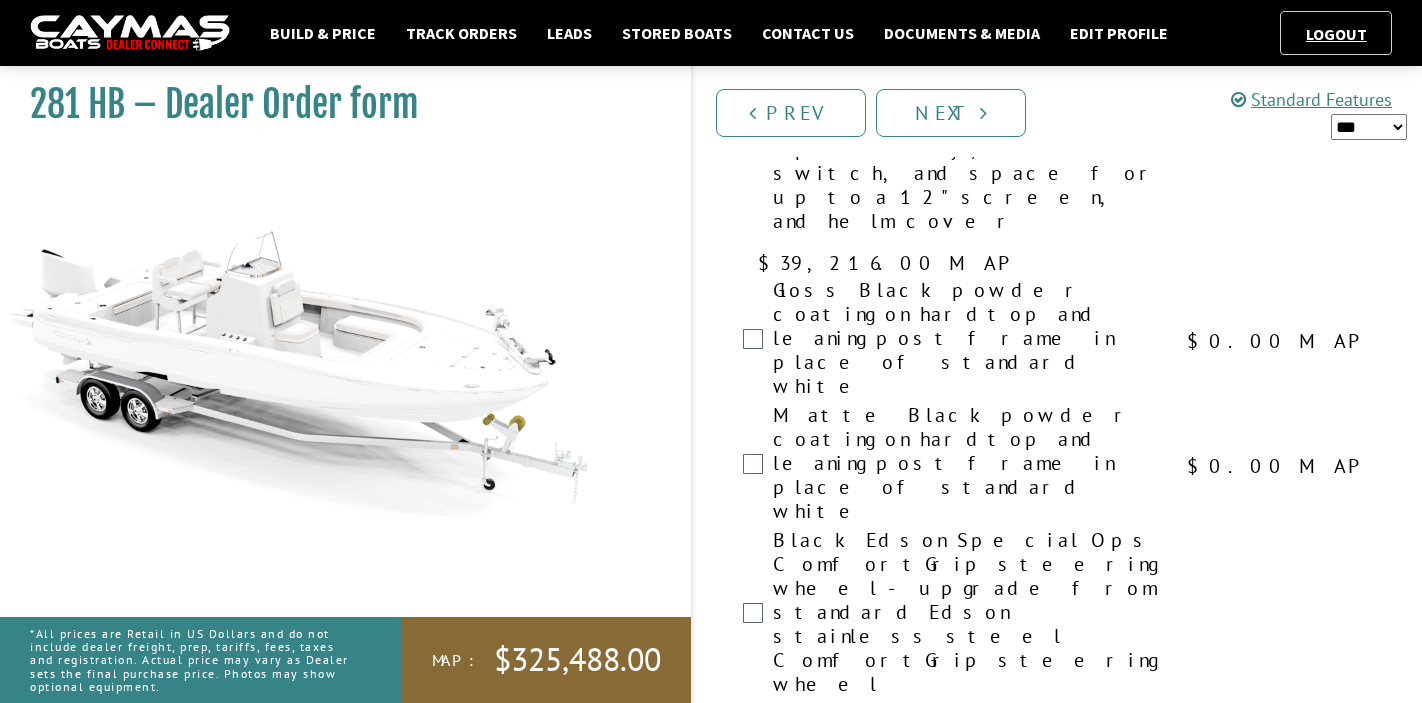 scroll, scrollTop: 4987, scrollLeft: 0, axis: vertical 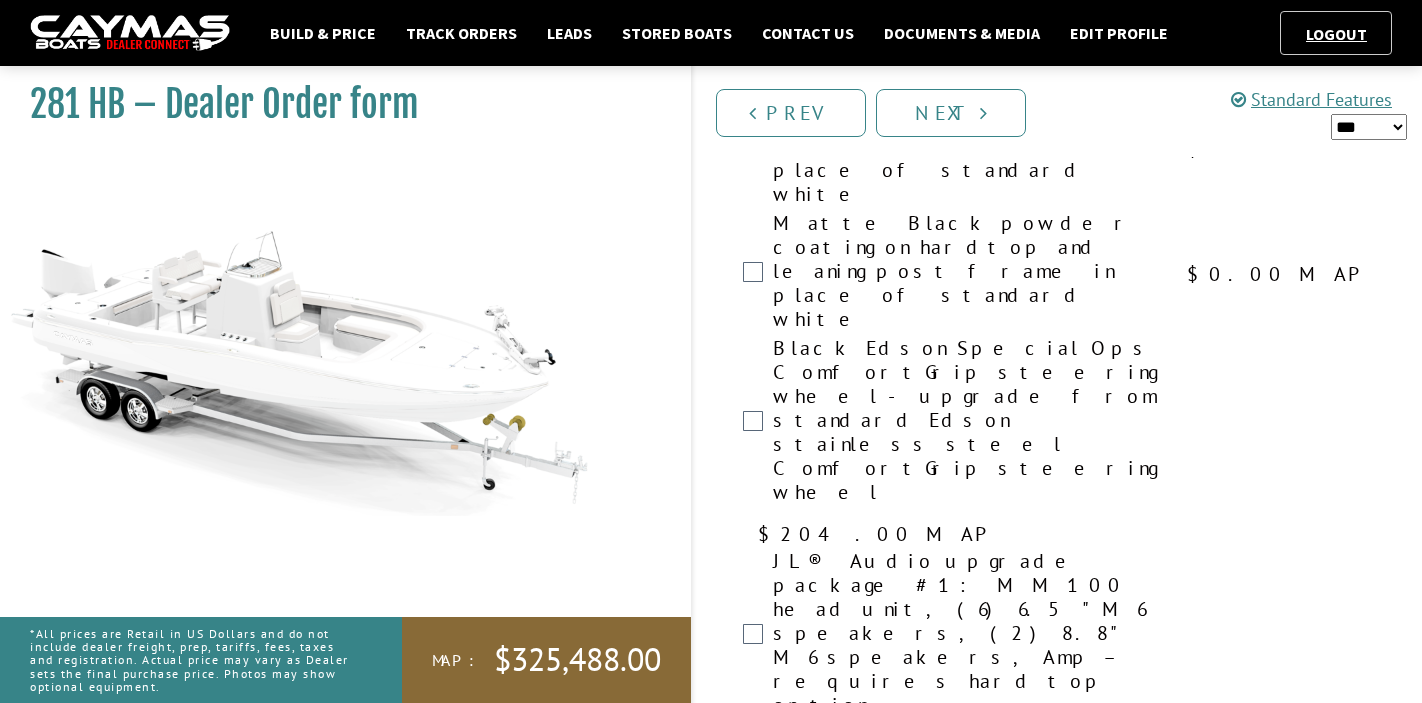 click on "Garmin® Reactor 40 Autopilot" at bounding box center [967, 7640] 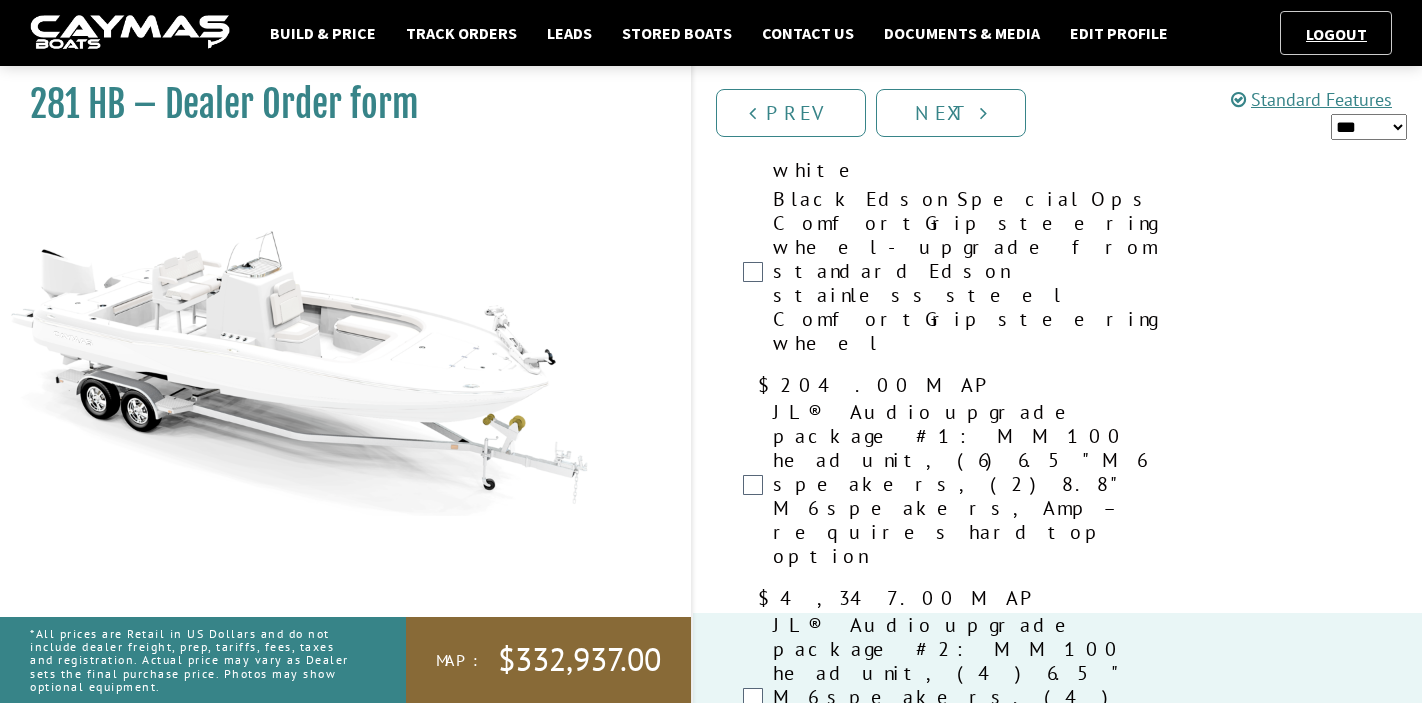 scroll, scrollTop: 5337, scrollLeft: 0, axis: vertical 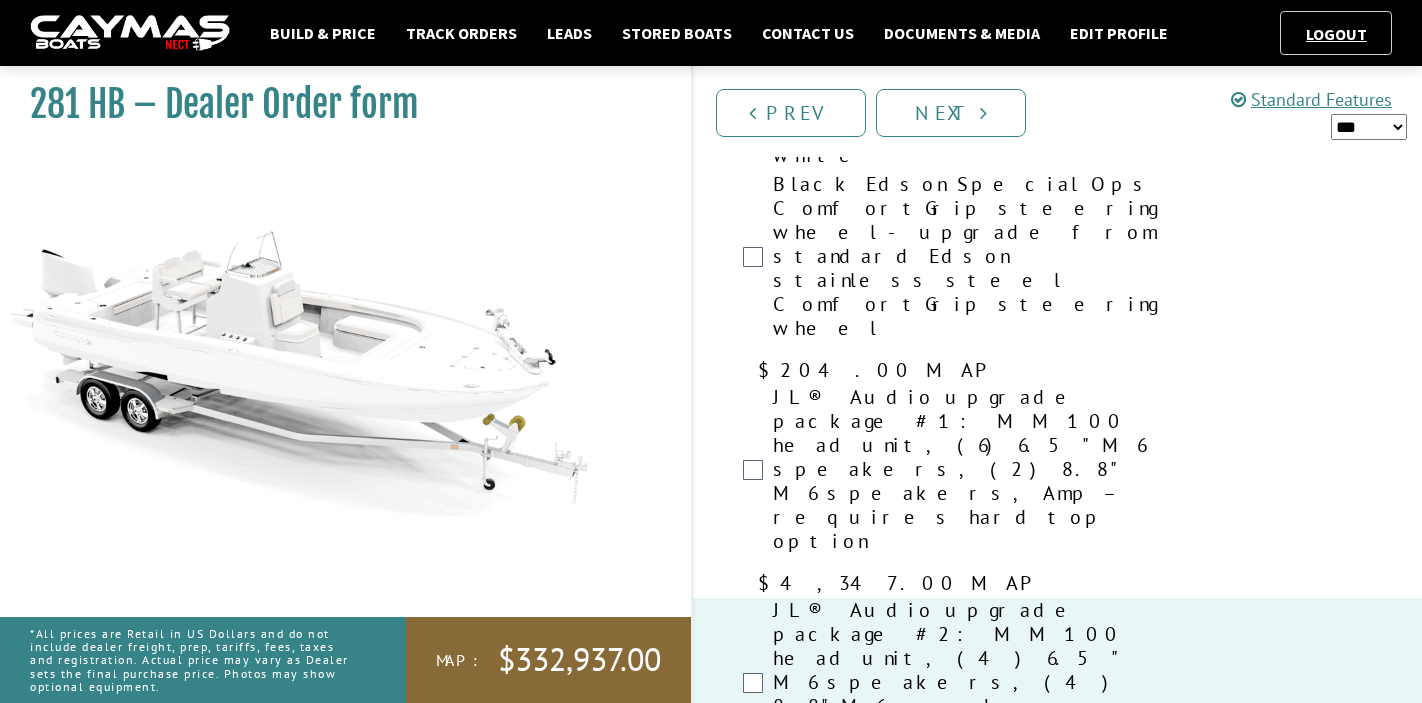 click on "VHF Radio – Garmin® 215 w/ 4’ antenna F/G" at bounding box center [967, 7739] 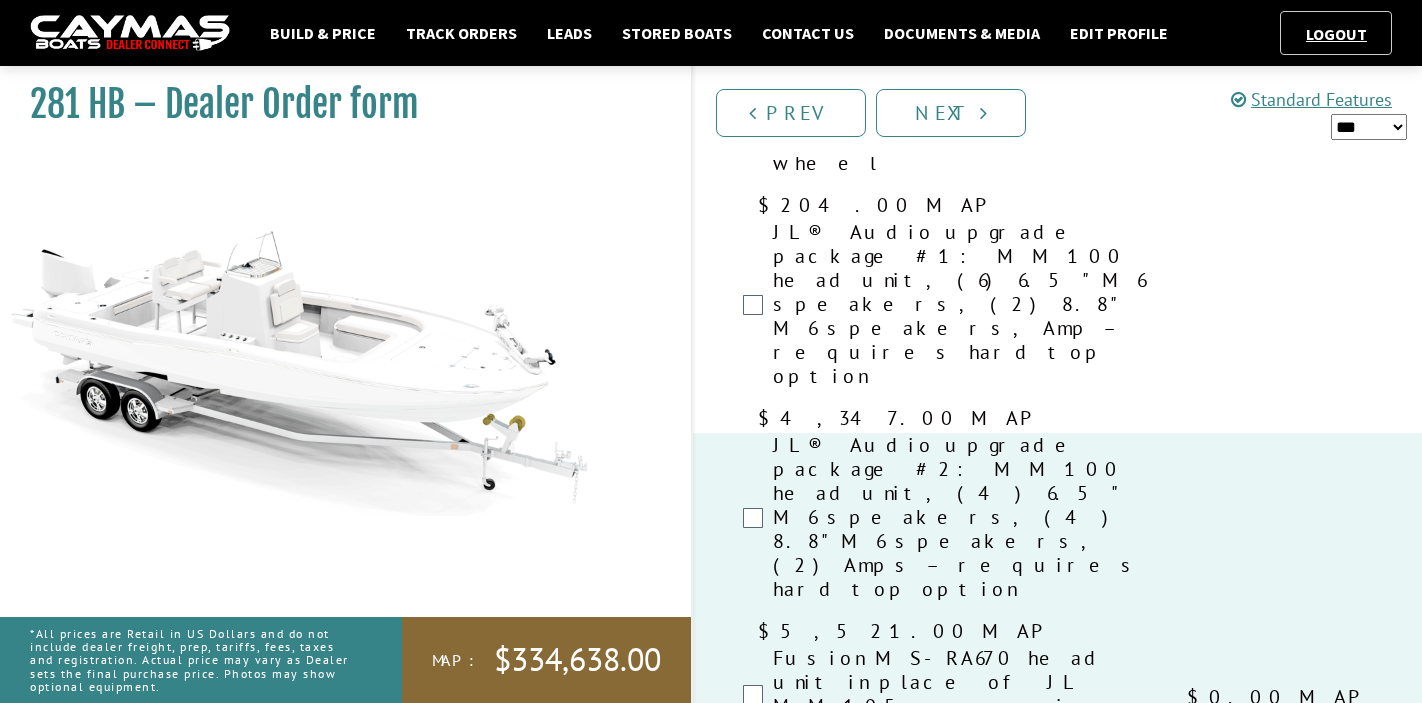 scroll, scrollTop: 5507, scrollLeft: 0, axis: vertical 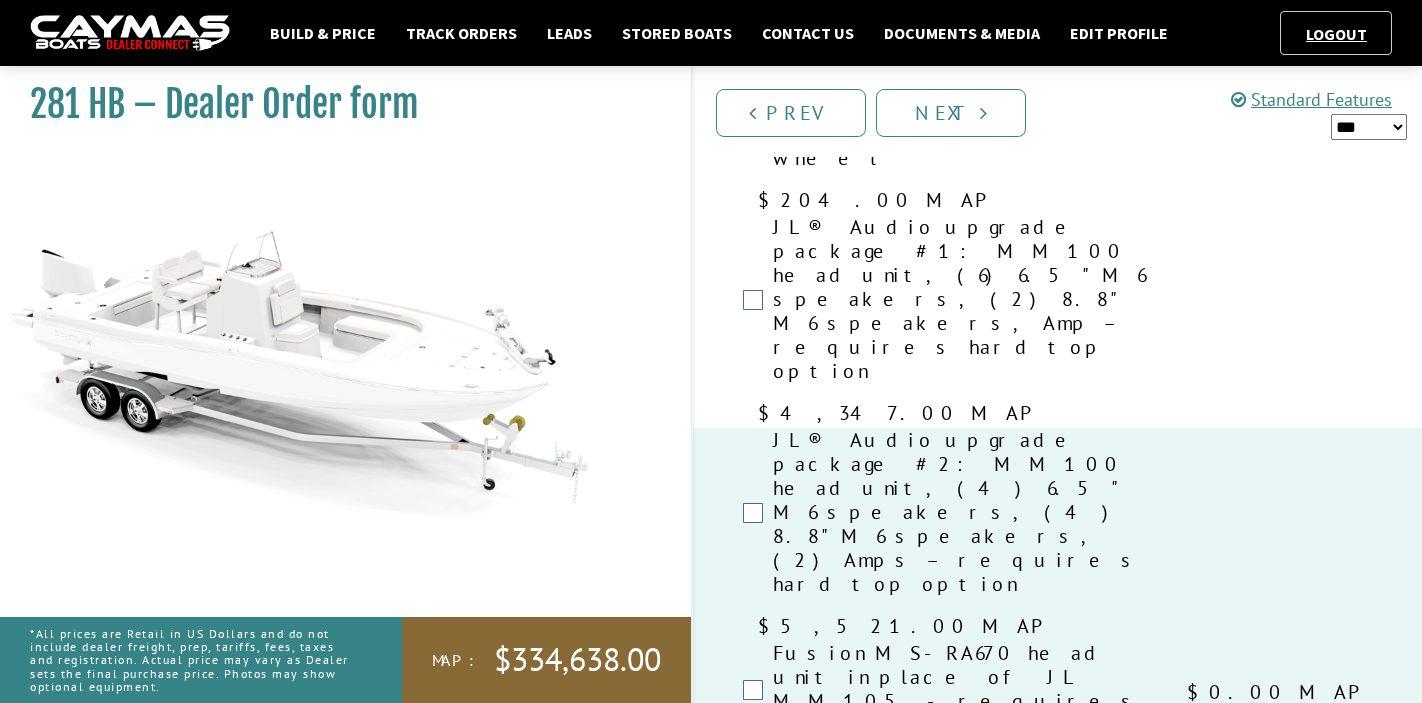 click on "Custom Sport Trail trailer with spare aluminum wheels, poly bunks, winch & load guides, bow step ladder" at bounding box center (967, 7928) 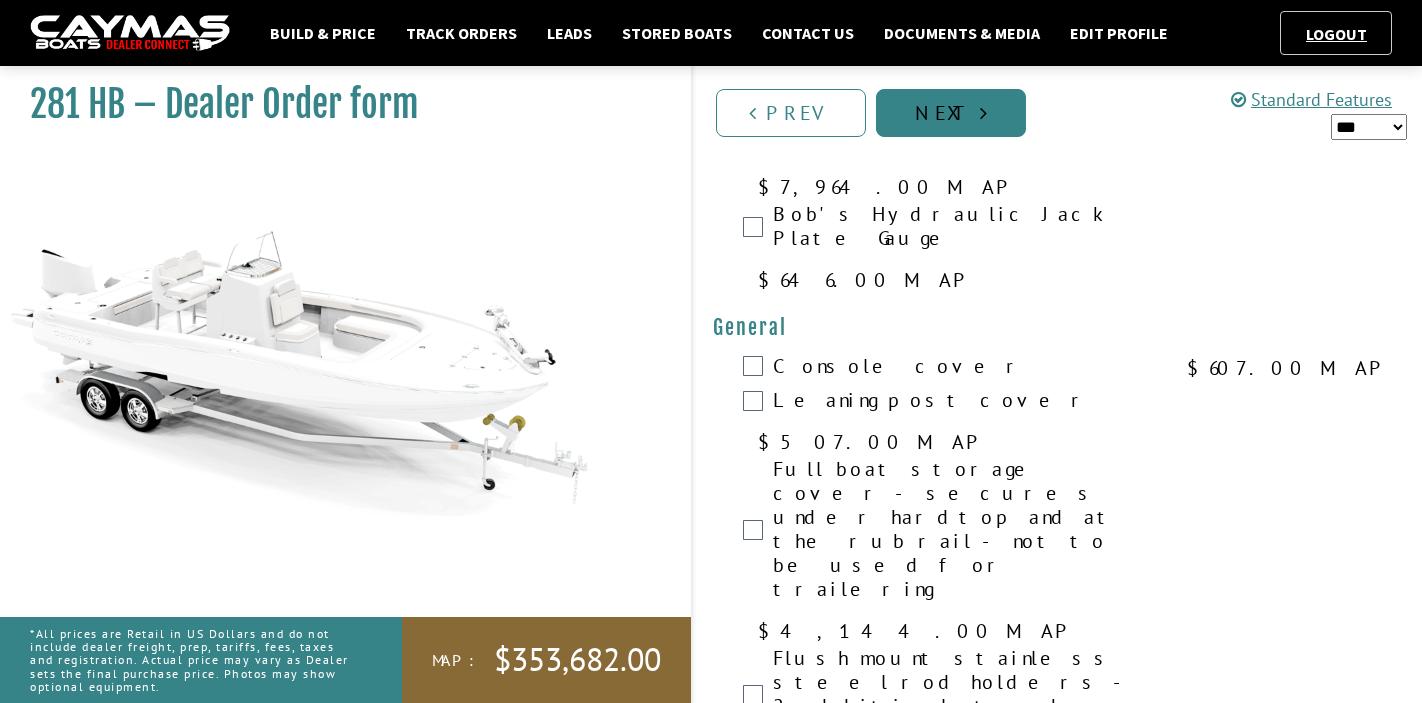 click at bounding box center (983, 113) 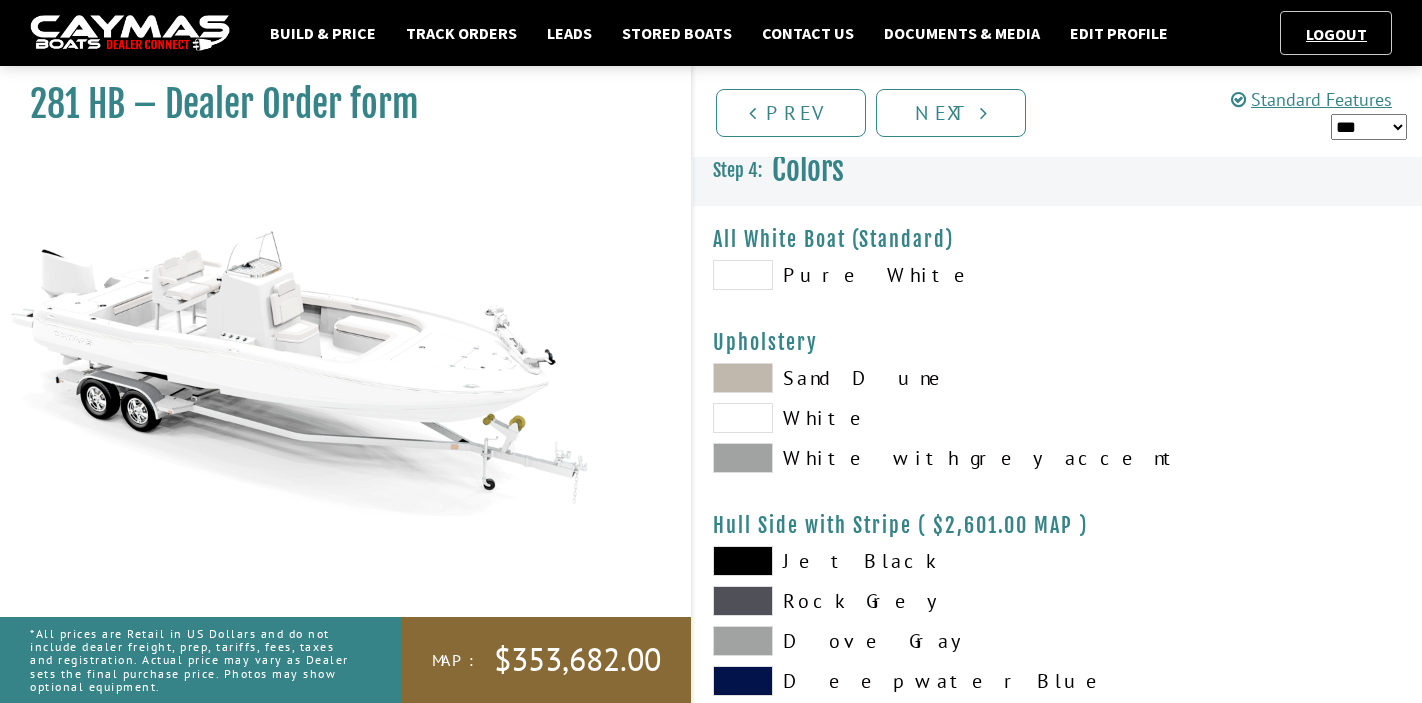 scroll, scrollTop: 0, scrollLeft: 0, axis: both 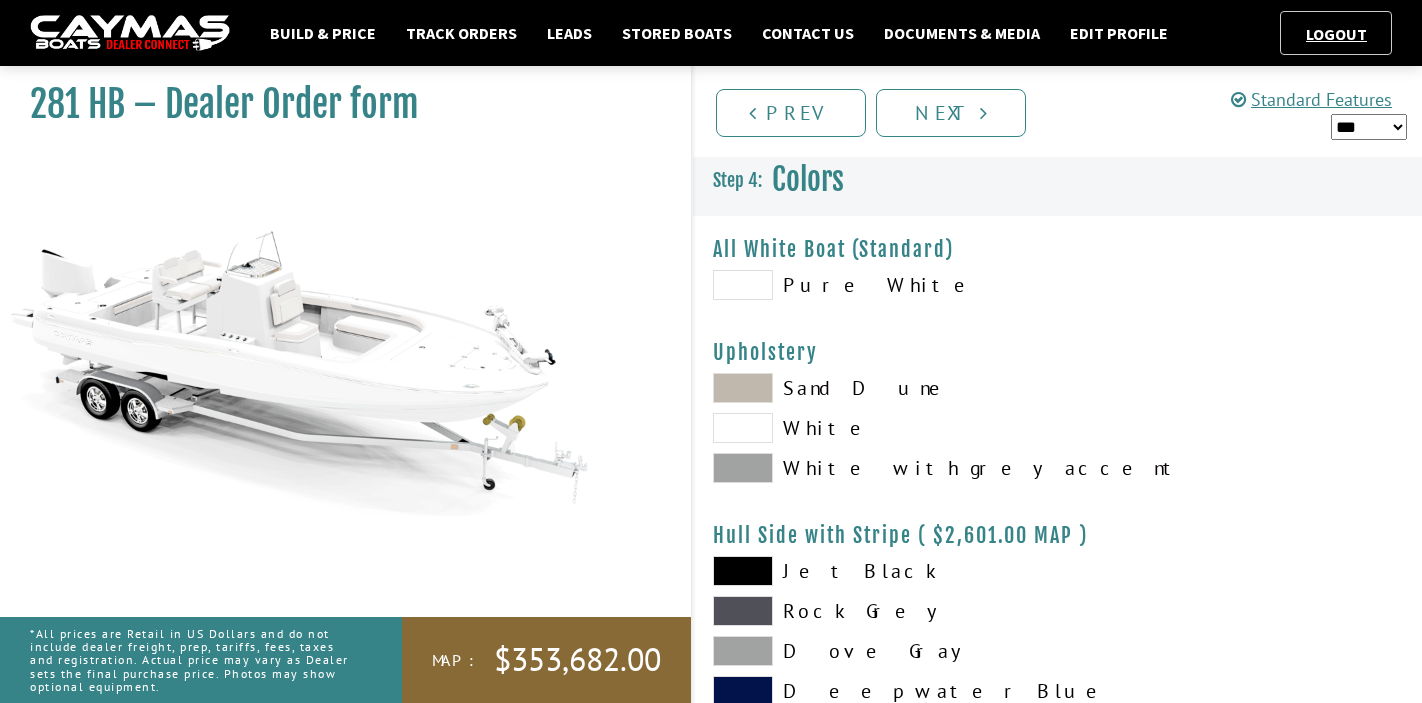 click at bounding box center [743, 285] 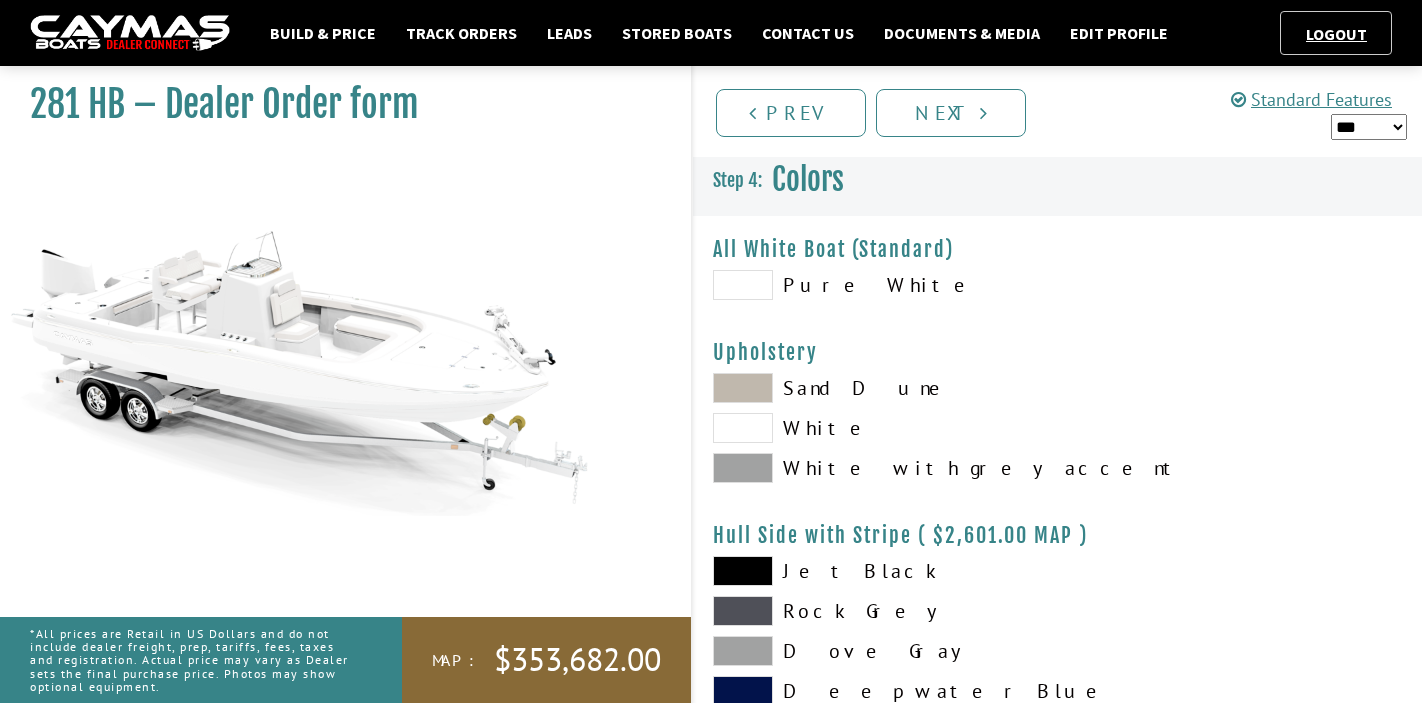 click at bounding box center (743, 428) 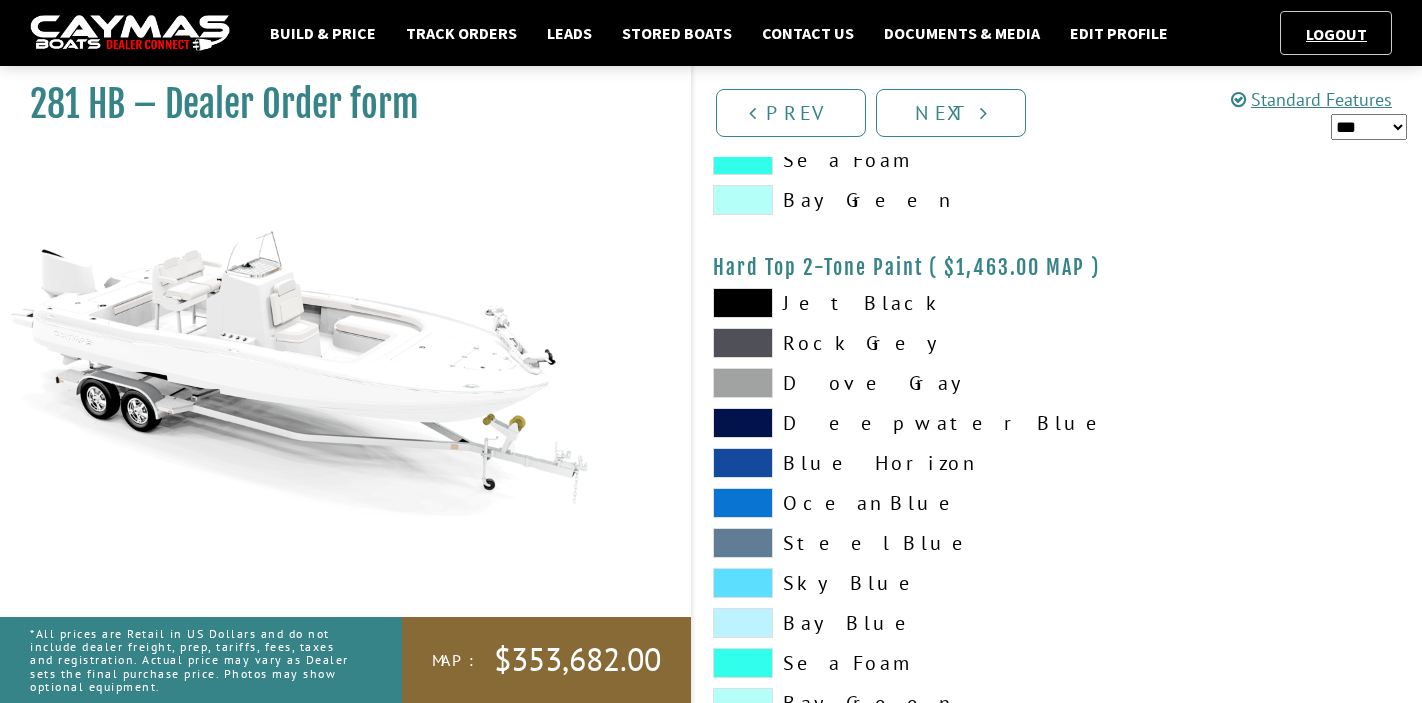 scroll, scrollTop: 2355, scrollLeft: 0, axis: vertical 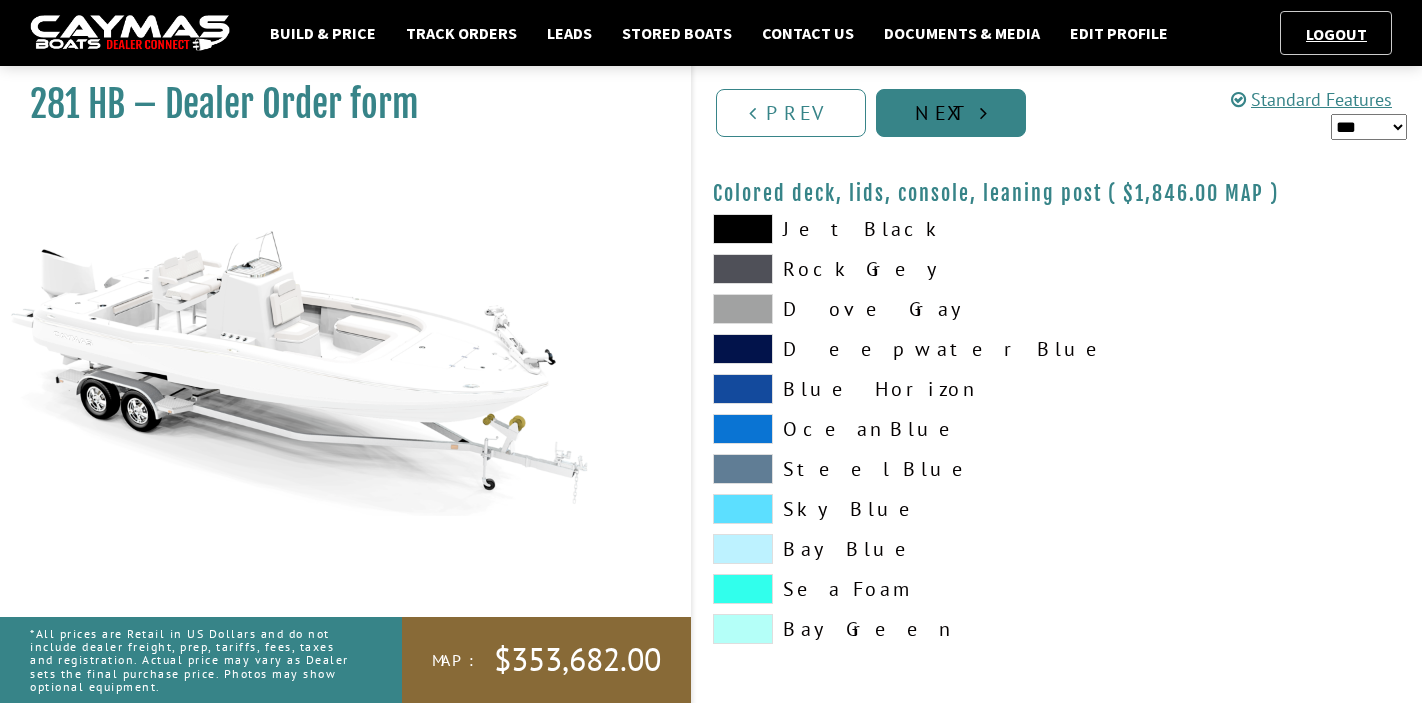 click at bounding box center (983, 113) 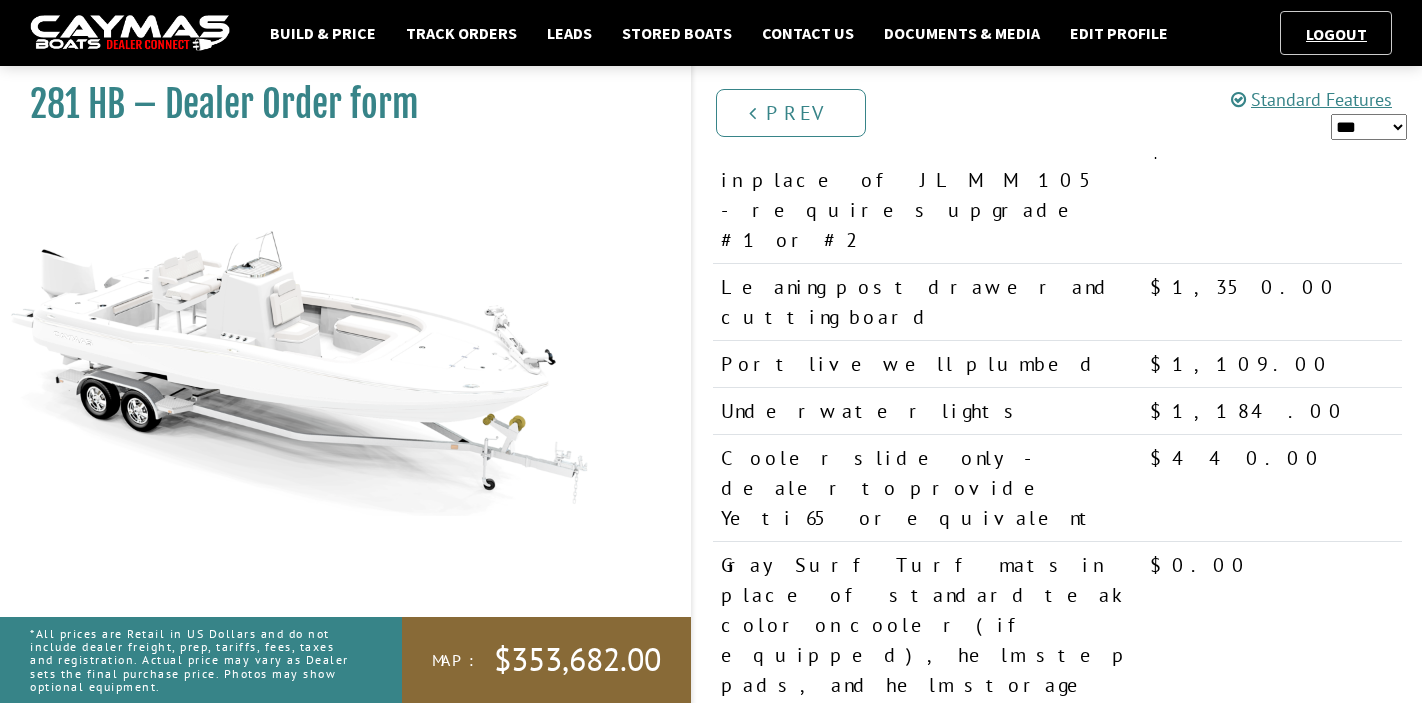 scroll, scrollTop: 2201, scrollLeft: 0, axis: vertical 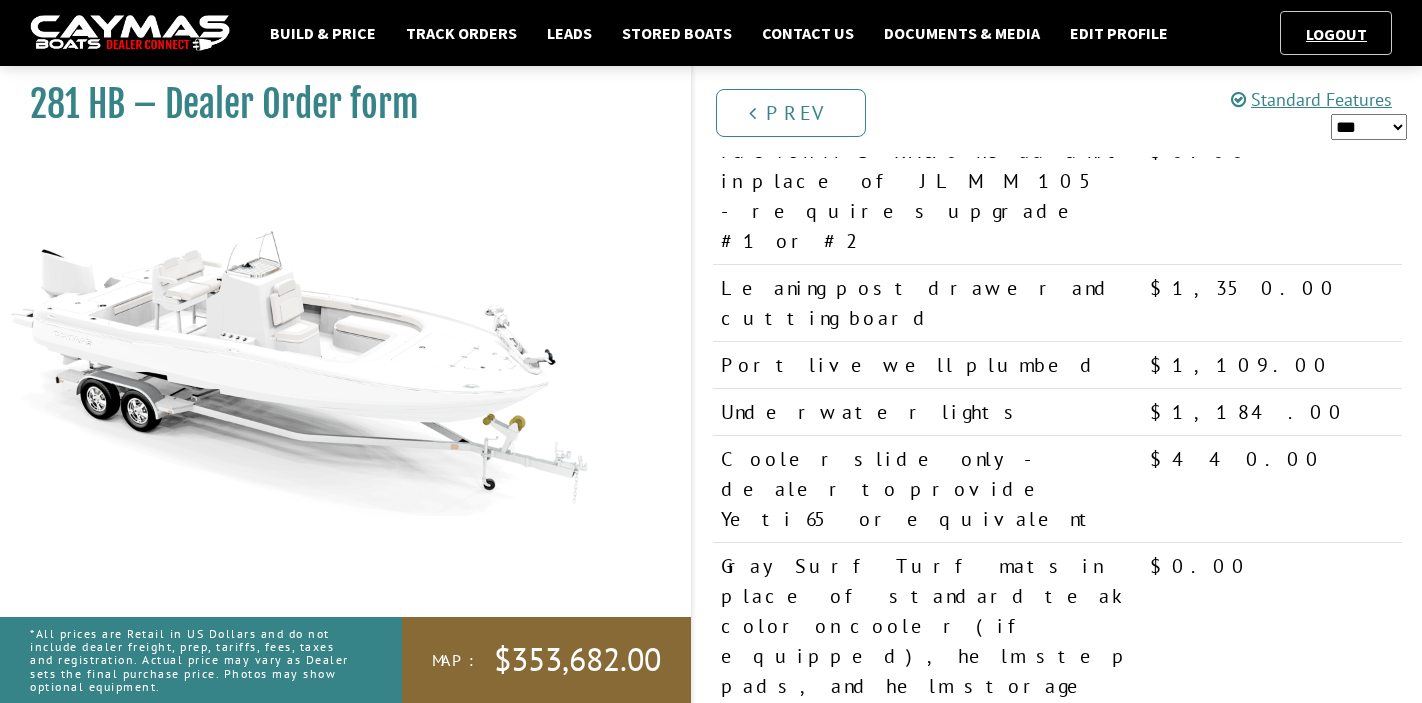 click at bounding box center (875, 2266) 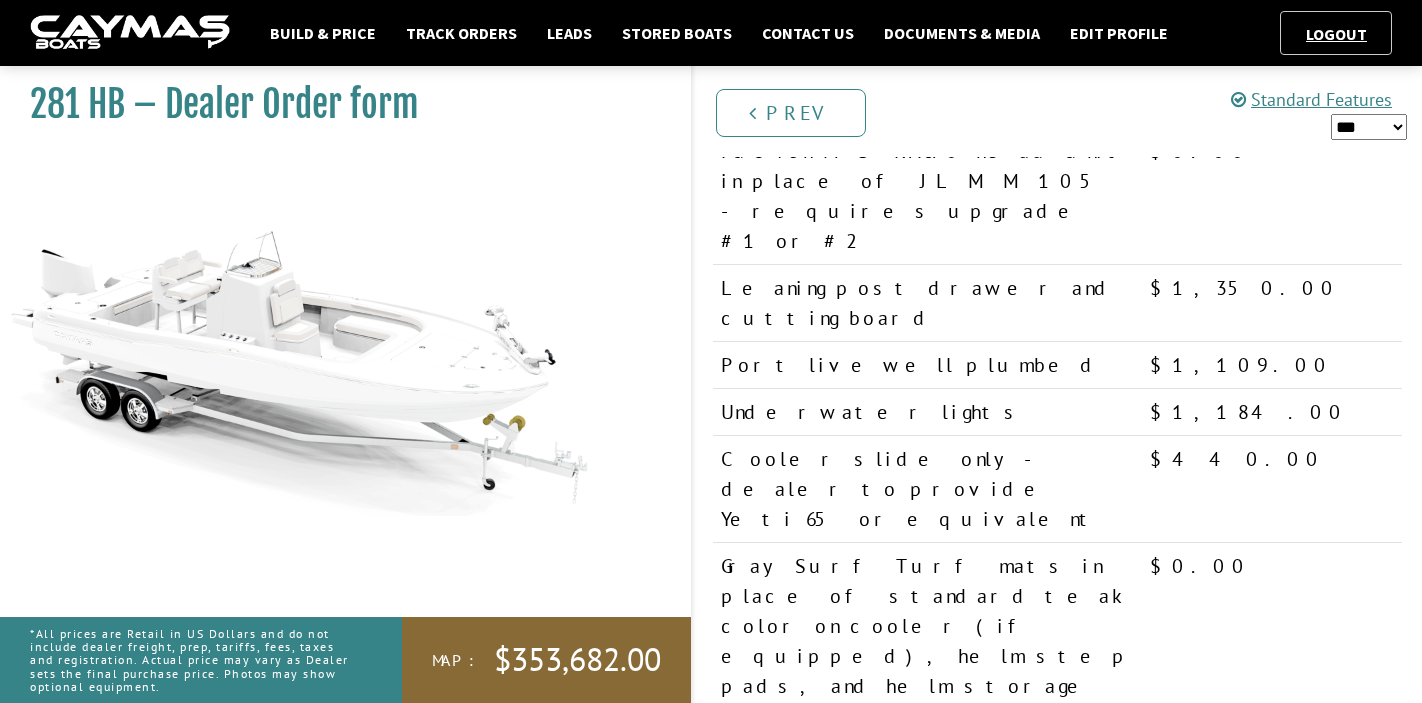 click at bounding box center [1240, 2266] 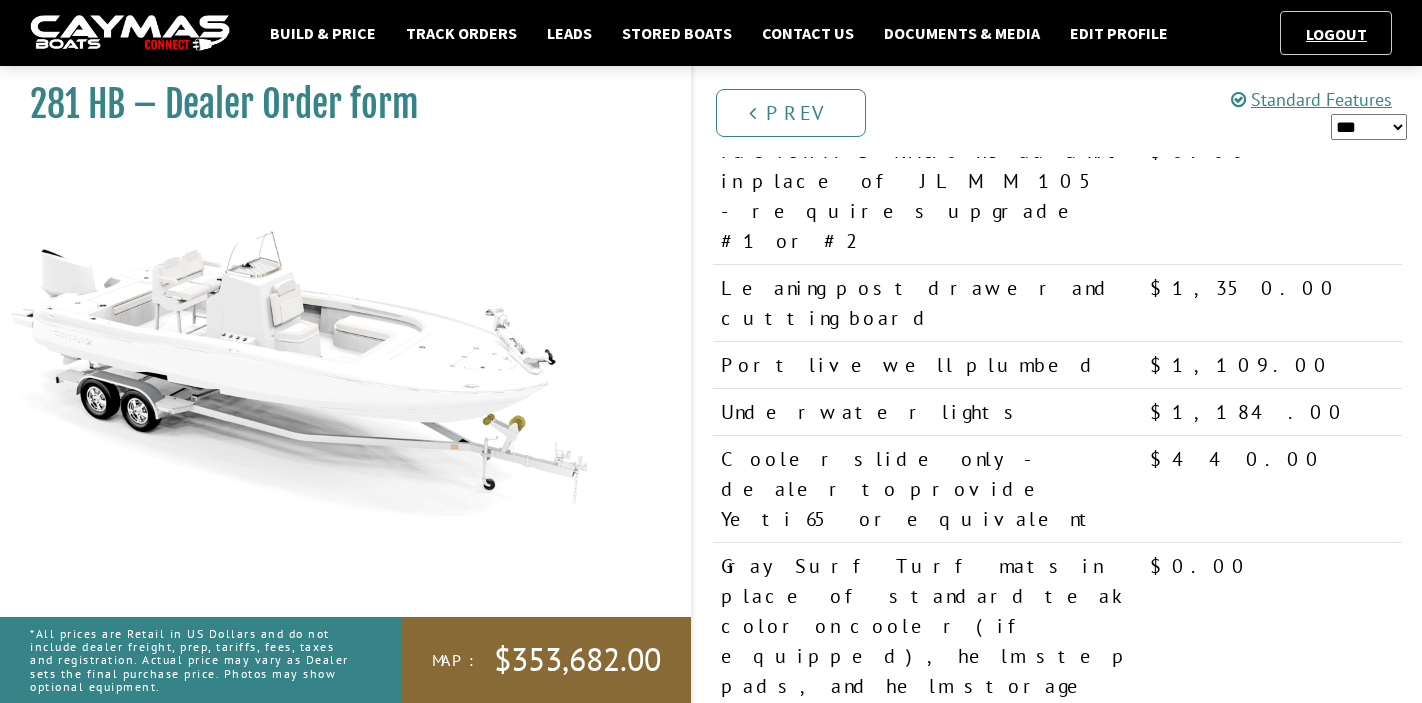 type on "*******" 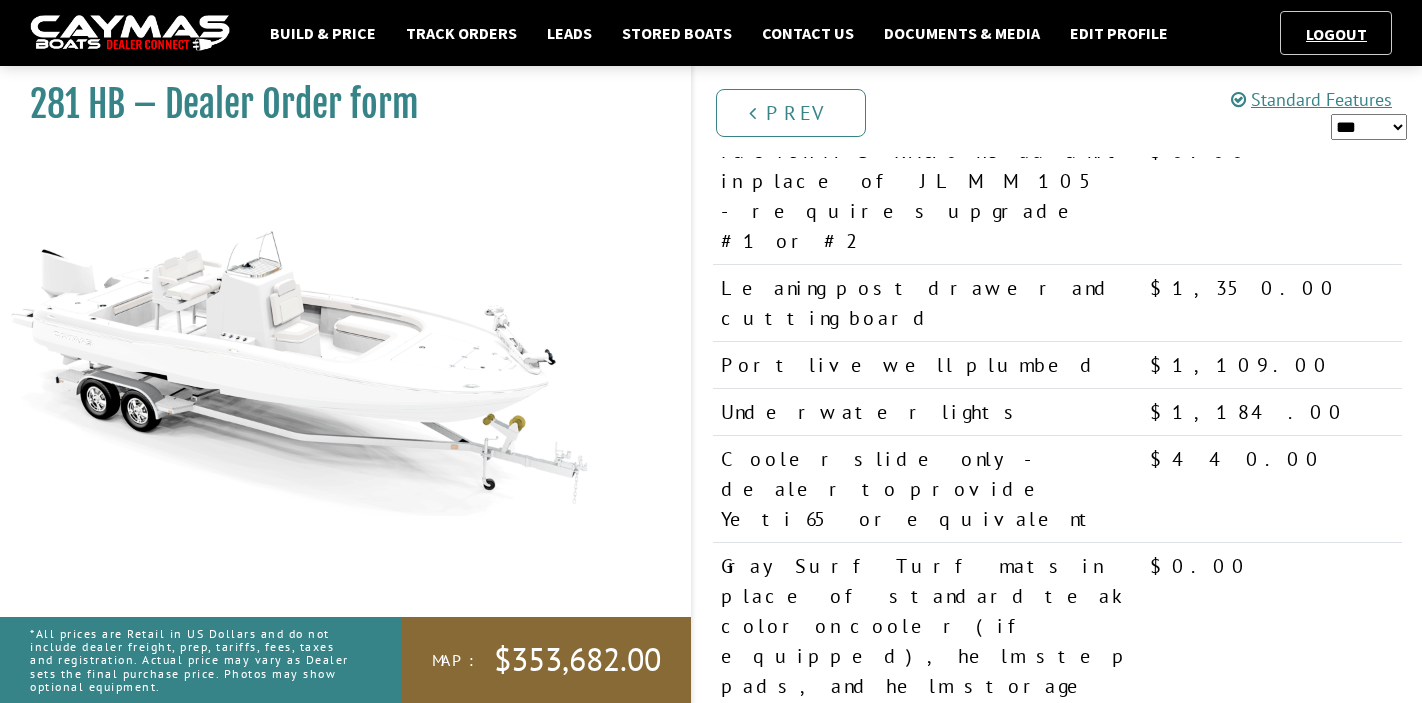click at bounding box center (875, 2343) 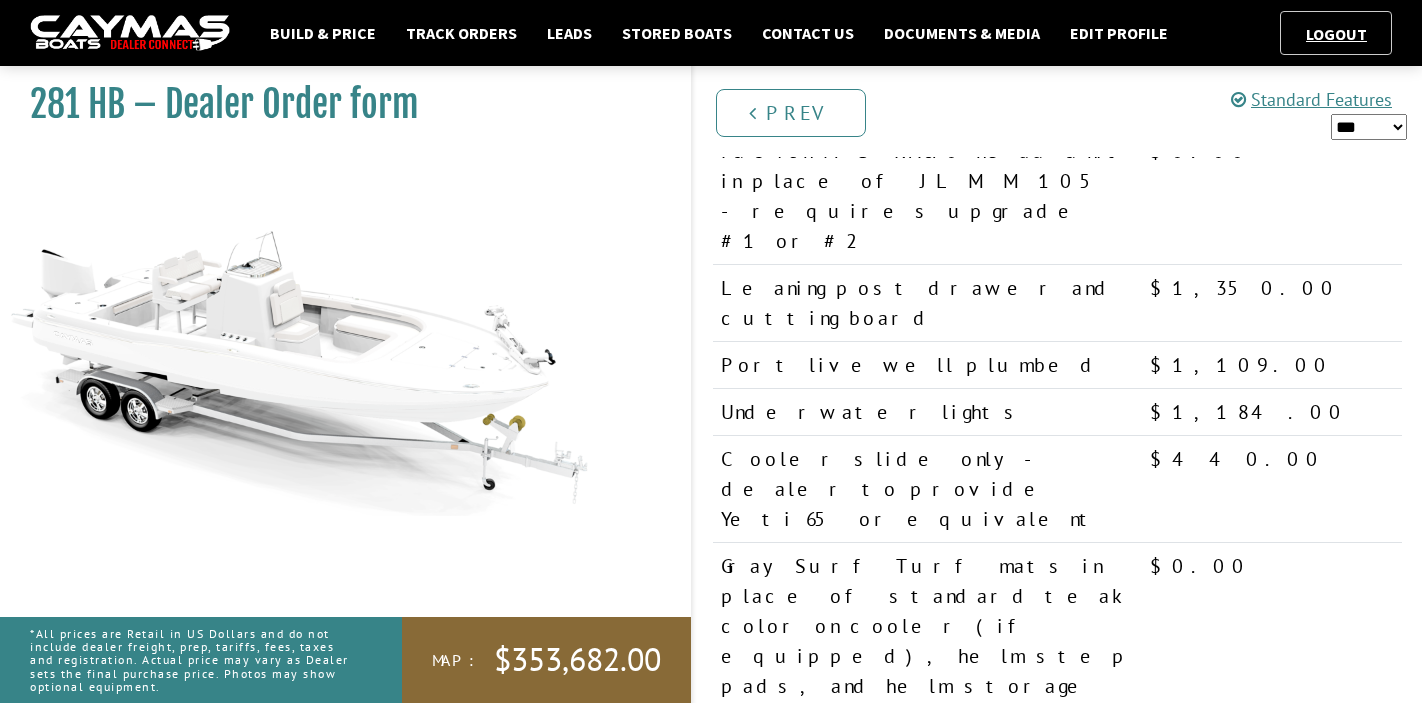 paste on "**********" 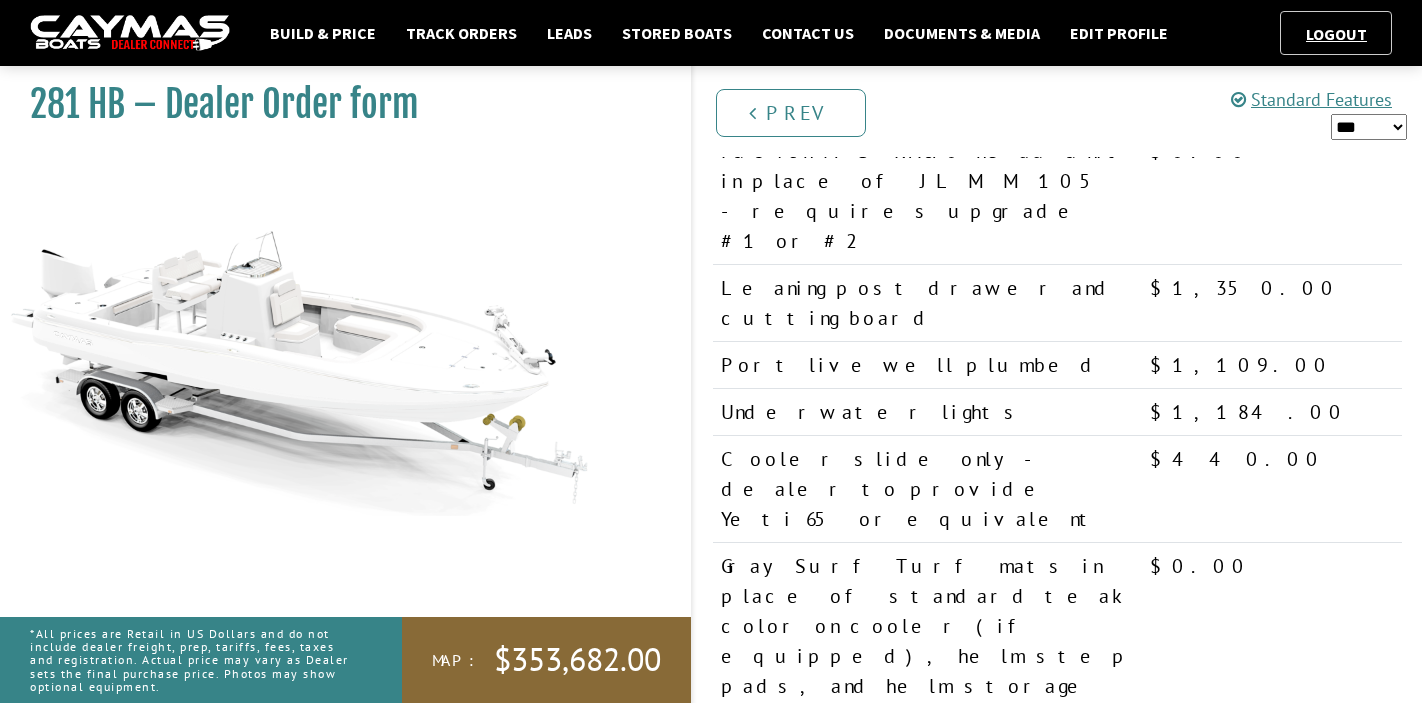 type on "**********" 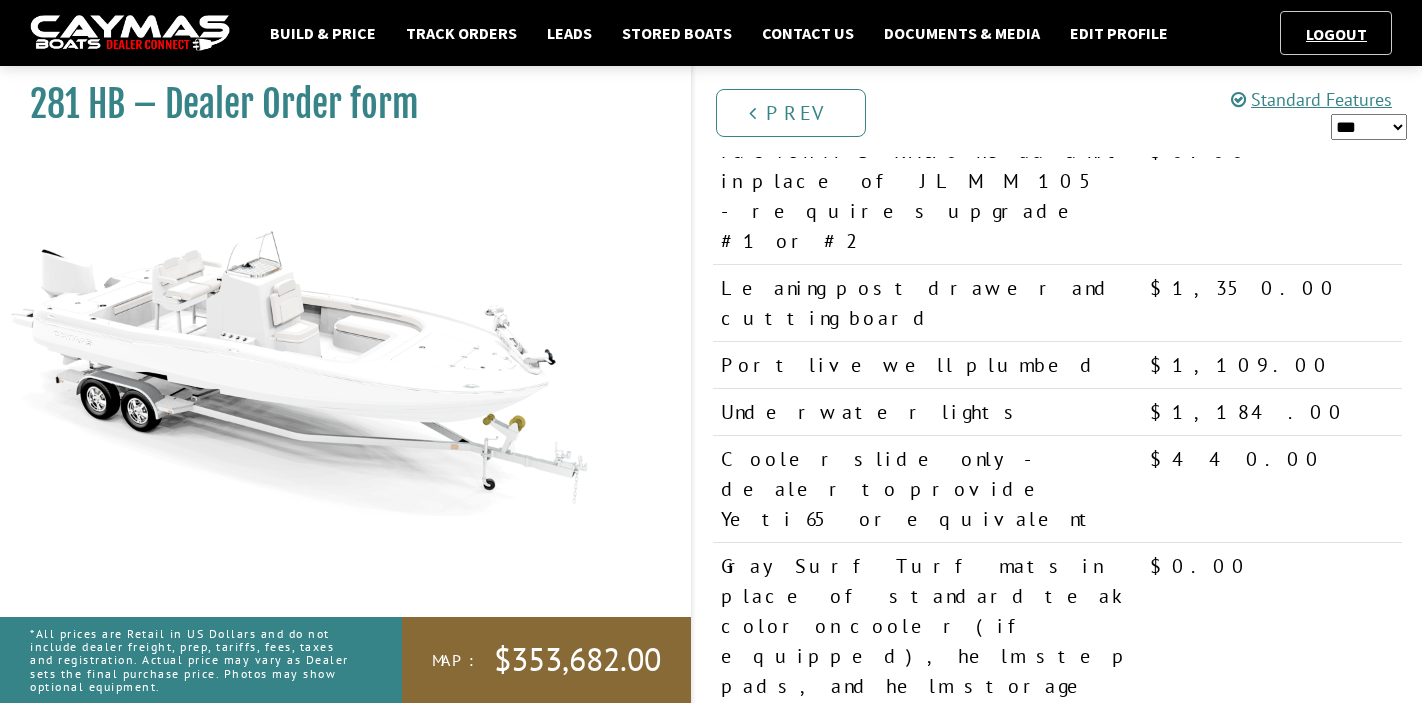 click at bounding box center (1240, 2343) 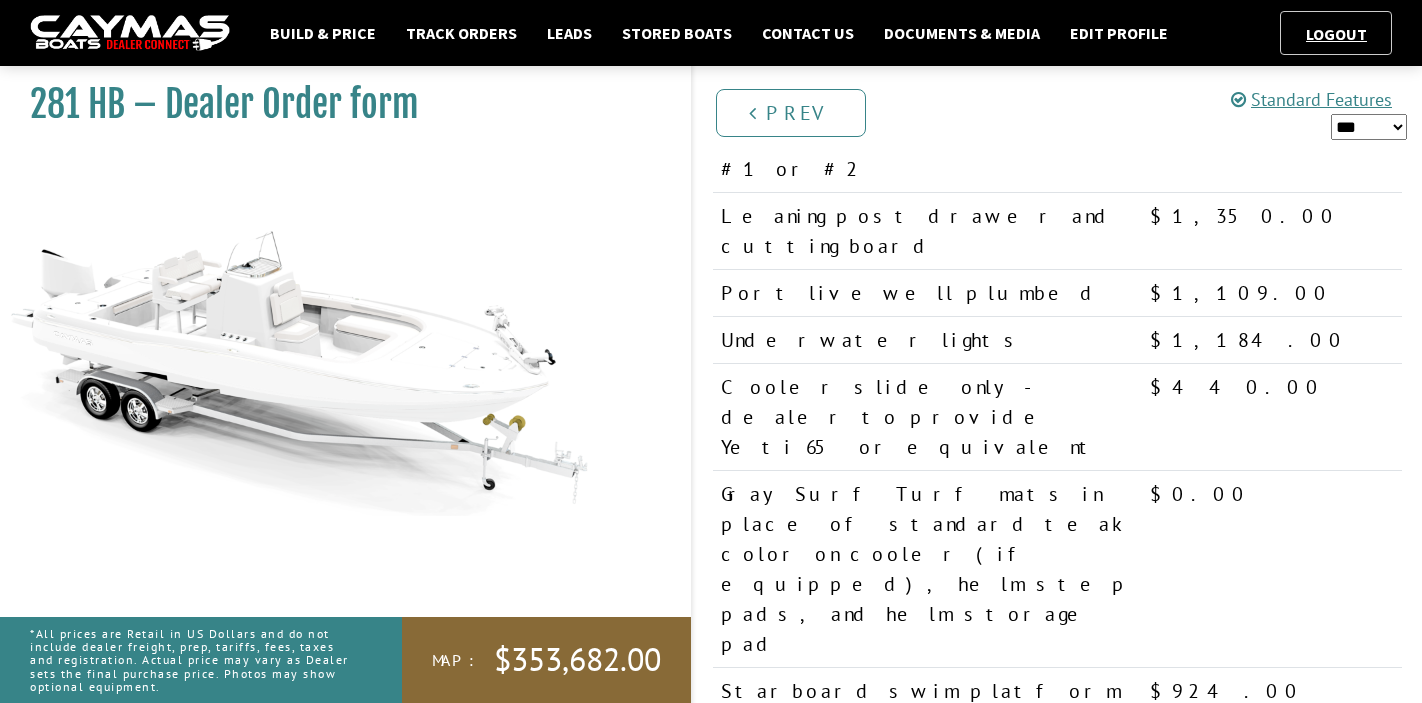 scroll, scrollTop: 2303, scrollLeft: 0, axis: vertical 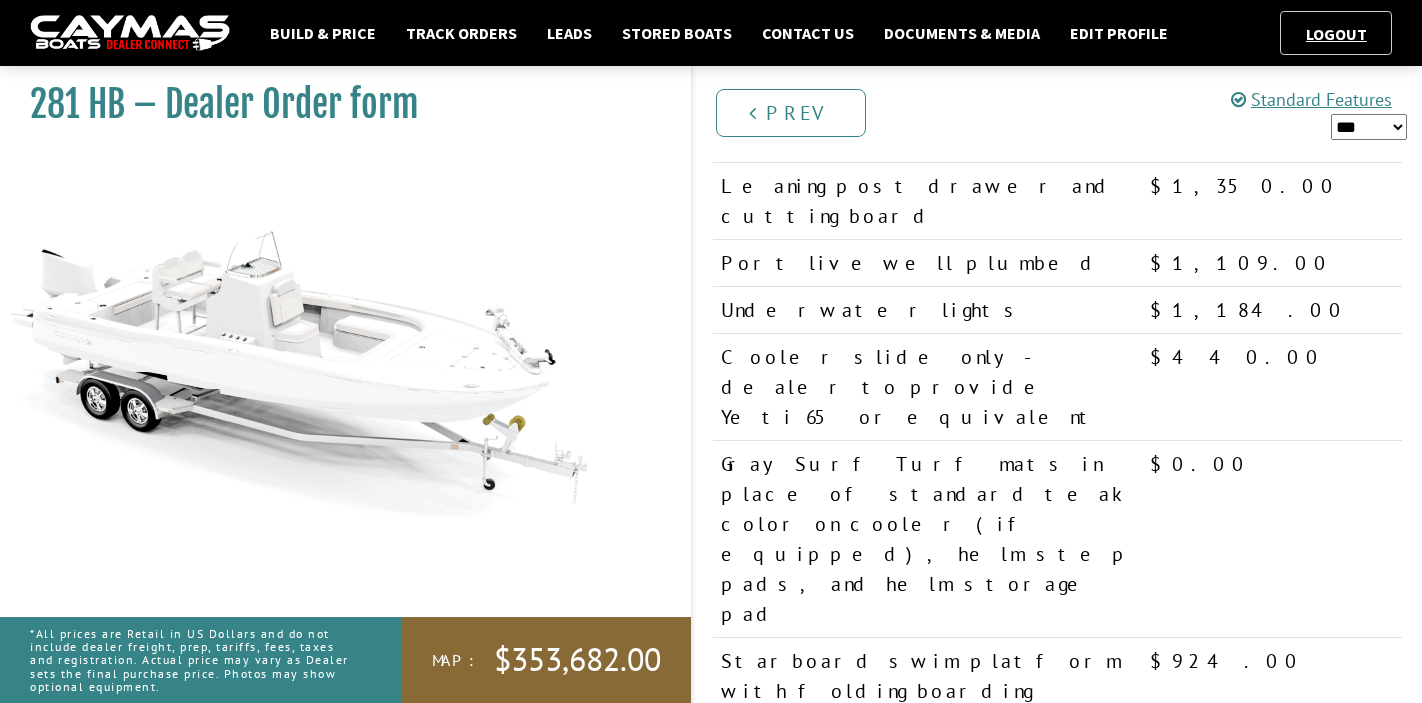 click at bounding box center (875, 2319) 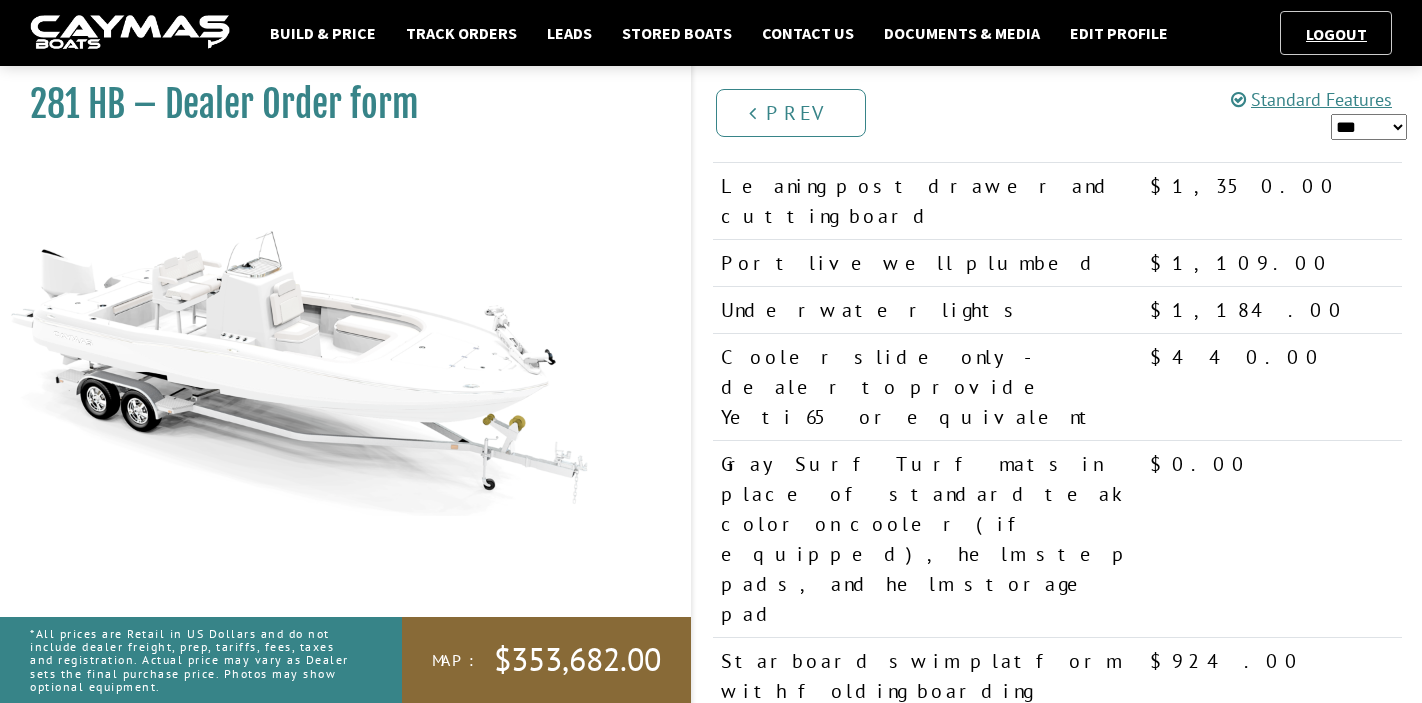 click at bounding box center [1240, 2396] 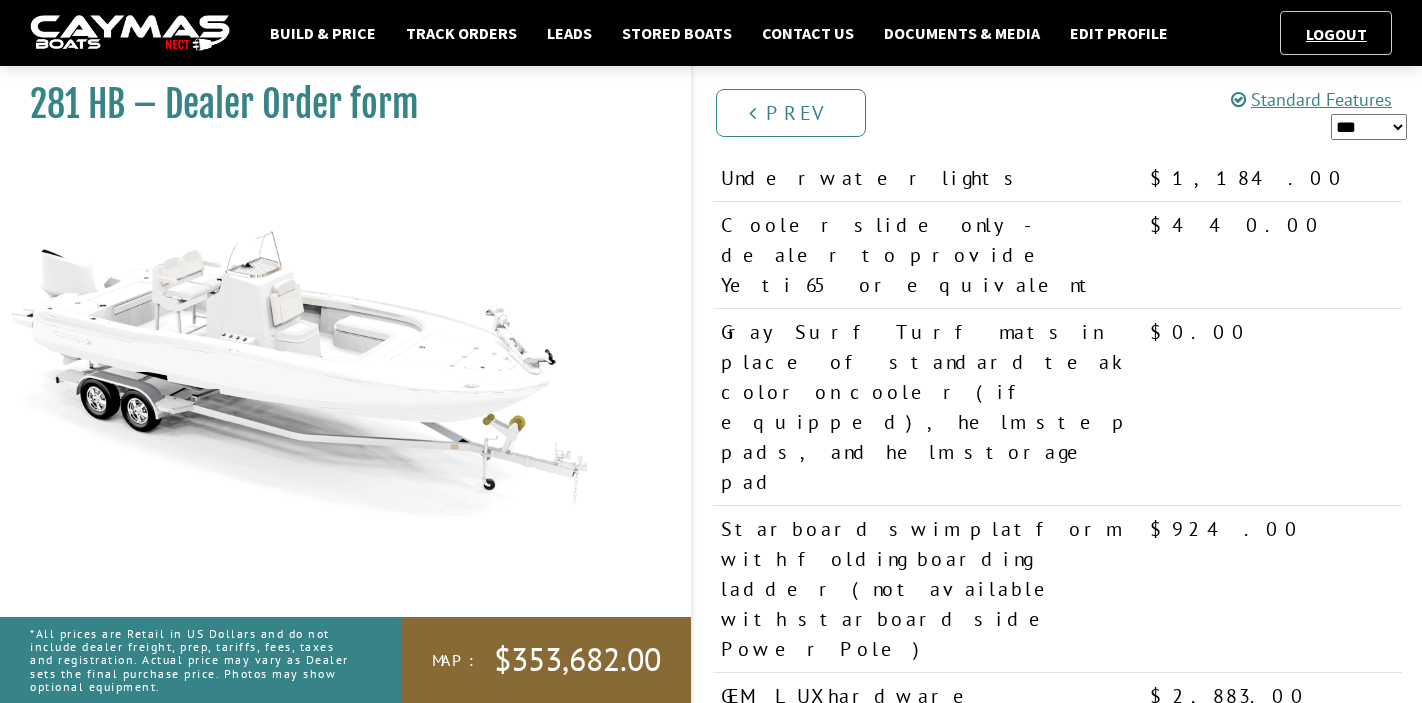 scroll, scrollTop: 2439, scrollLeft: 0, axis: vertical 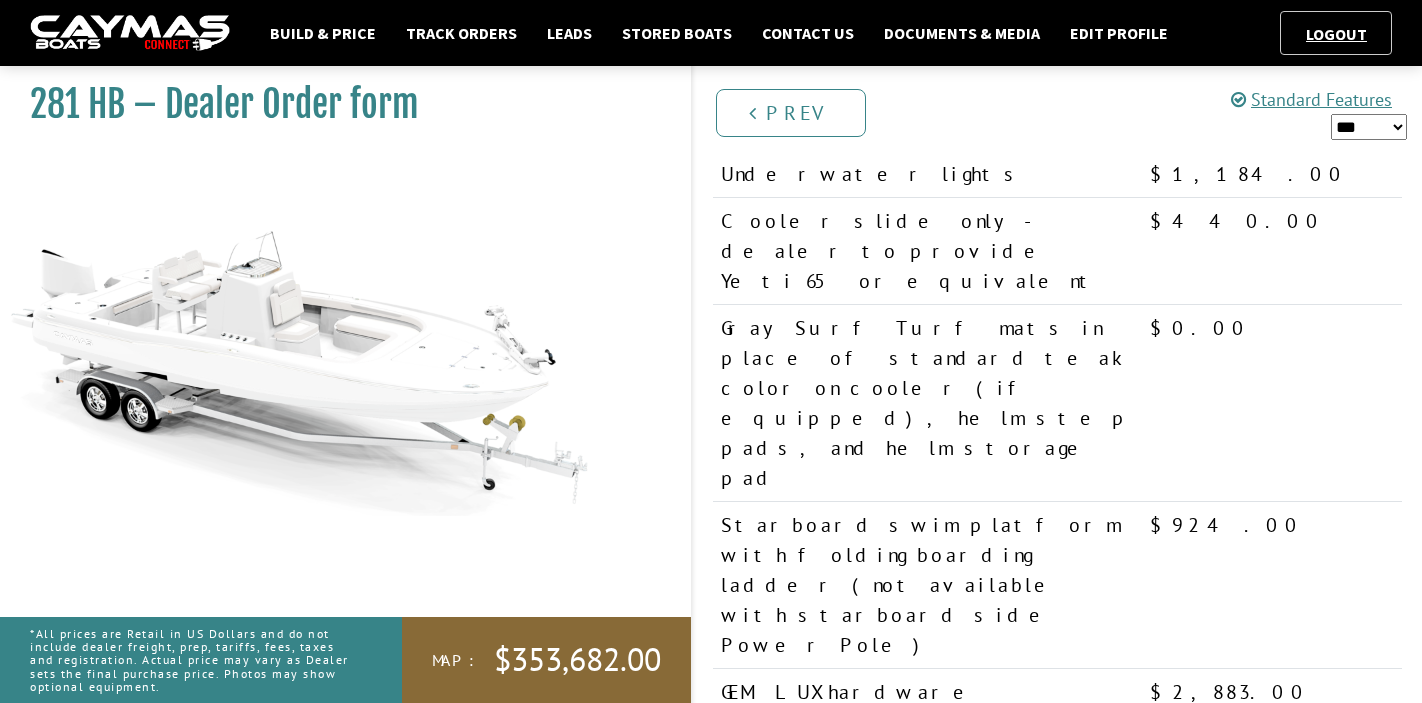 type on "*****" 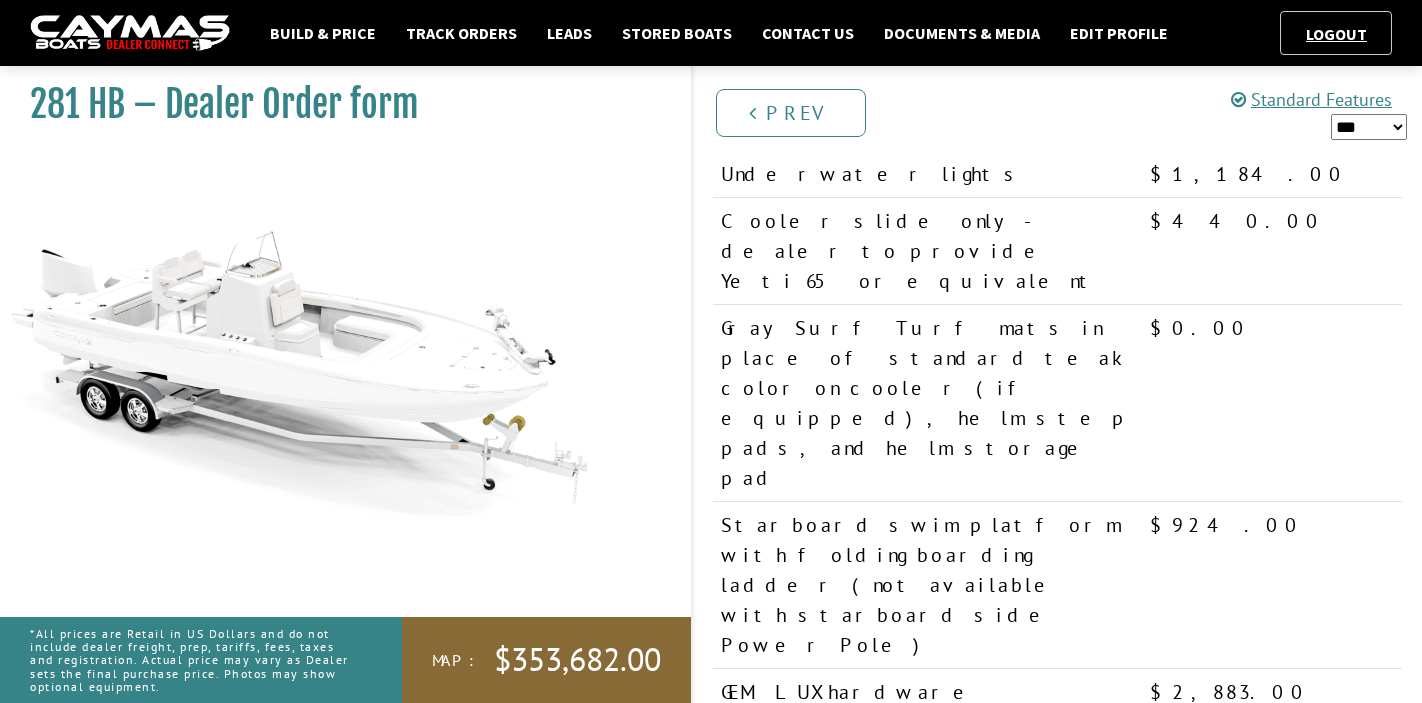 click at bounding box center [1057, 2415] 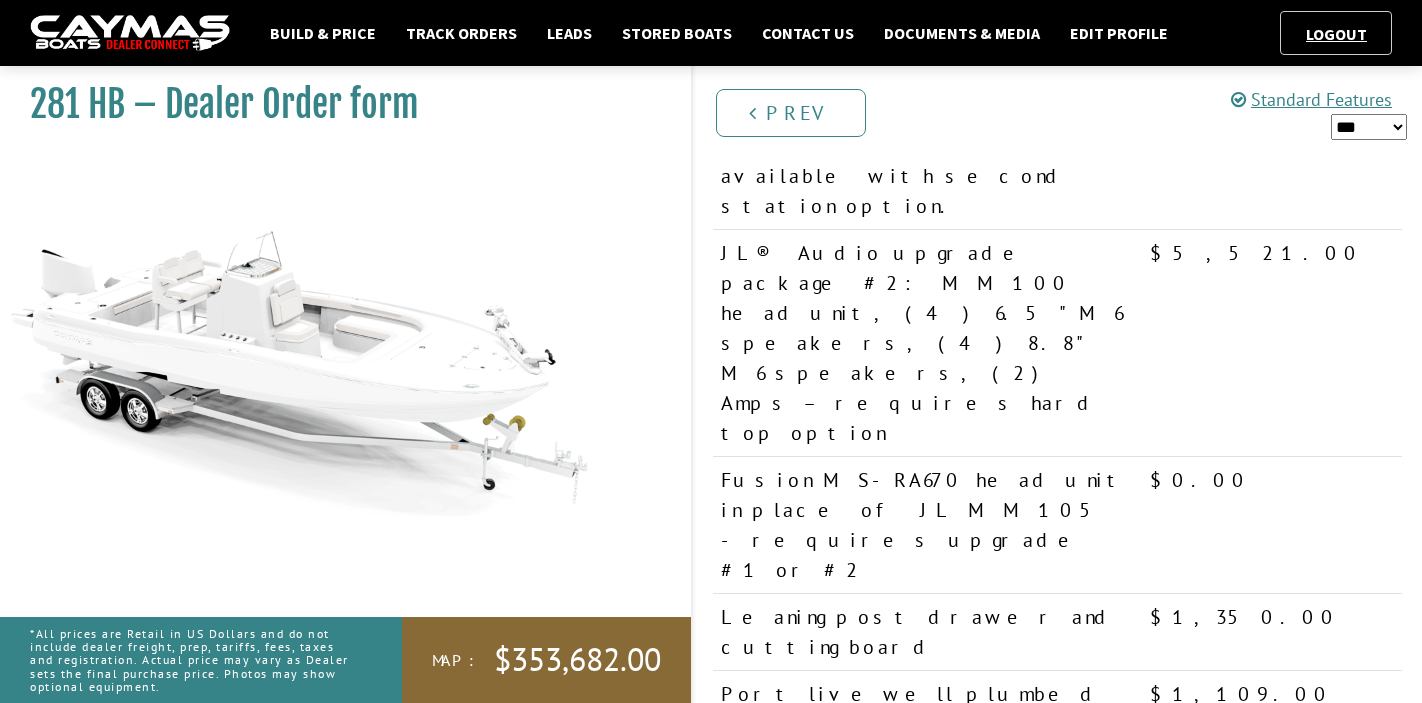scroll, scrollTop: 2530, scrollLeft: 0, axis: vertical 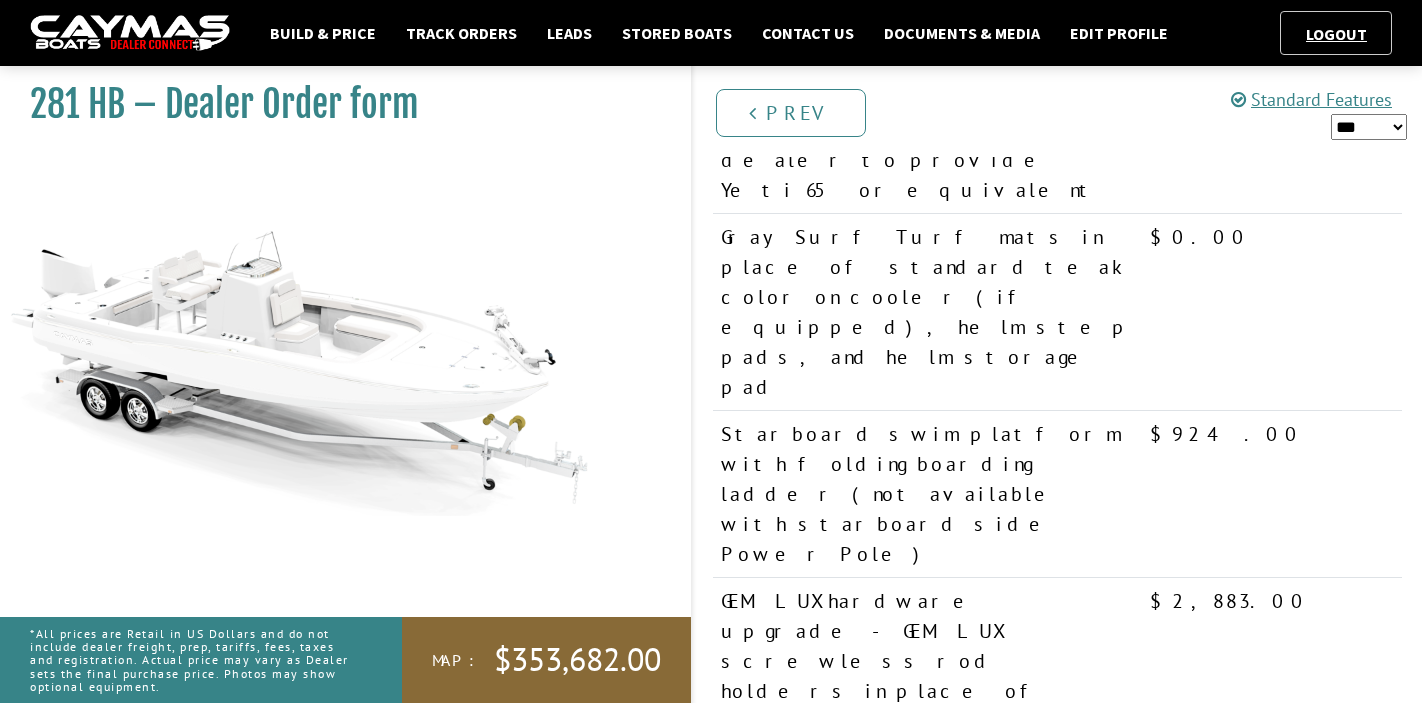 type on "**********" 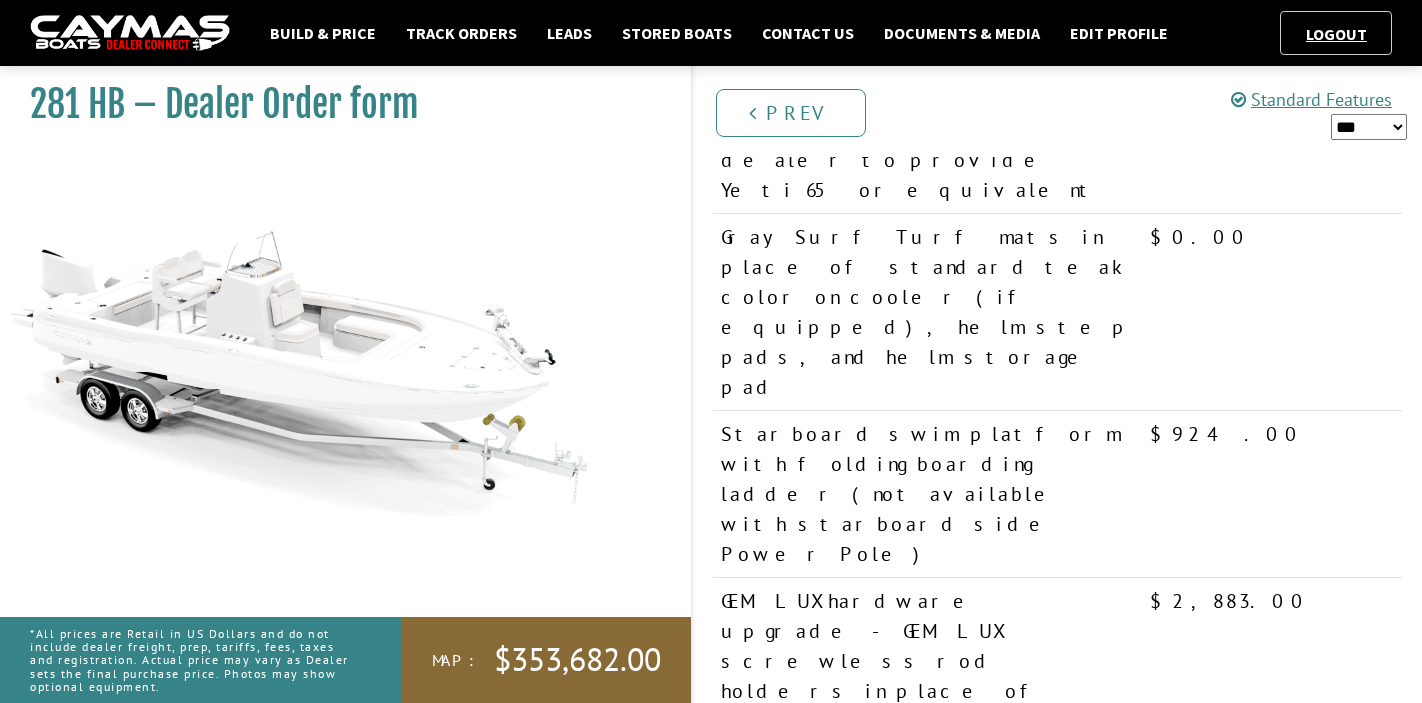 click on "**********" at bounding box center (895, 2569) 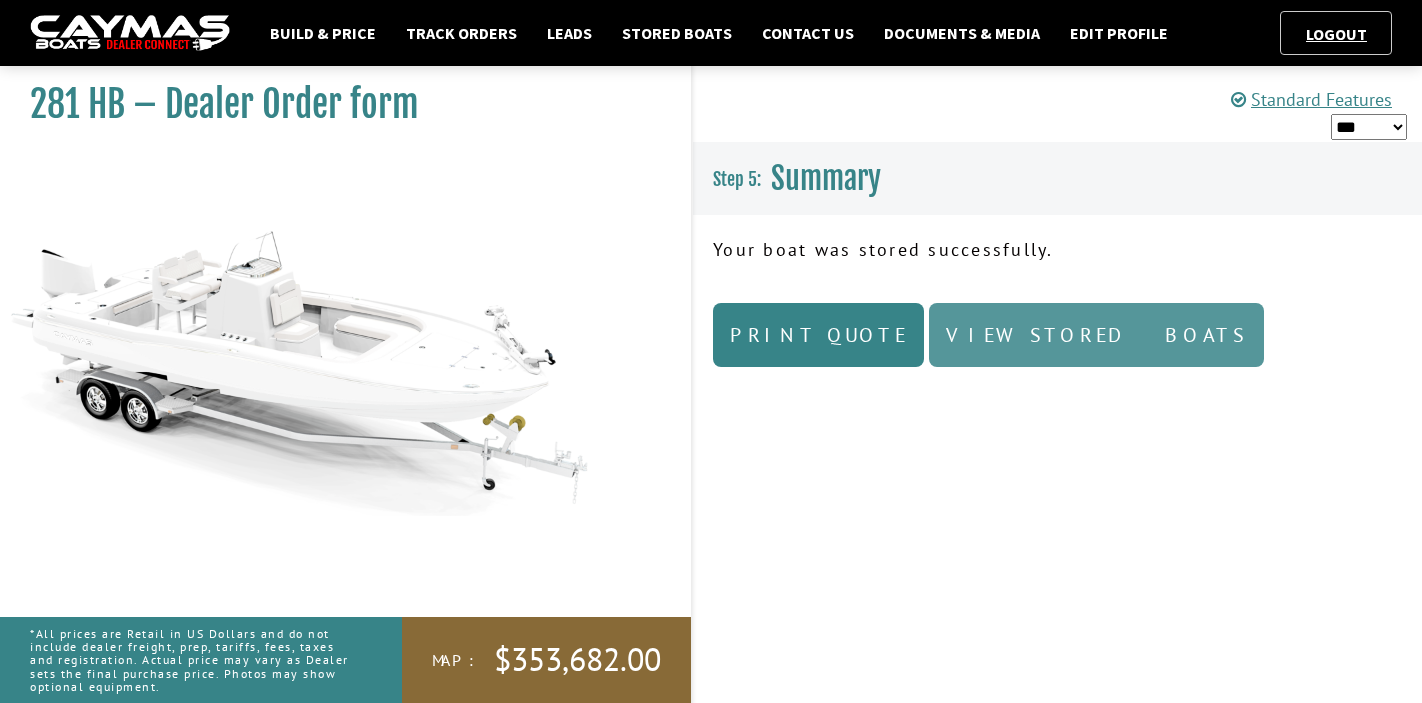 click on "View Stored Boats" at bounding box center (1096, 335) 